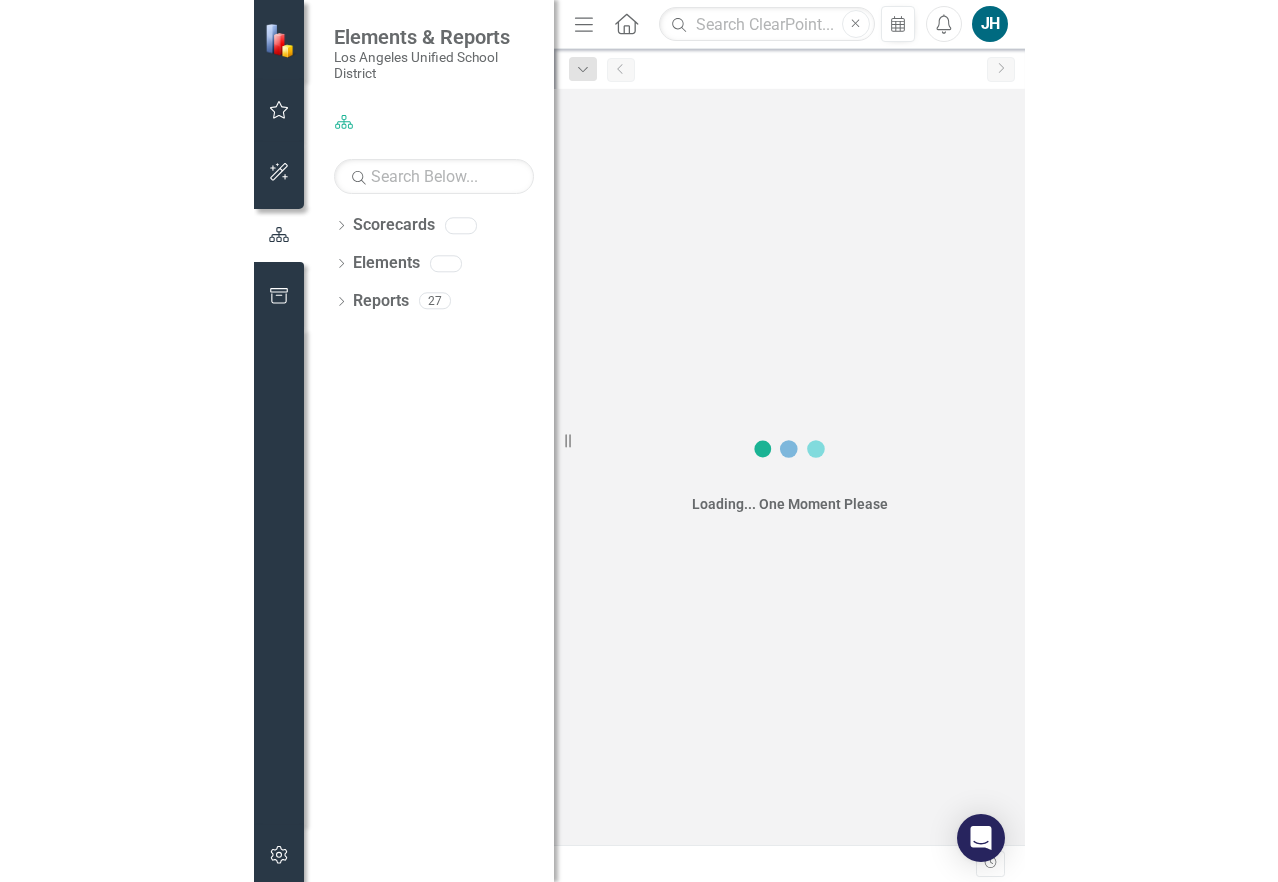 scroll, scrollTop: 0, scrollLeft: 0, axis: both 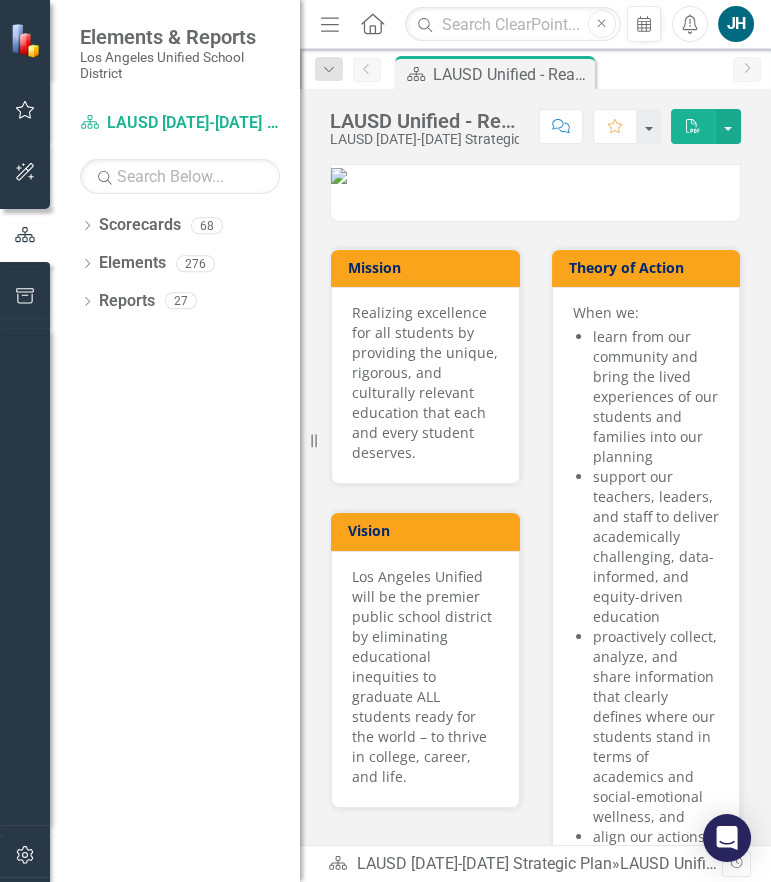 click on "Dropdown Scorecards 68 Dropdown LAUSD [DATE]-[DATE] Strategic Plan Dropdown Chief Business Officer Budget Services Procurement Services Division Risk Management Payroll Services Dropdown Special Education & Specialized Programs Access, Equity, and Acceleration Division of Special Education Federal and State Programs Gifted/Talented Programs Multilingual Multicultural Education Department Student Integration Services Dropdown Office of the Chief of Staff Charter Schools Division Equitable School Performance Office Local Control Accountability Plan Office of Data and Accountability Strategic Initiatives Office Strategic Data and Evaluation Branch Strategic Enrollment and Program Planning Office Dropdown Communication, Engagement & Collaboration Civic Engagement Office of Communications and Media Relations Office of Student, Family and Community Engagement (SFACE) Office of Development and Civic Engagement Student Empowerment Unit Dropdown Division of Instruction A-G Intervention and Support Advanced Placement 276 0" at bounding box center (175, 545) 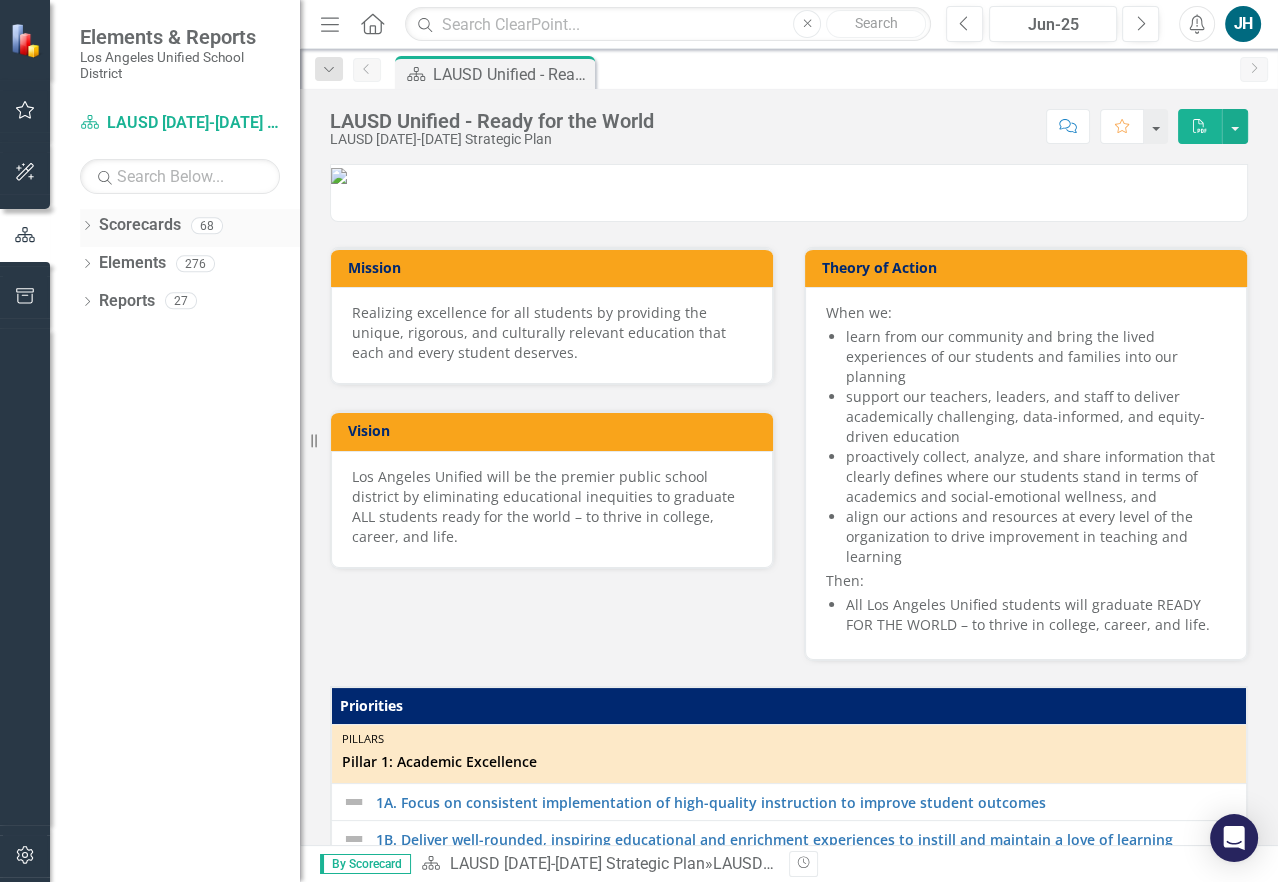 click 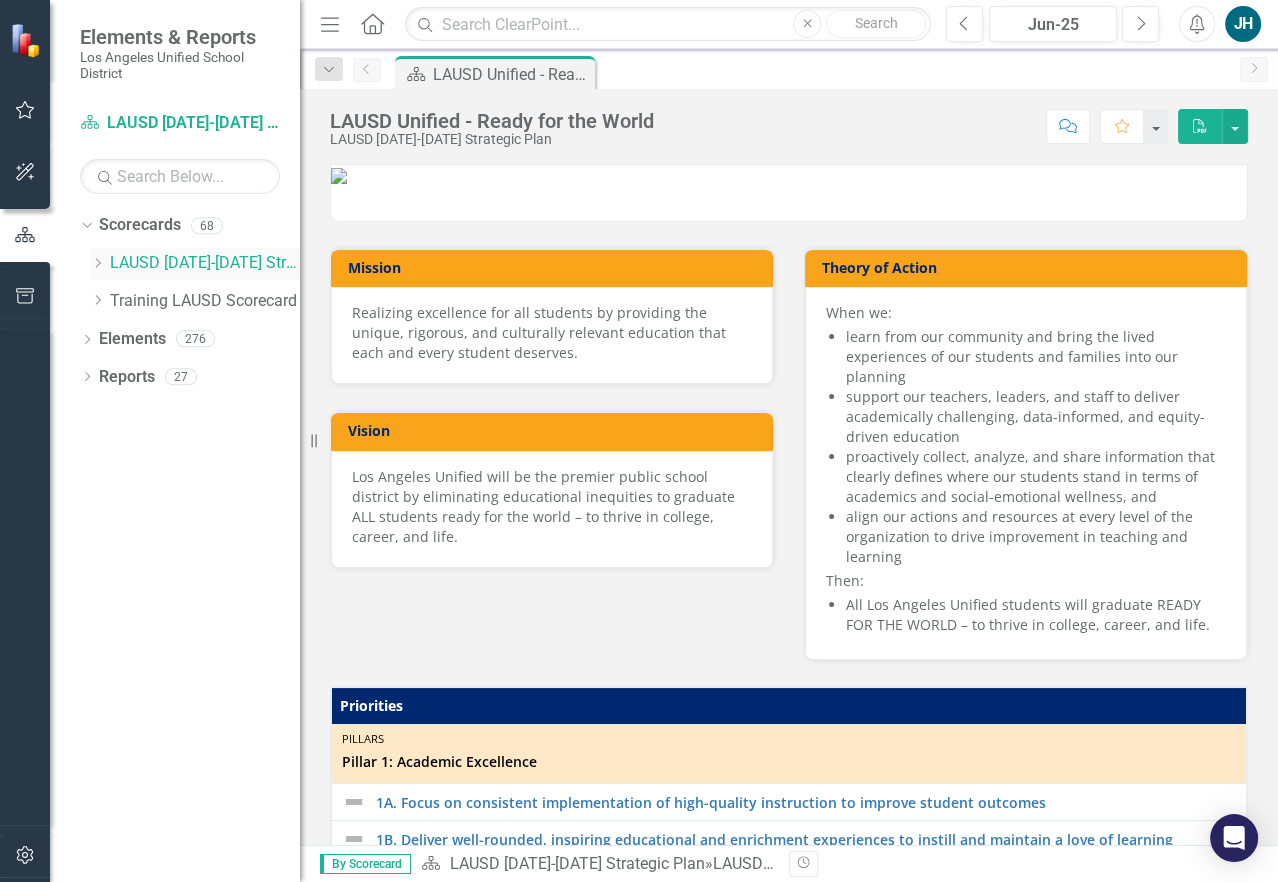 click on "Dropdown" at bounding box center [97, 263] 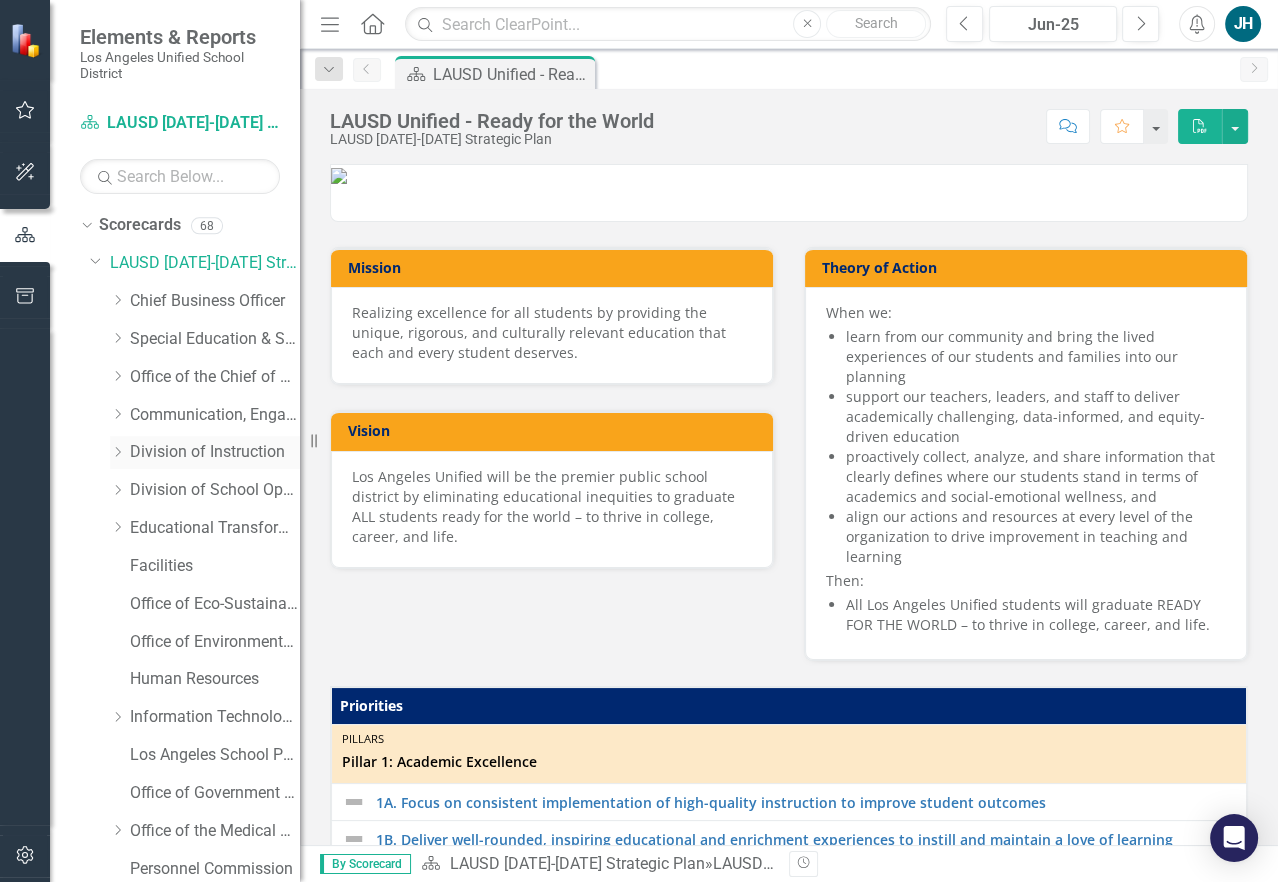 click on "Dropdown" 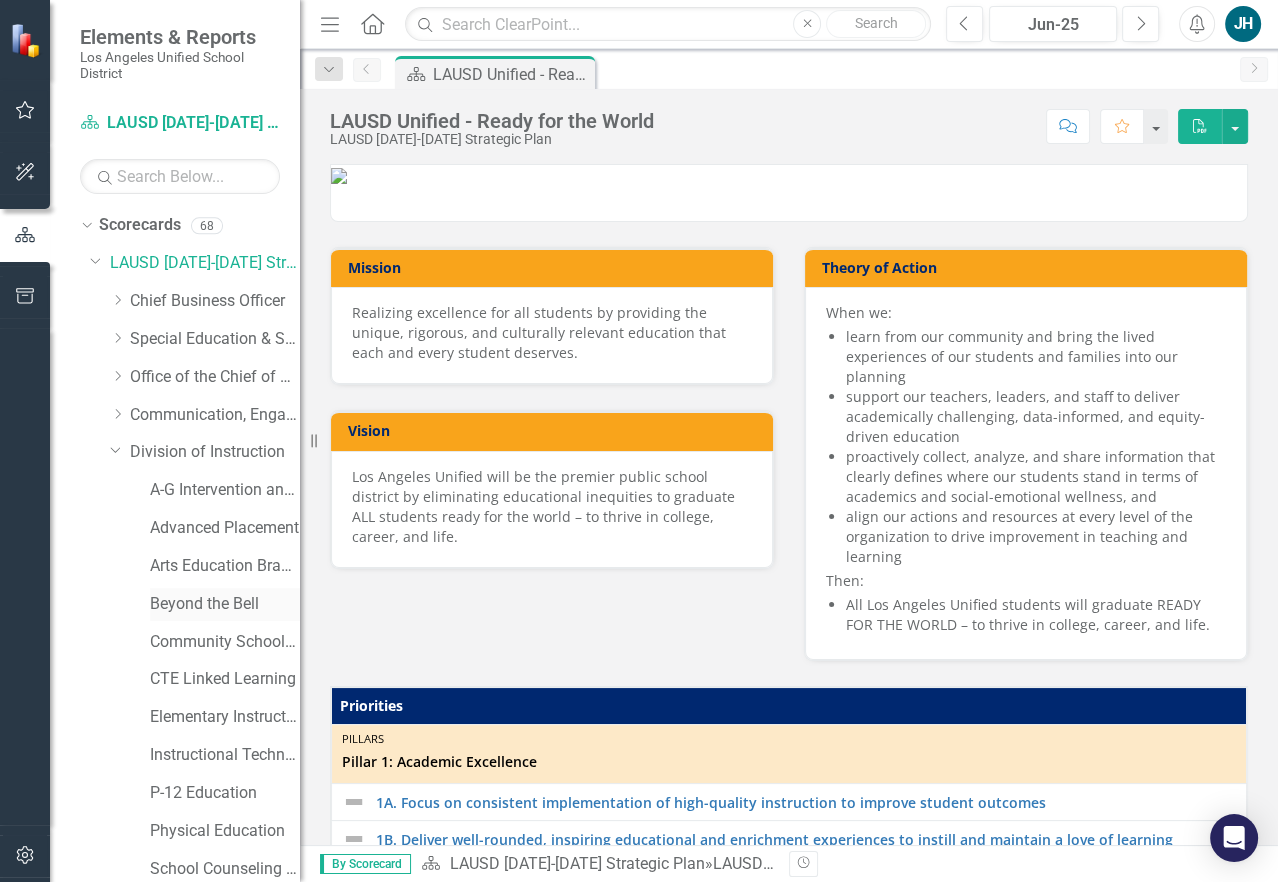 click on "Beyond the Bell" at bounding box center (225, 604) 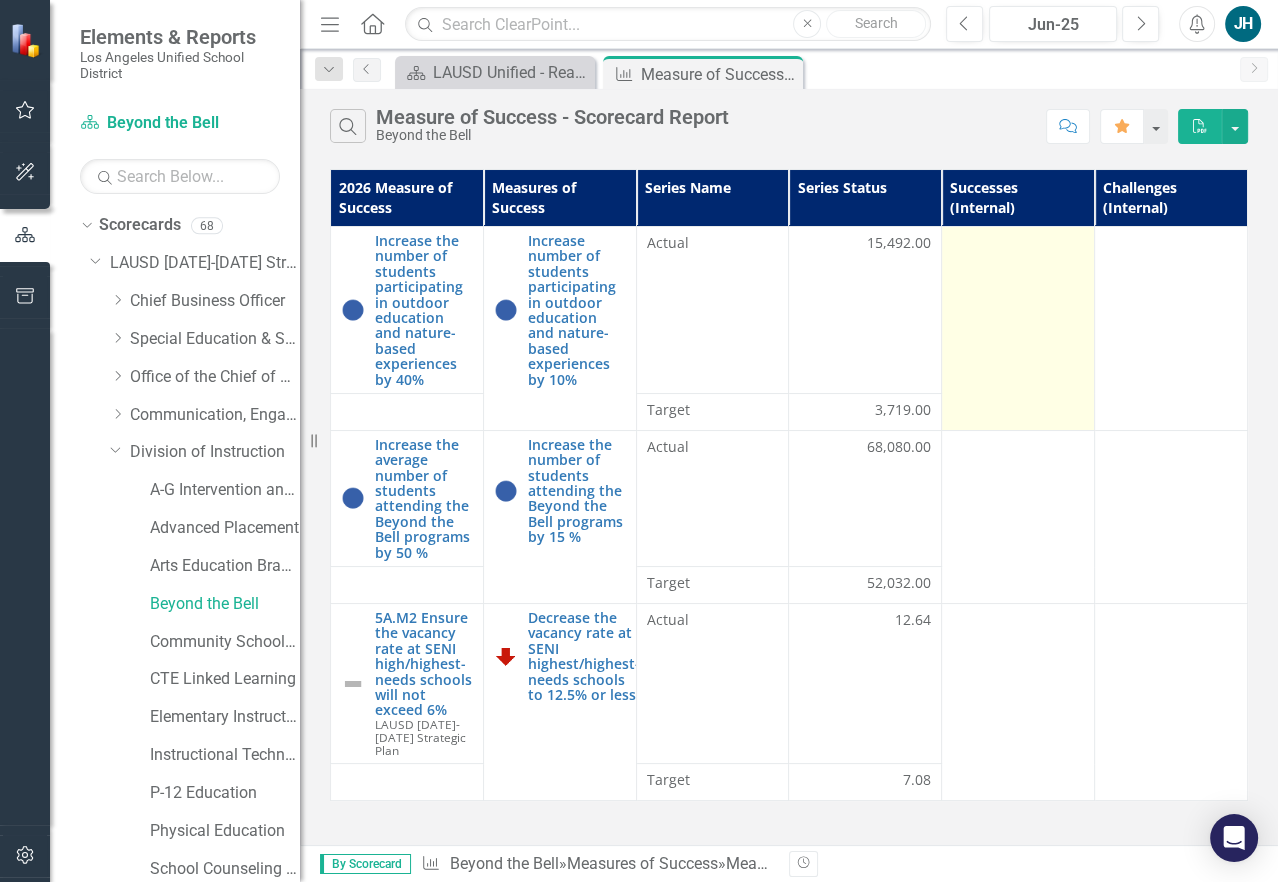 click at bounding box center (1018, 329) 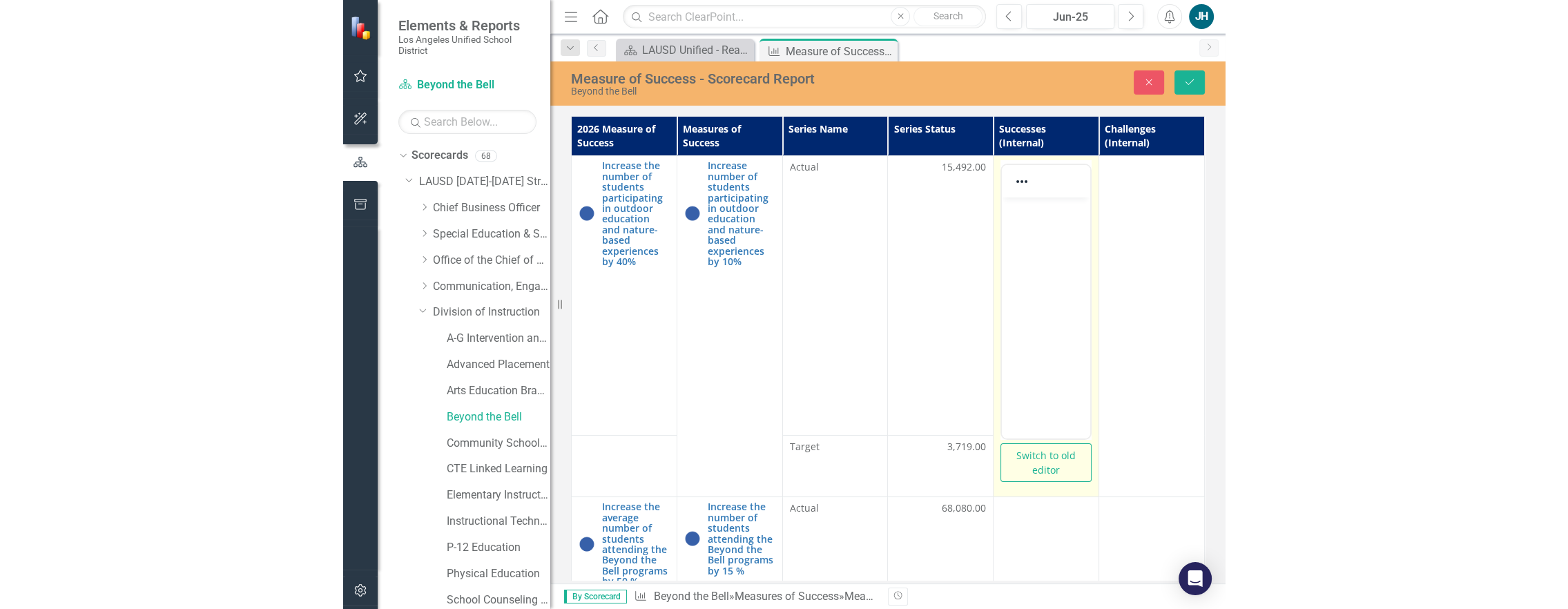 scroll, scrollTop: 0, scrollLeft: 0, axis: both 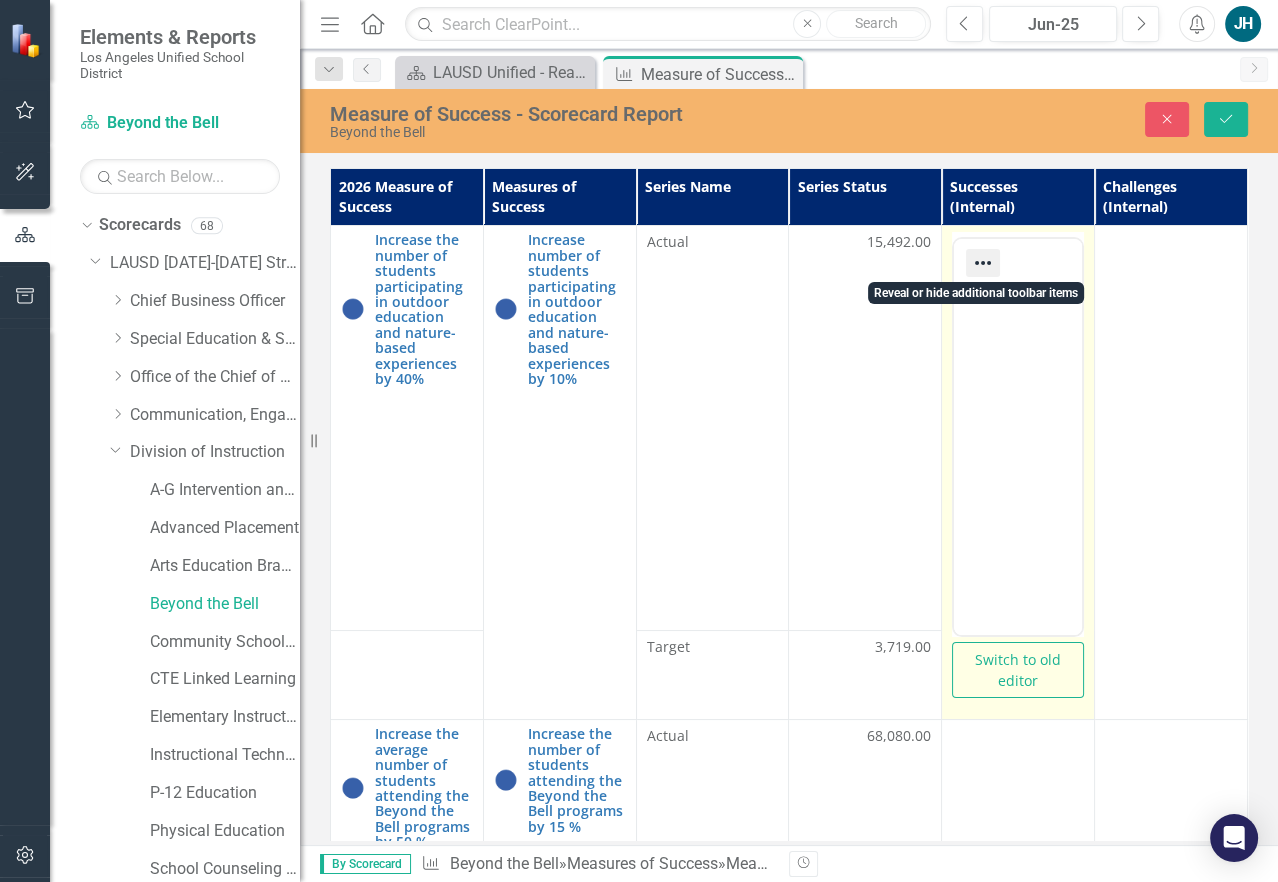 click 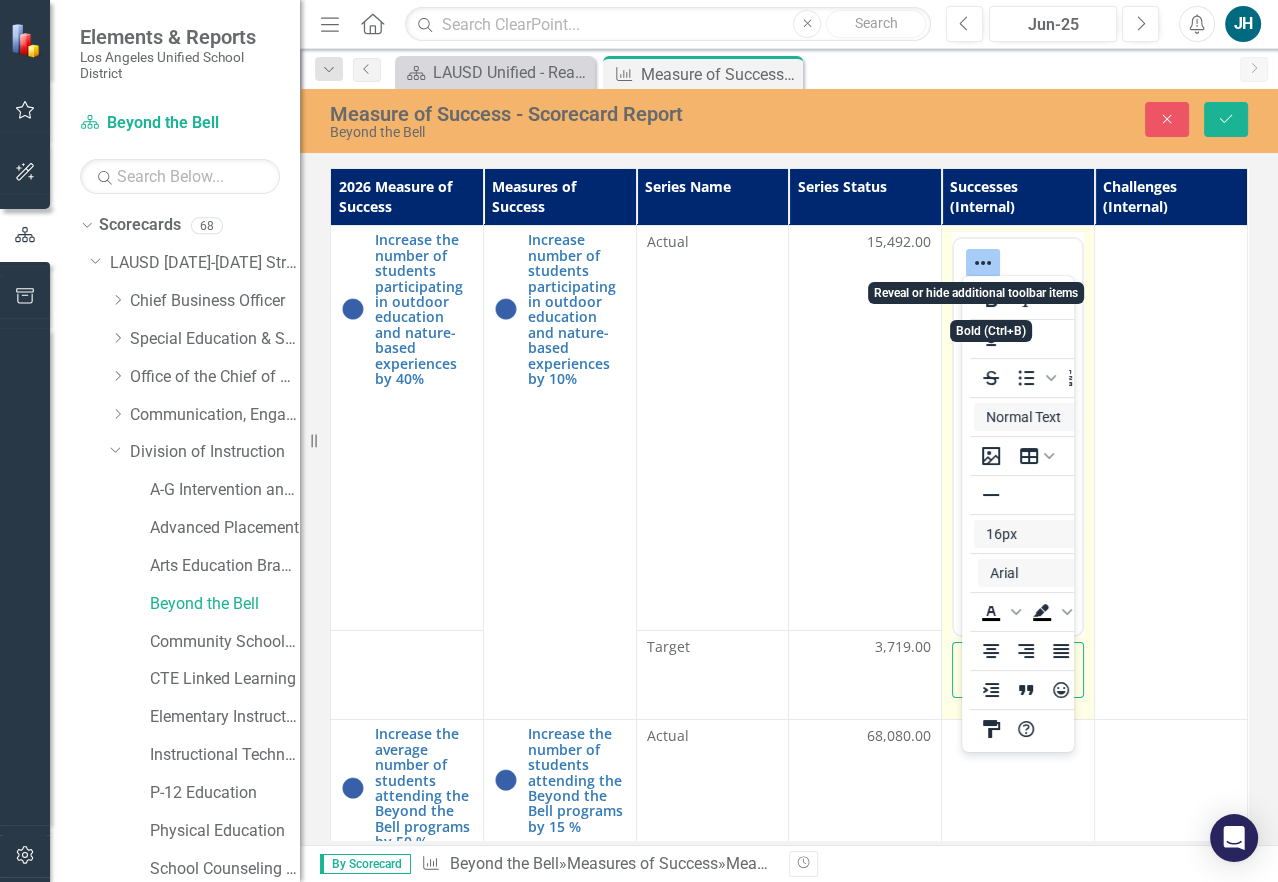 click 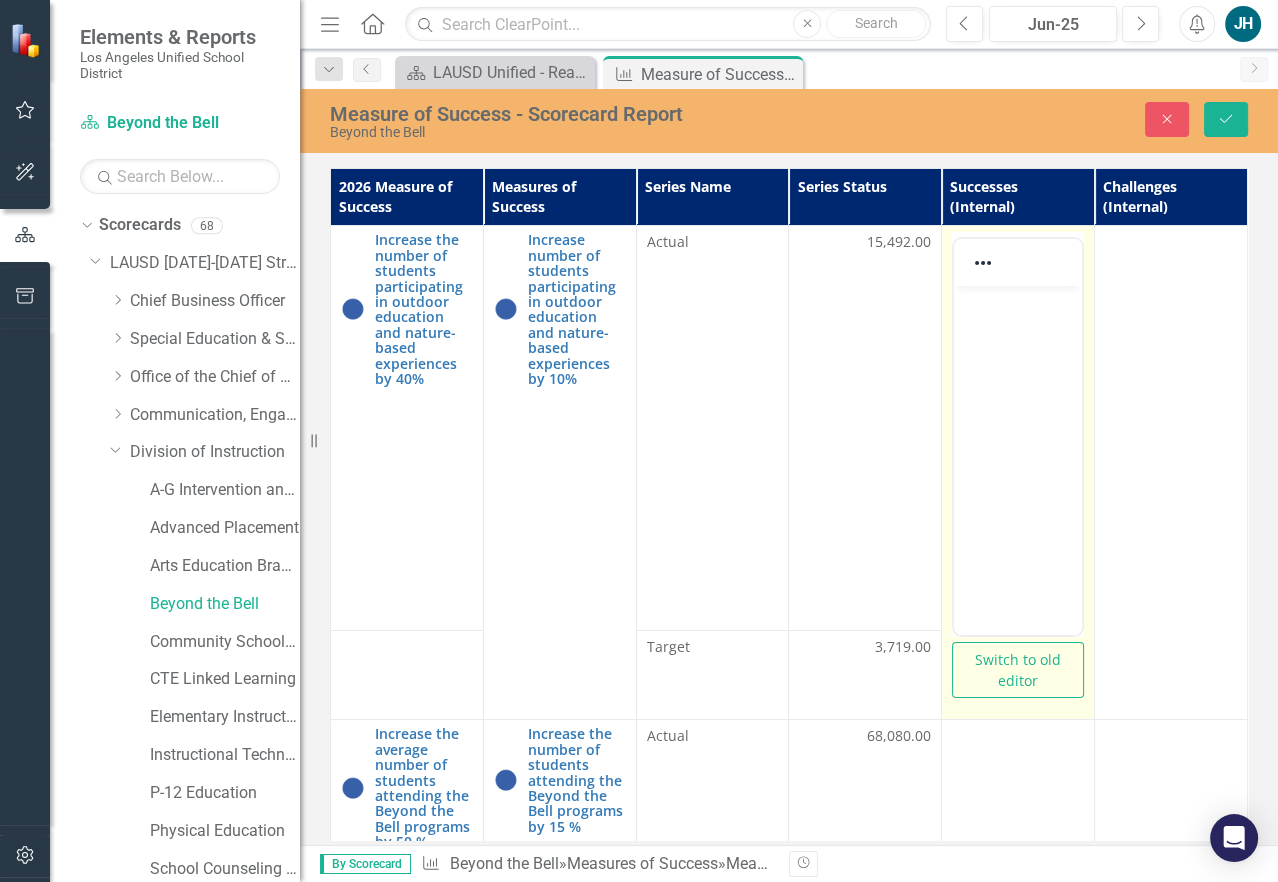click at bounding box center [1018, 436] 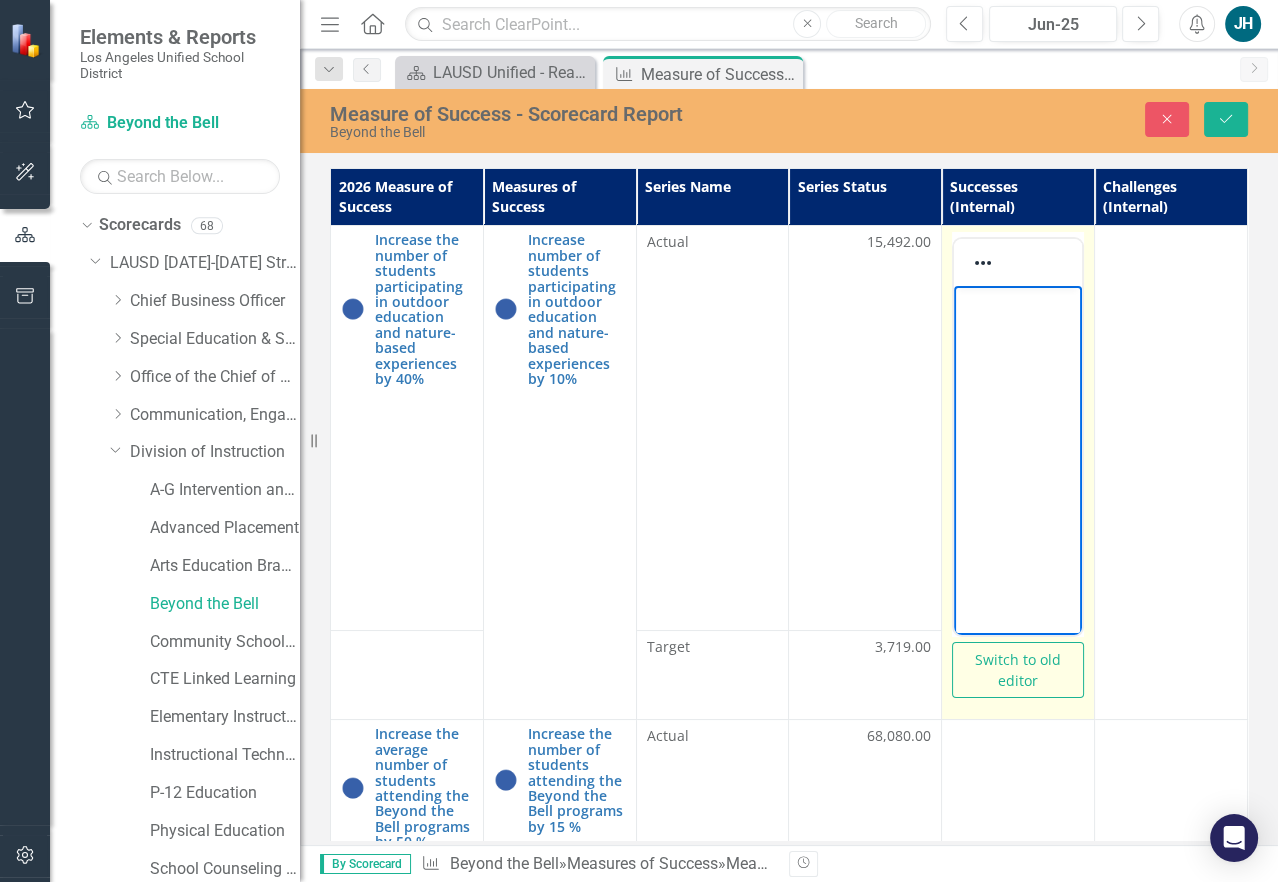 click at bounding box center [1018, 436] 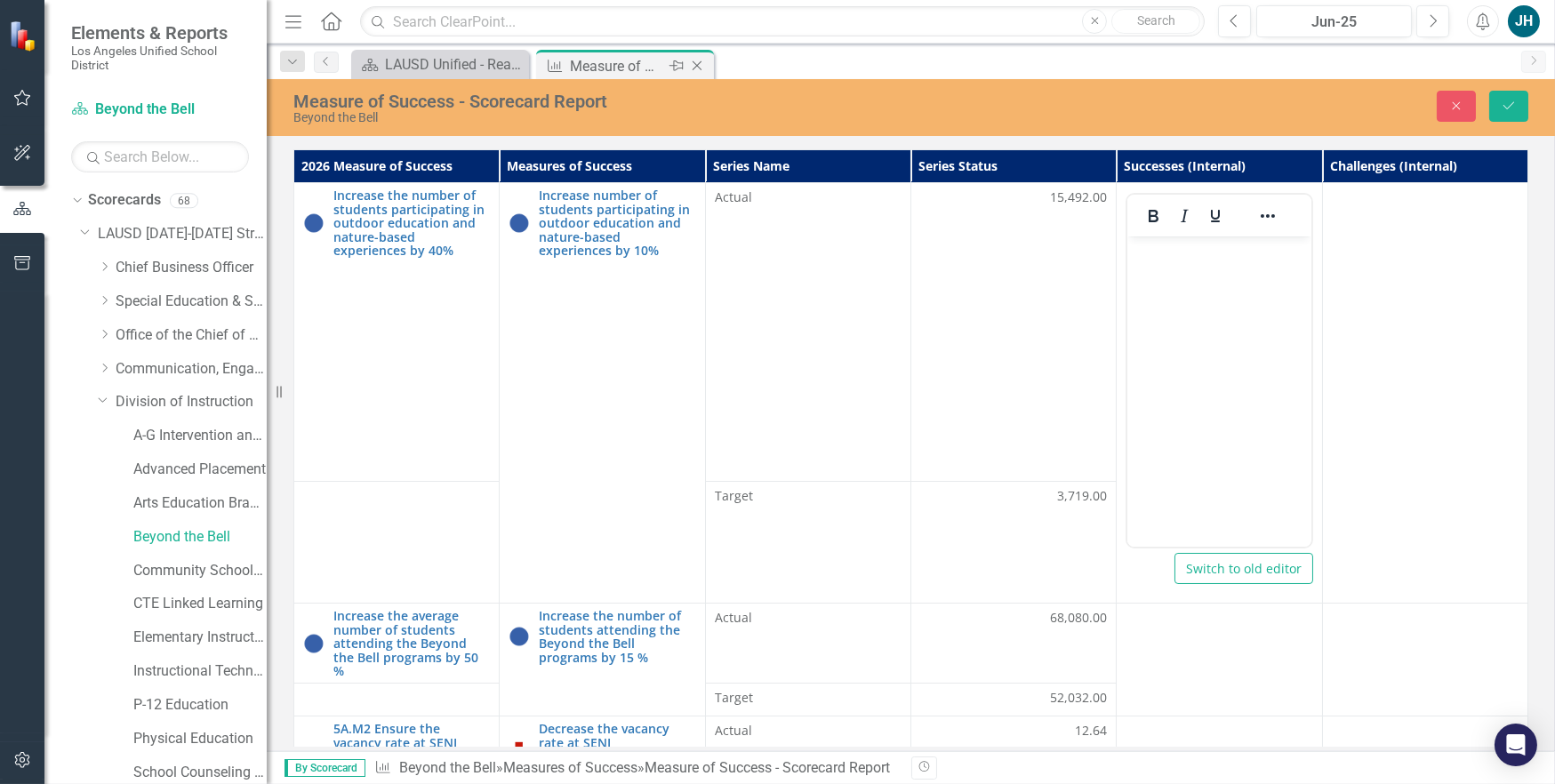 click on "Measure of Success - Scorecard Report" at bounding box center [617, 66] 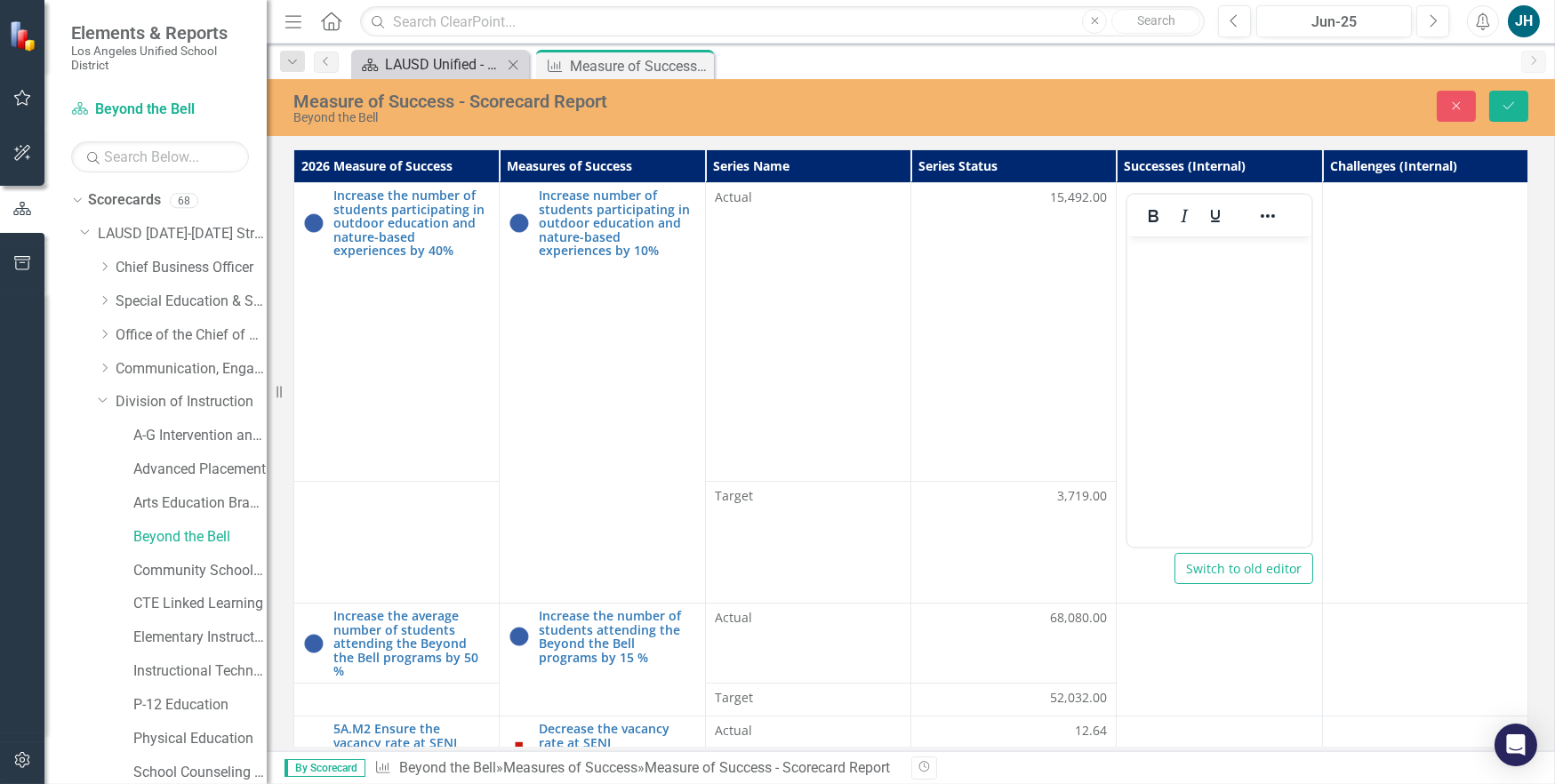 click on "LAUSD Unified - Ready for the World" at bounding box center (444, 64) 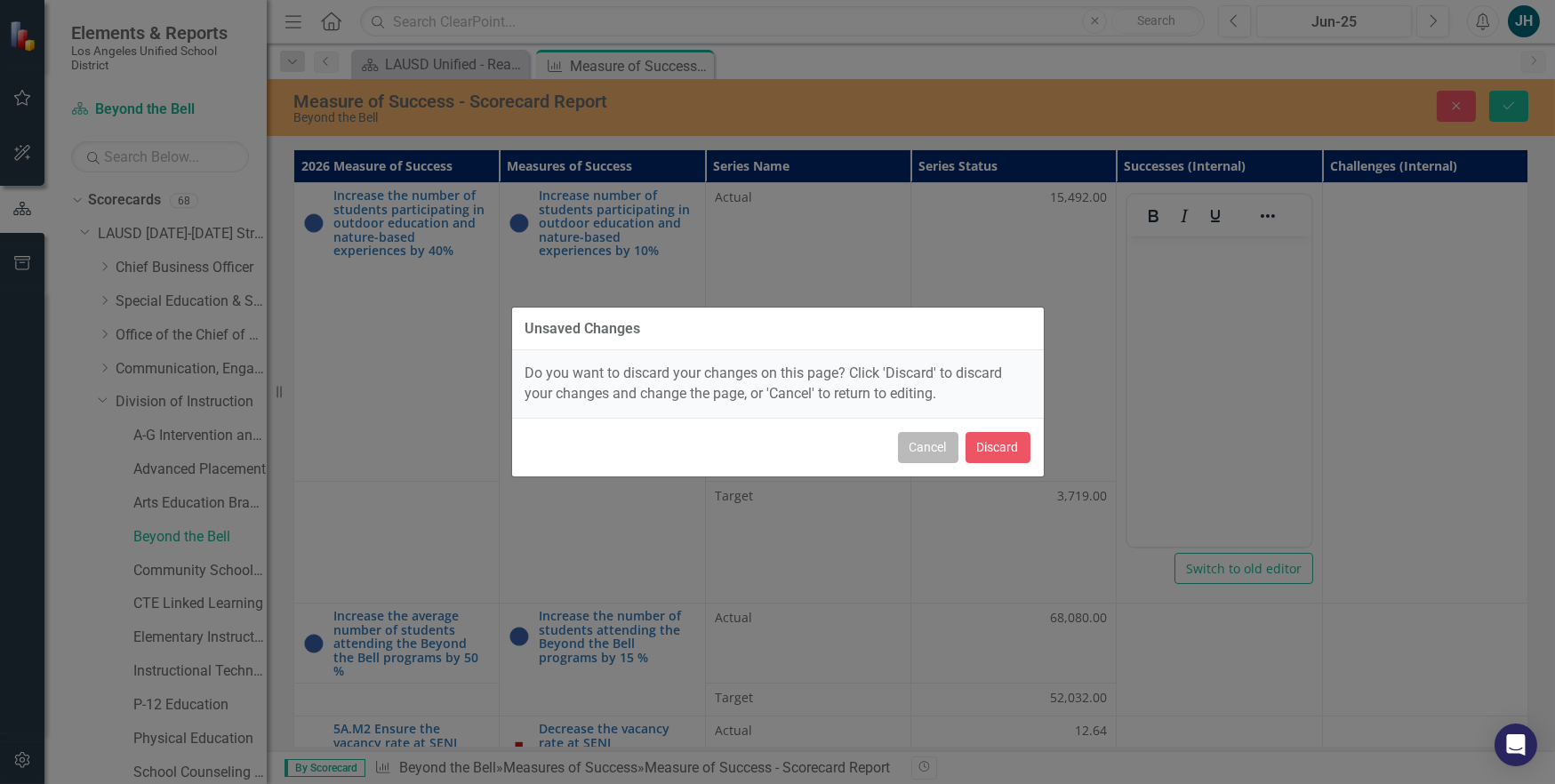 click on "Cancel" at bounding box center [928, 447] 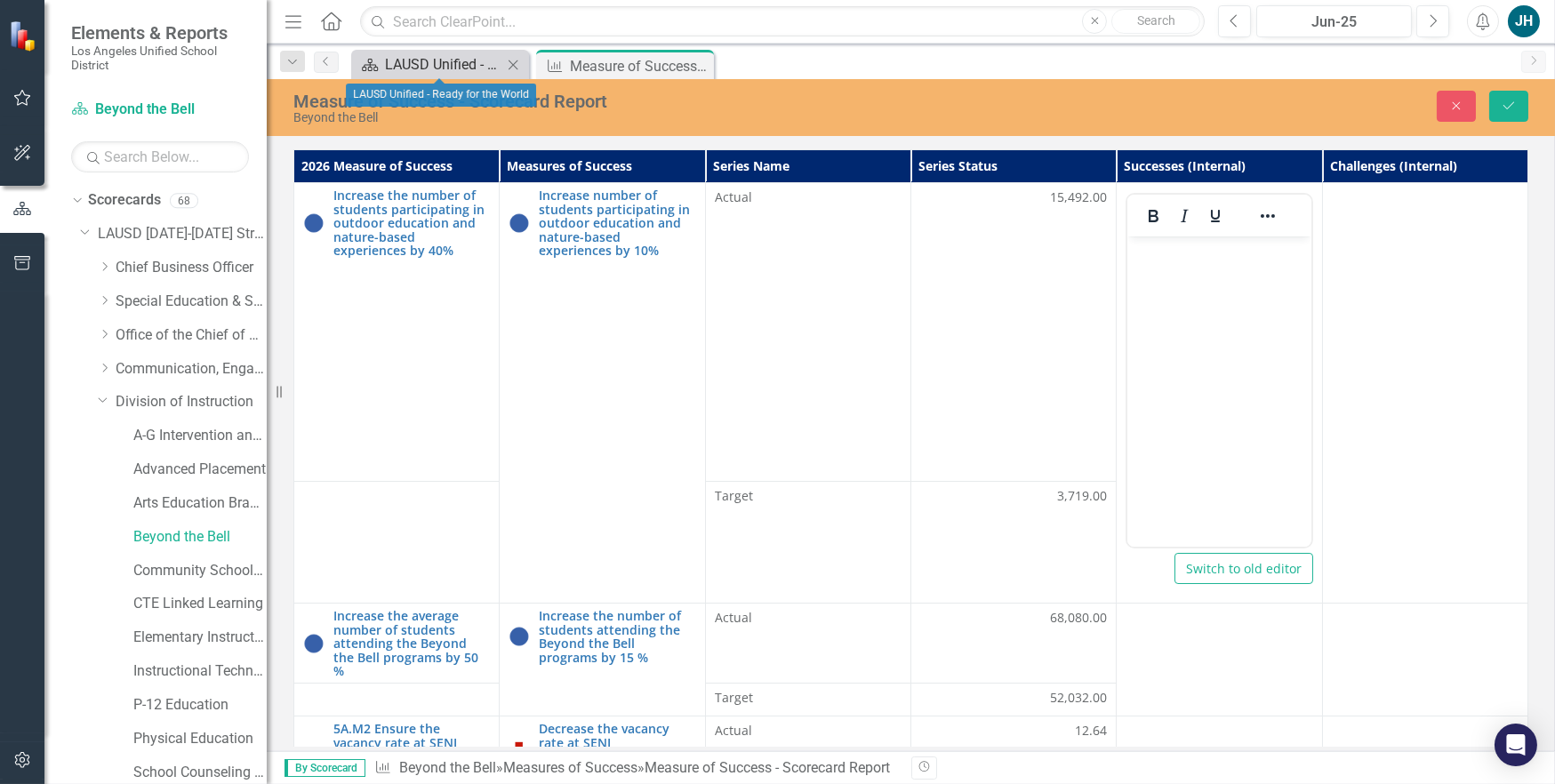 click on "LAUSD Unified - Ready for the World" at bounding box center (444, 64) 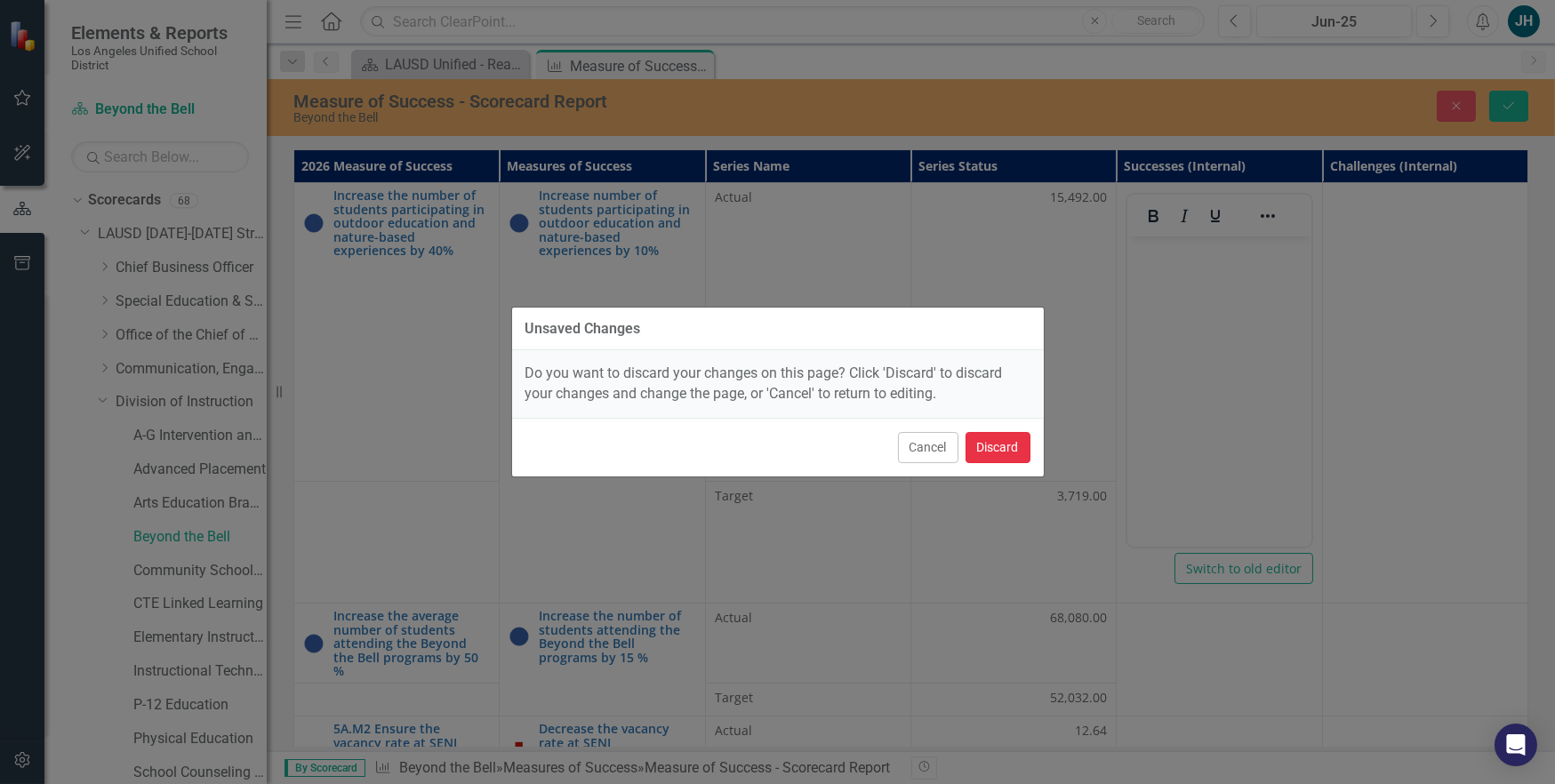 click on "Discard" at bounding box center (998, 447) 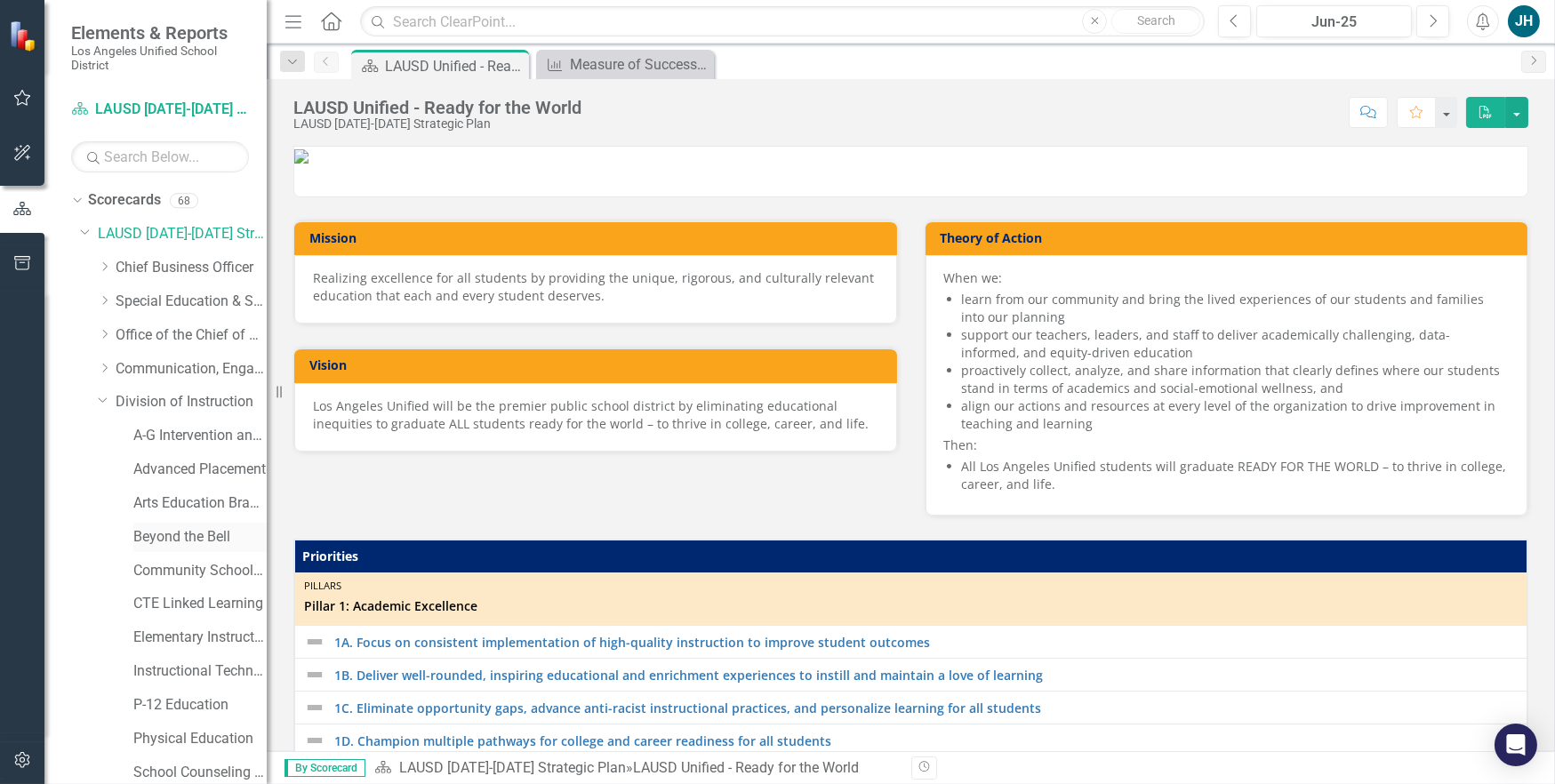 click on "Beyond the Bell" at bounding box center (200, 537) 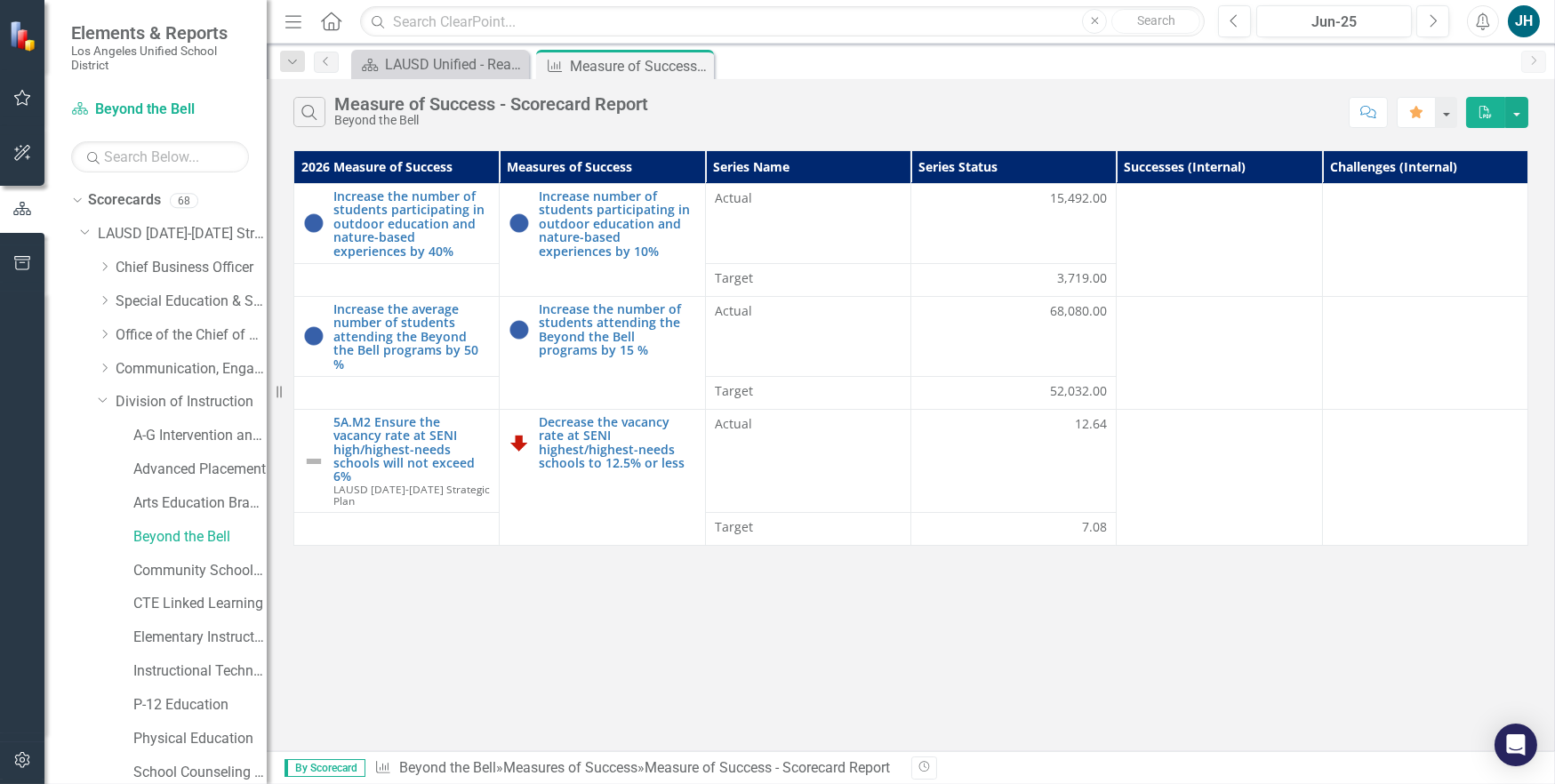 click on "Search Measure of Success - Scorecard Report Beyond the Bell" at bounding box center (816, 112) 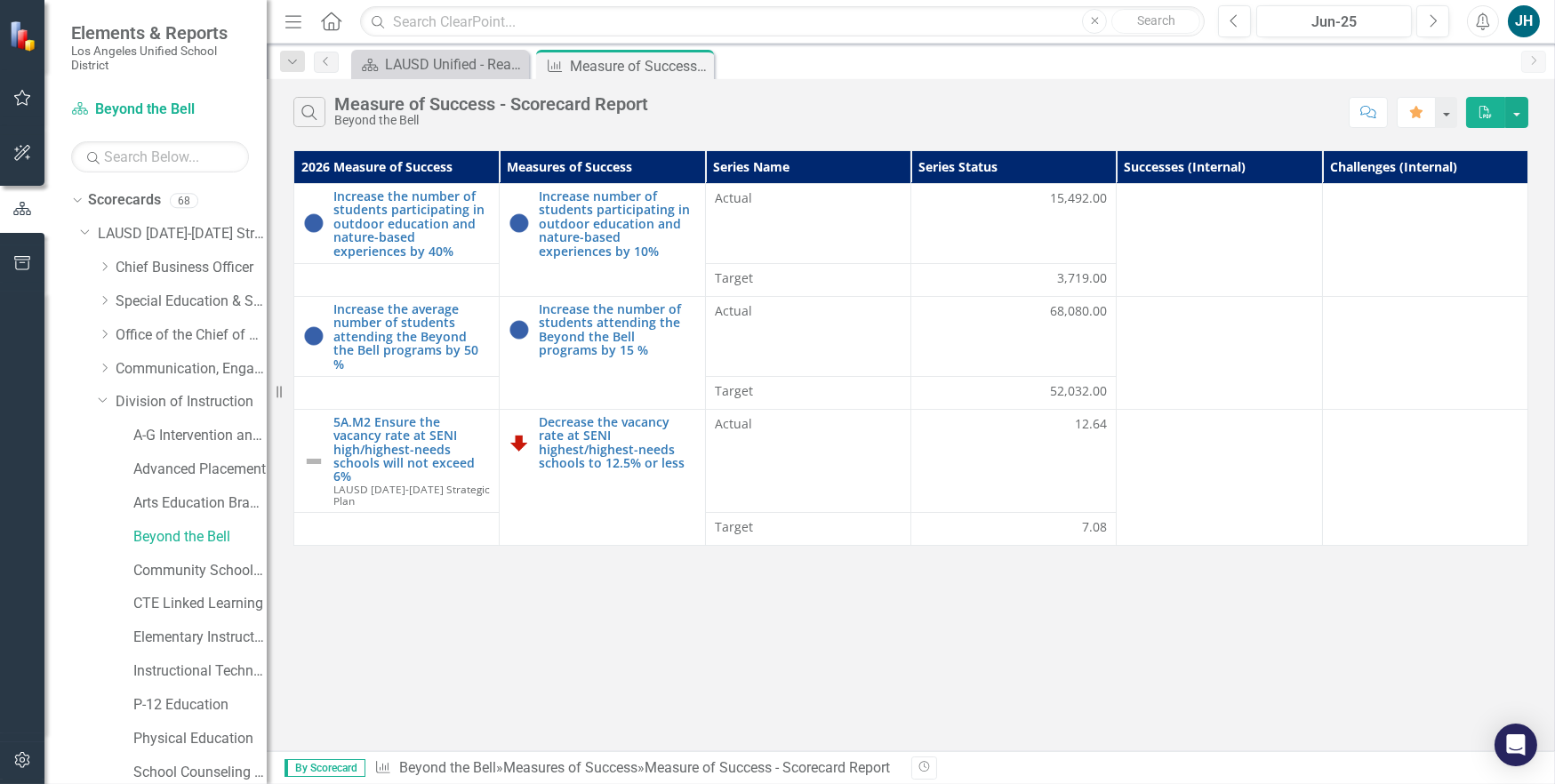 click on "Search Measure of Success - Scorecard Report Beyond the Bell Comment Favorite PDF 2026 Measure of Success Measures of Success Series Name Series Status Successes (Internal) Challenges (Internal) Increase the number of students participating in outdoor education and nature-based experiences by 40% Edit Edit Measures of Success Link Open Element Increase number of students participating in outdoor education and nature-based experiences by 10% Edit Edit Measures of Success Link Open Element Actual 15,492.00 Target 3,719.00 Increase the average number of students attending the Beyond the Bell programs by 50 % Edit Edit Measures of Success Link Open Element Increase the number of students attending the Beyond the Bell programs by 15 % Edit Edit Measures of Success Link Open Element Actual 68,080.00 Target 52,032.00 5A.M2 Ensure the vacancy rate at SENI high/highest-needs schools will not exceed 6% LAUSD [DATE]-[DATE] Strategic Plan Edit Edit Measures of Success Link Open Element Edit Edit Measures of Success Link 7.08" at bounding box center (910, 415) 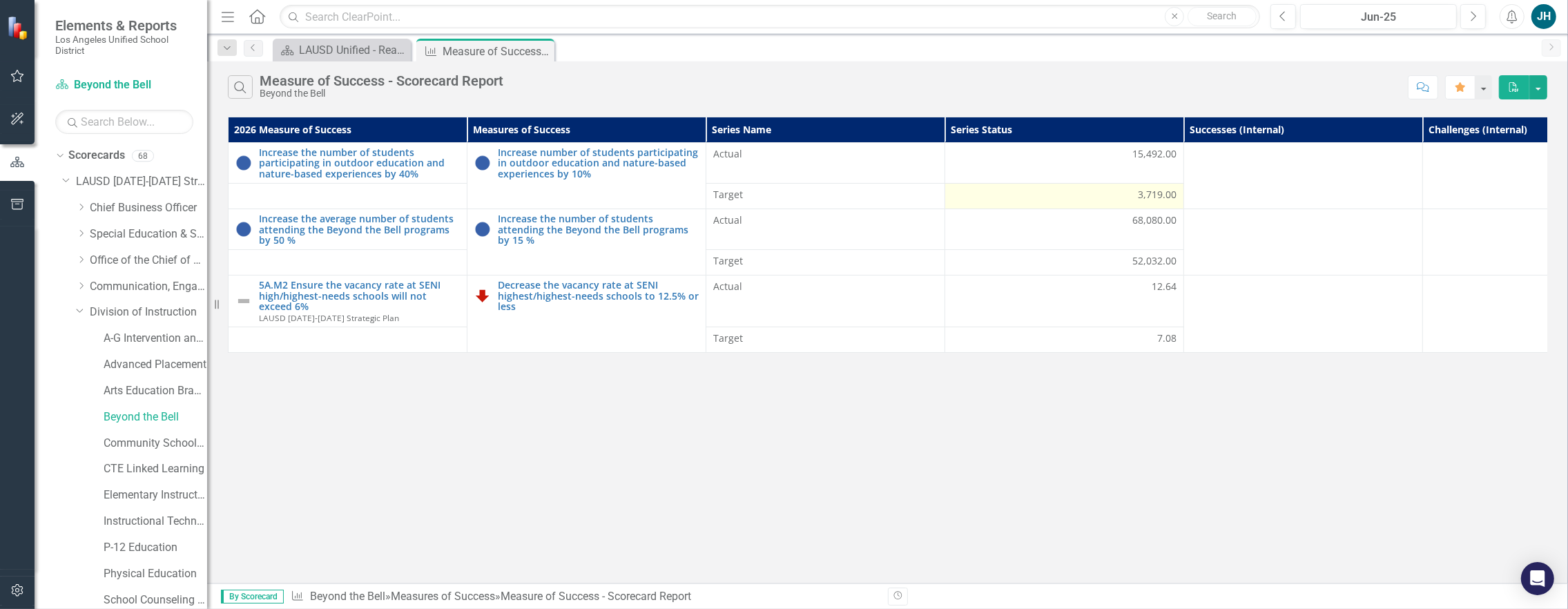 click on "3,719.00" at bounding box center [1157, 195] 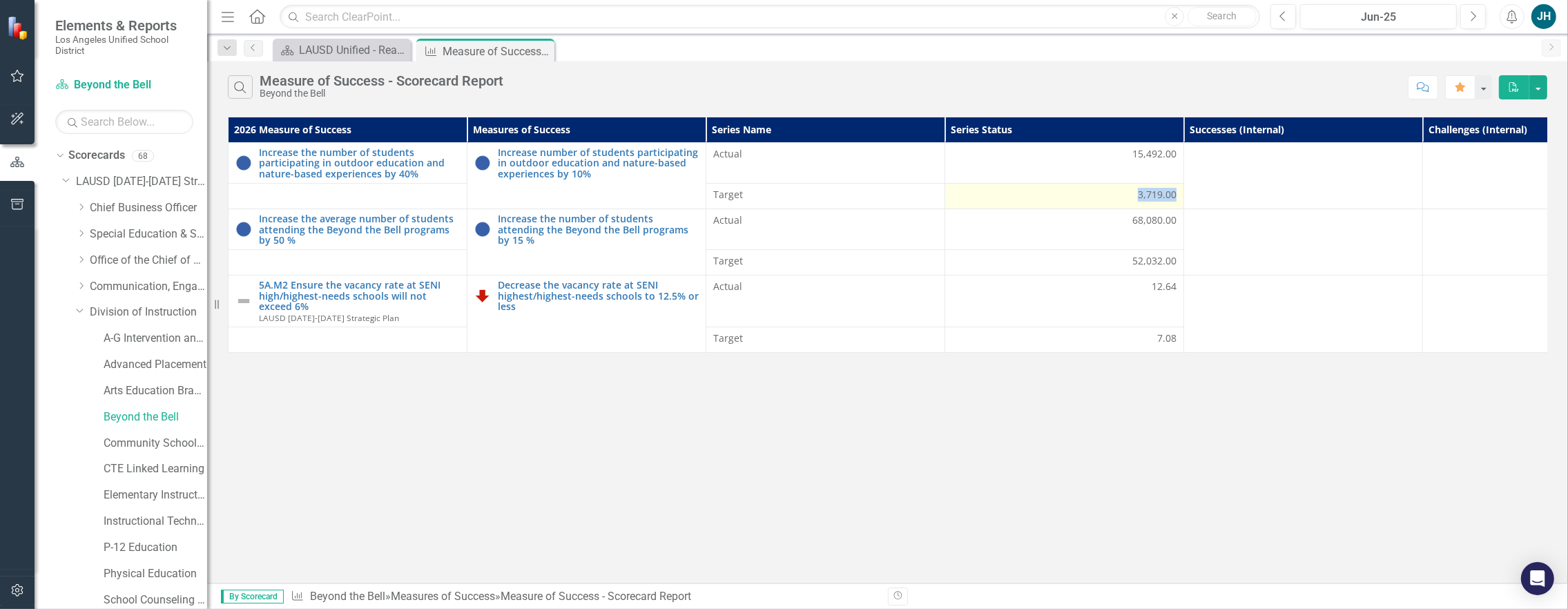 click on "3,719.00" at bounding box center [1157, 195] 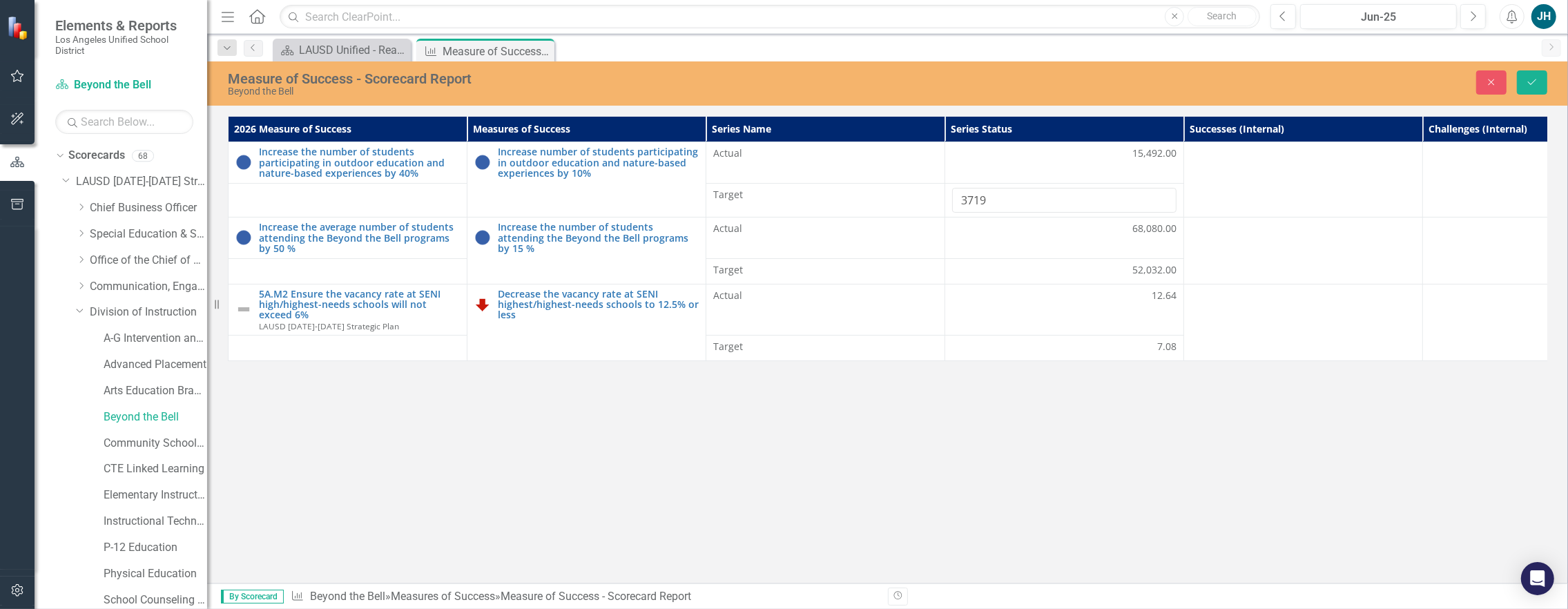 click on "Measure of Success - Scorecard Report Beyond the Bell Close Save 2026 Measure of Success Measures of Success Series Name Series Status Successes (Internal) Challenges (Internal) Increase the number of students participating in outdoor education and nature-based experiences by 40% Edit Edit Measures of Success Link Open Element Increase number of students participating in outdoor education and nature-based experiences by 10% Edit Edit Measures of Success Link Open Element Actual 15,492.00 Target 3719 Increase the average number of students attending the Beyond the Bell programs by 50 % Edit Edit Measures of Success Link Open Element Increase the number of students attending the Beyond the Bell programs by 15 % Edit Edit Measures of Success Link Open Element Actual 68,080.00 Target 52,032.00 5A.M2 Ensure the vacancy rate at SENI high/highest-needs schools will not exceed 6% LAUSD [DATE]-[DATE] Strategic Plan Edit Edit Measures of Success Link Open Element Edit Edit Measures of Success Link Open Element Actual 12.64" at bounding box center [887, 322] 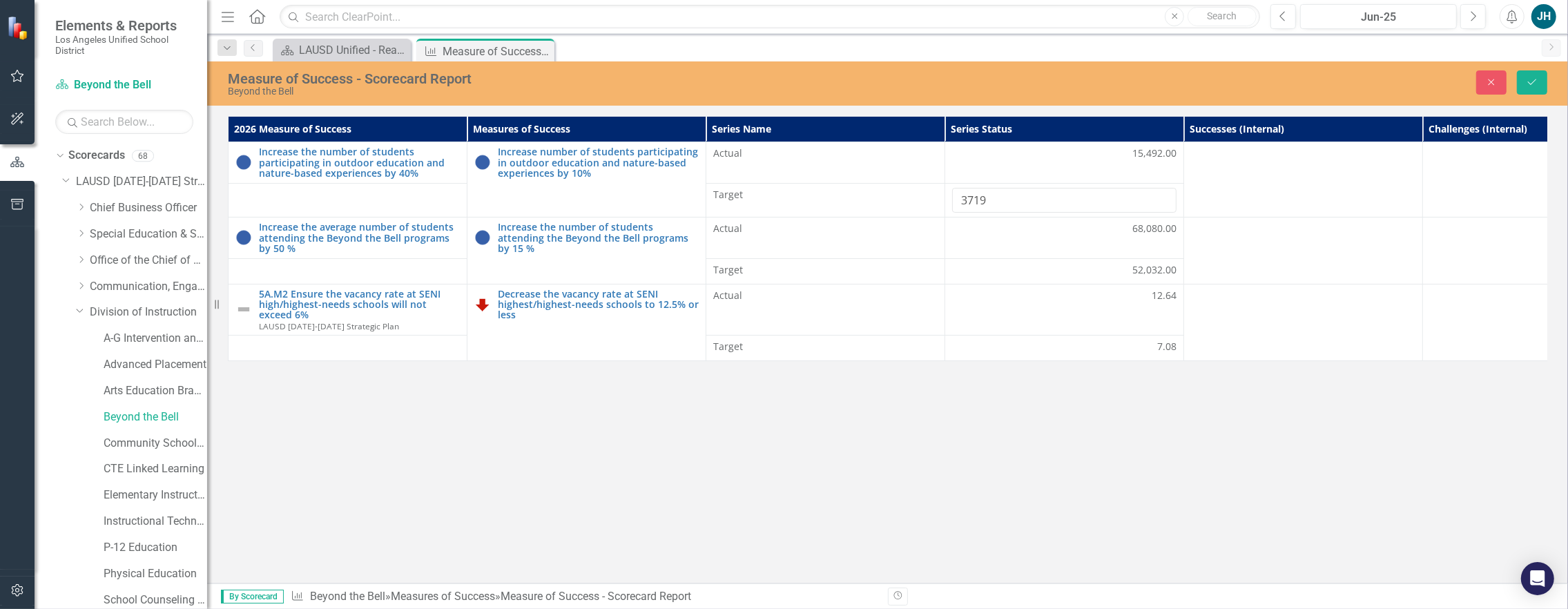click on "Measure of Success - Scorecard Report Beyond the Bell Close Save 2026 Measure of Success Measures of Success Series Name Series Status Successes (Internal) Challenges (Internal) Increase the number of students participating in outdoor education and nature-based experiences by 40% Edit Edit Measures of Success Link Open Element Increase number of students participating in outdoor education and nature-based experiences by 10% Edit Edit Measures of Success Link Open Element Actual 15,492.00 Target 3719 Increase the average number of students attending the Beyond the Bell programs by 50 % Edit Edit Measures of Success Link Open Element Increase the number of students attending the Beyond the Bell programs by 15 % Edit Edit Measures of Success Link Open Element Actual 68,080.00 Target 52,032.00 5A.M2 Ensure the vacancy rate at SENI high/highest-needs schools will not exceed 6% LAUSD [DATE]-[DATE] Strategic Plan Edit Edit Measures of Success Link Open Element Edit Edit Measures of Success Link Open Element Actual 12.64" at bounding box center (887, 322) 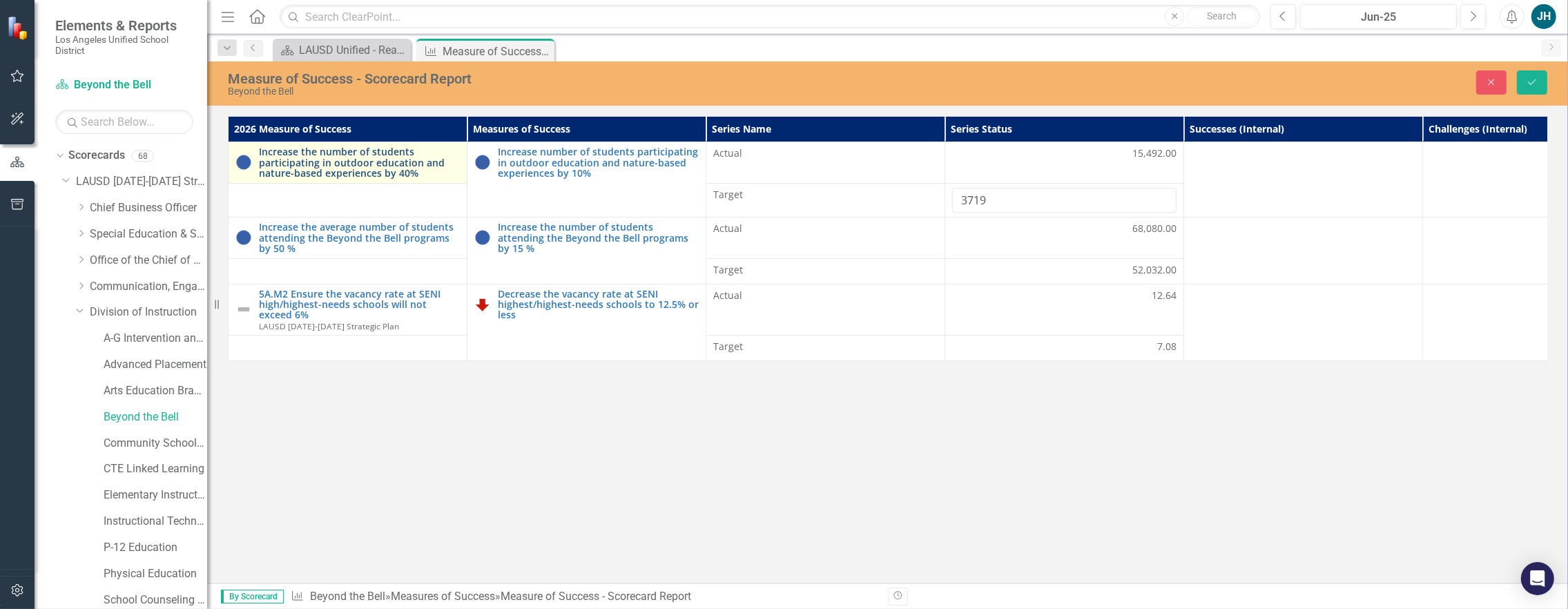 click on "Increase the number of students participating in outdoor education and nature-based experiences by 40%" at bounding box center [359, 162] 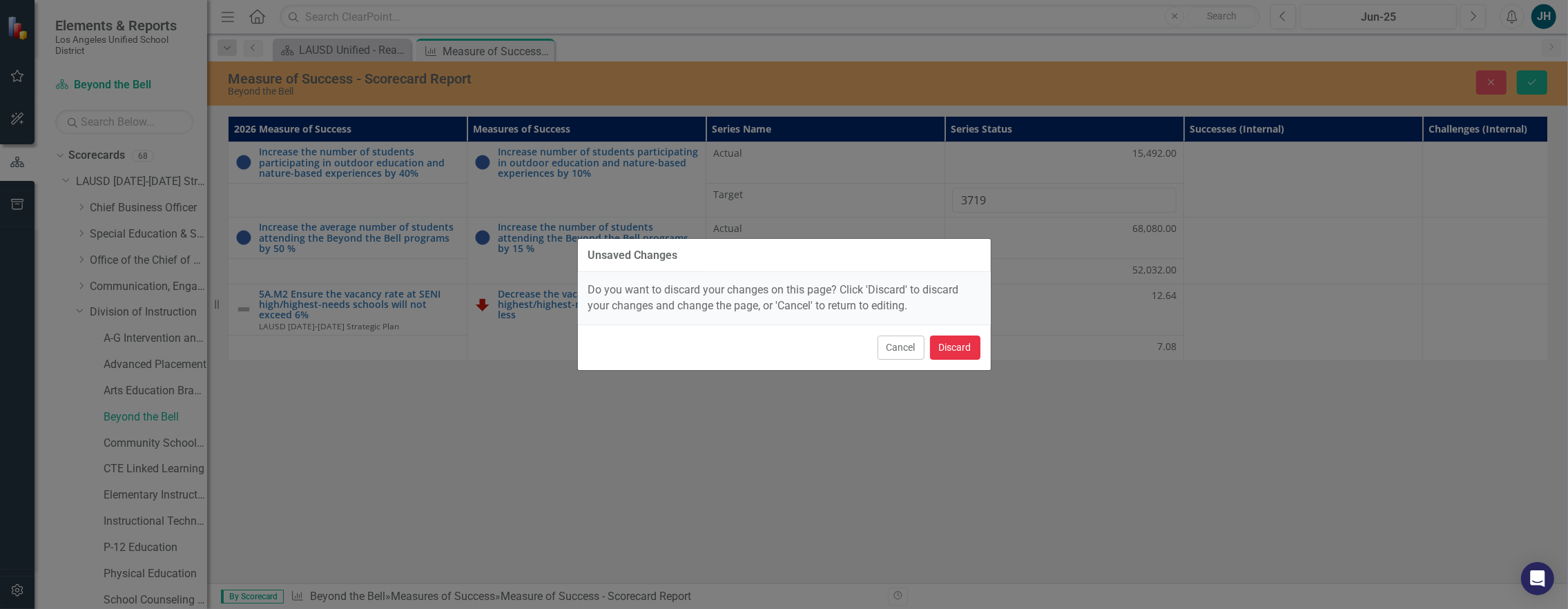 click on "Discard" at bounding box center [955, 347] 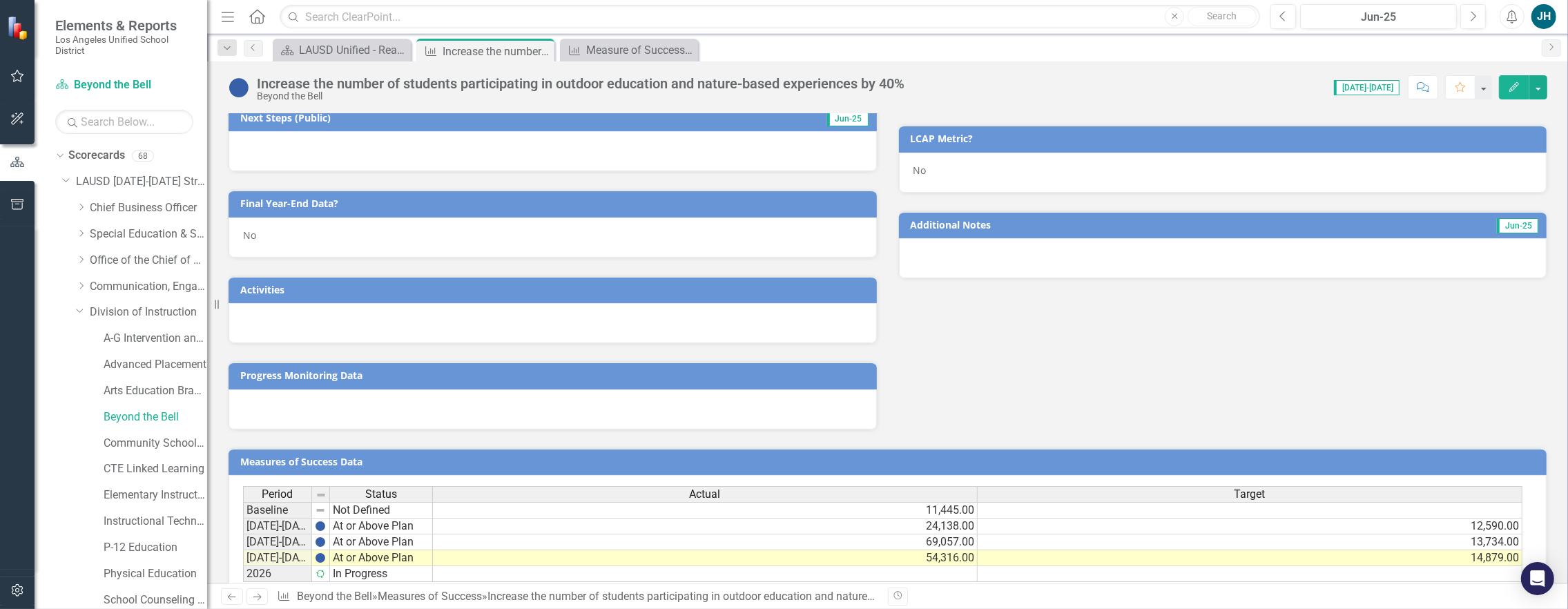 scroll, scrollTop: 528, scrollLeft: 0, axis: vertical 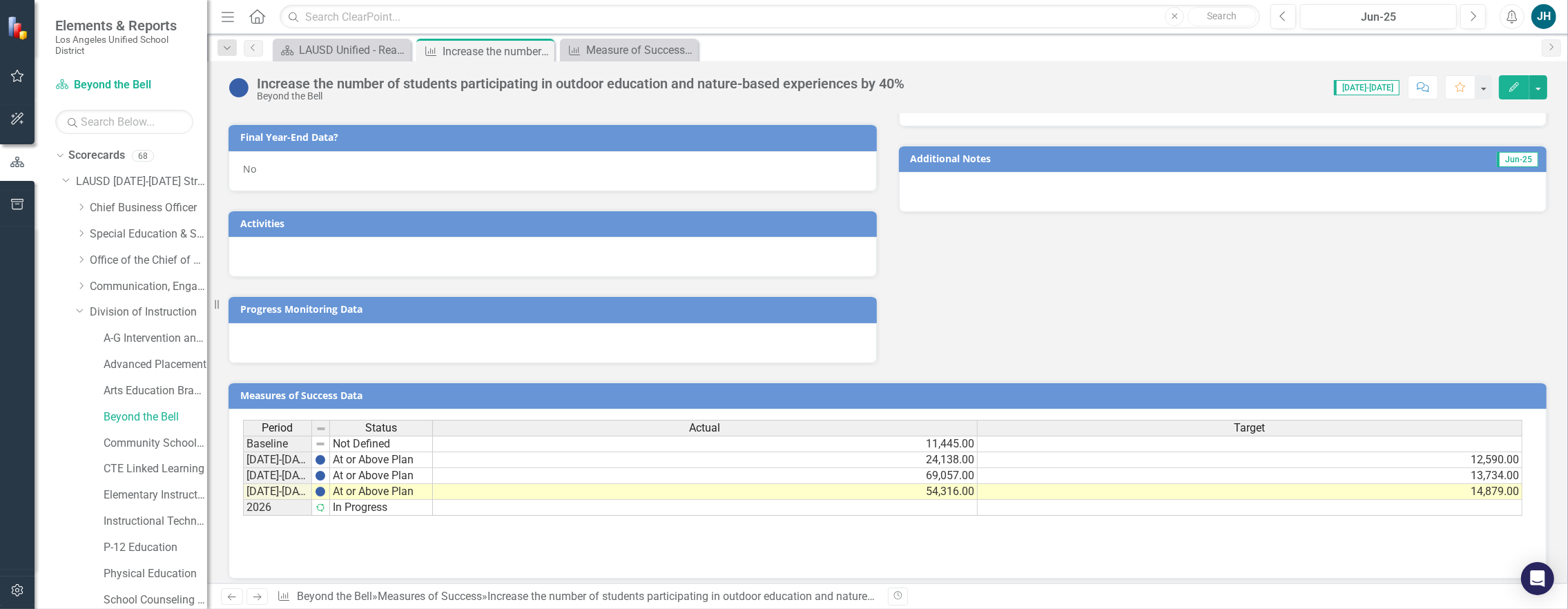 click on "Increase the number of students participating in outdoor education and nature-based experiences by 40% Beyond the Bell Score: 0.00 [DATE]-[DATE] Completed  Comment Favorite Edit" at bounding box center (887, 82) 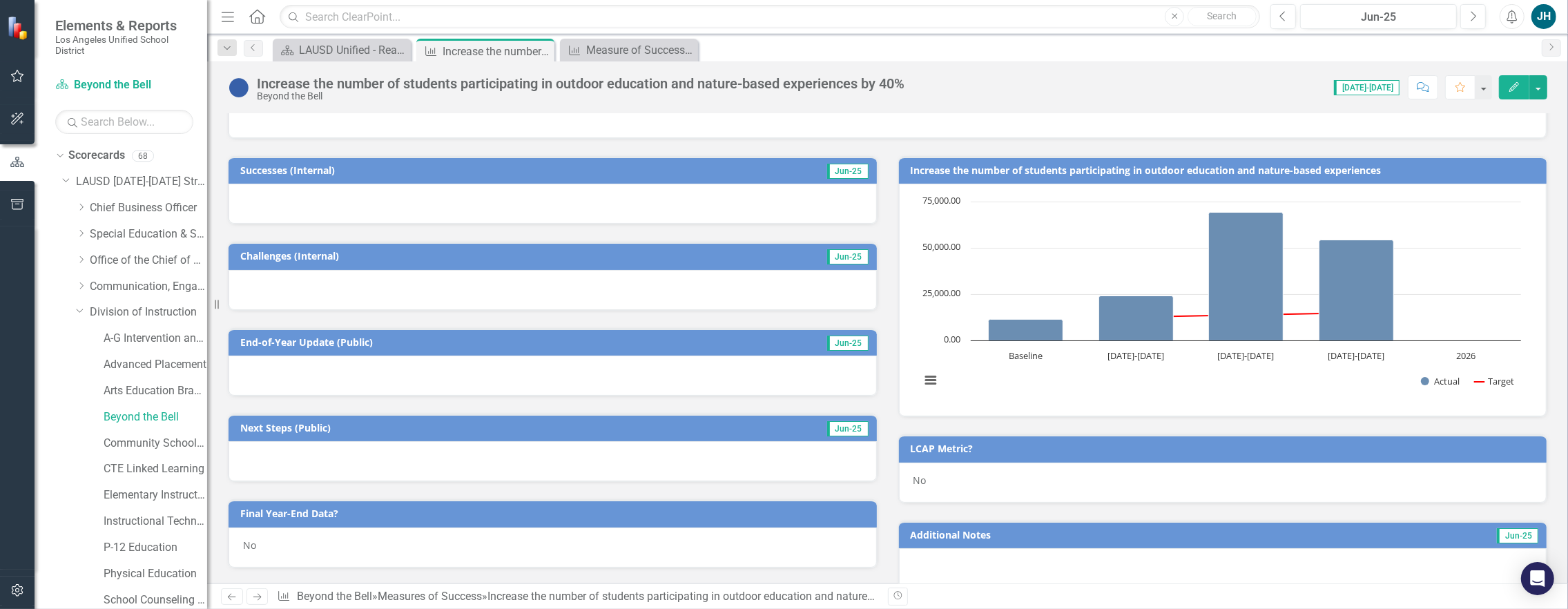 scroll, scrollTop: 0, scrollLeft: 0, axis: both 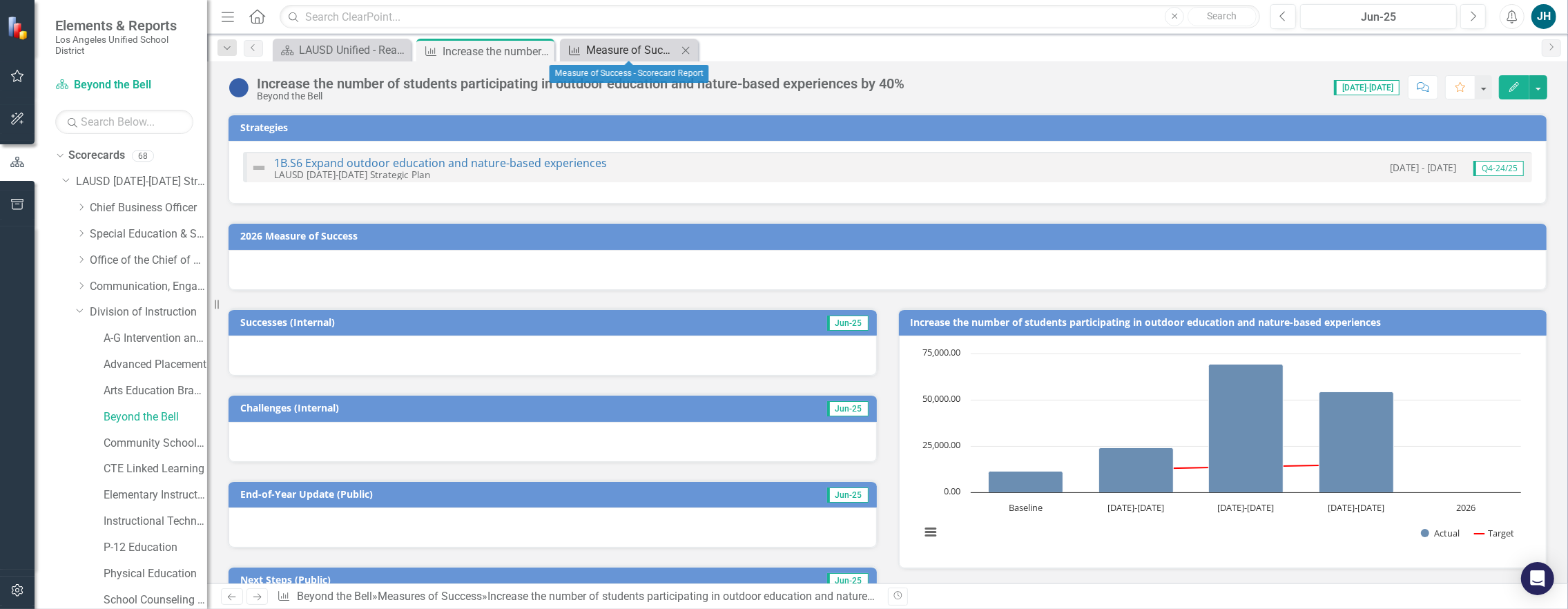 click on "Measure of Success - Scorecard Report" at bounding box center [632, 50] 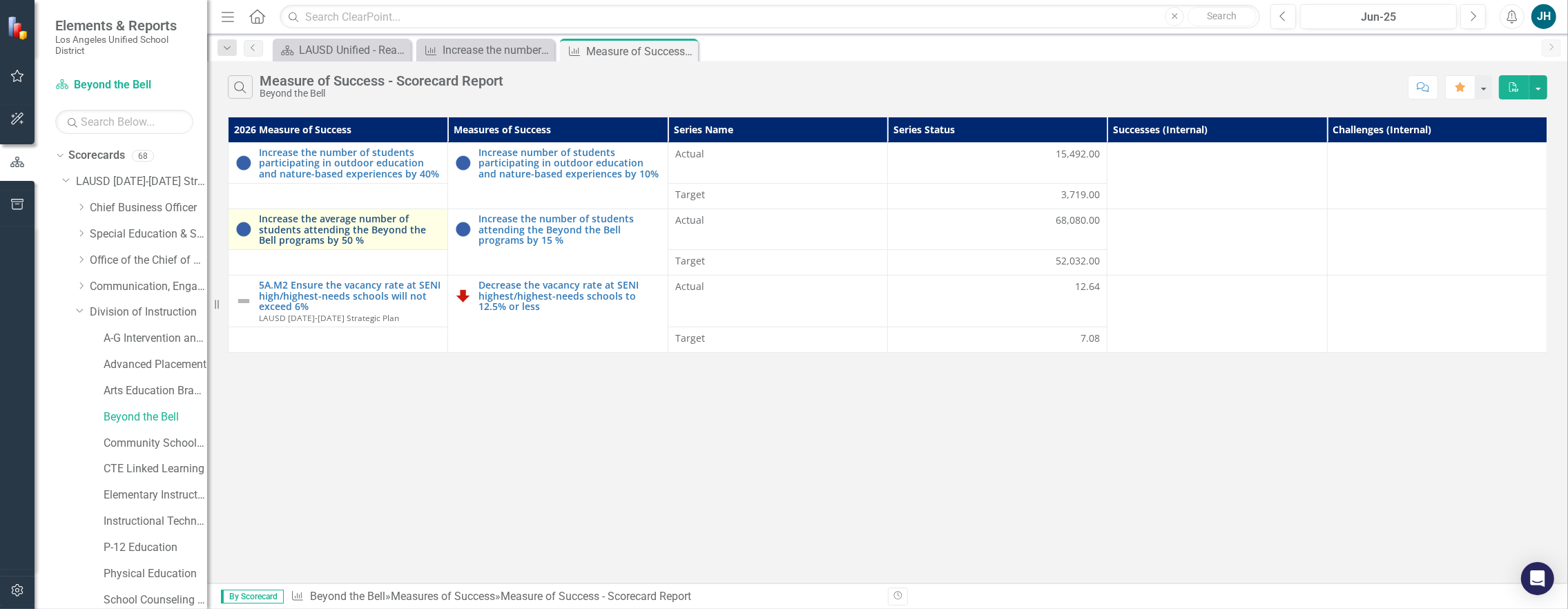 click on "Increase the average number of students attending the Beyond the Bell programs by 50 %" at bounding box center [349, 229] 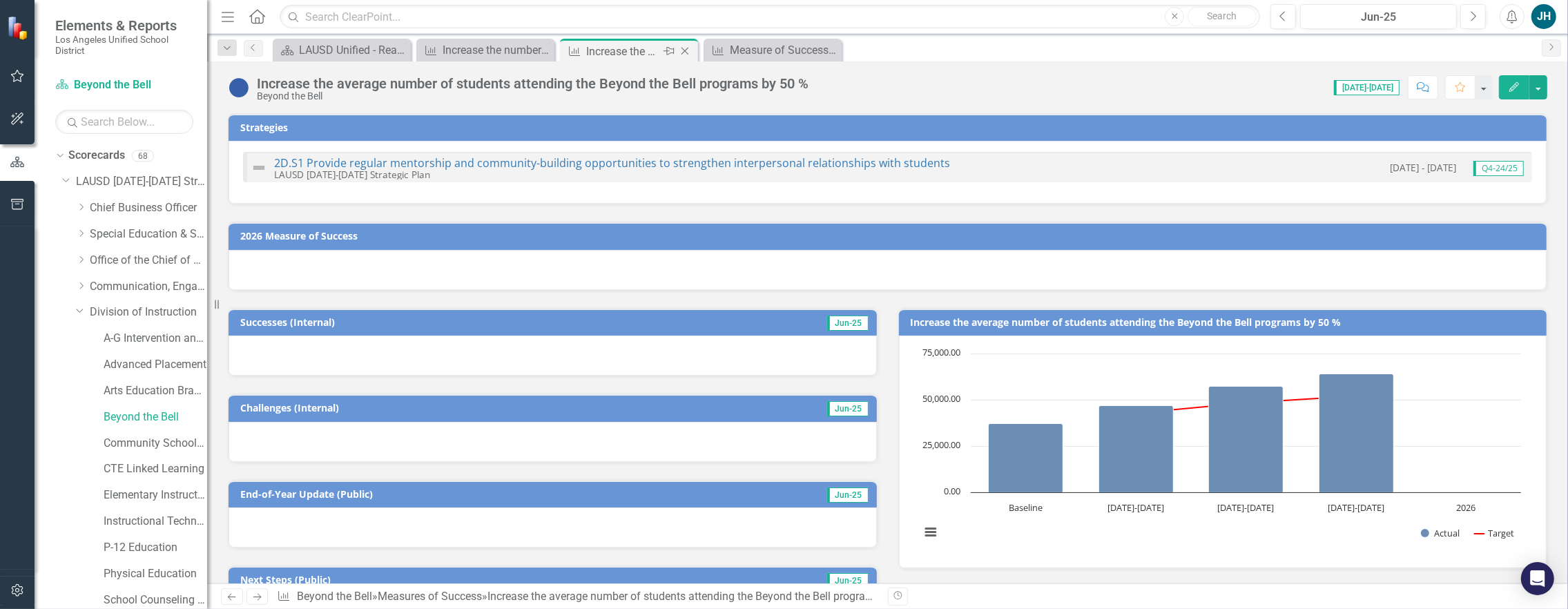 click on "Close" 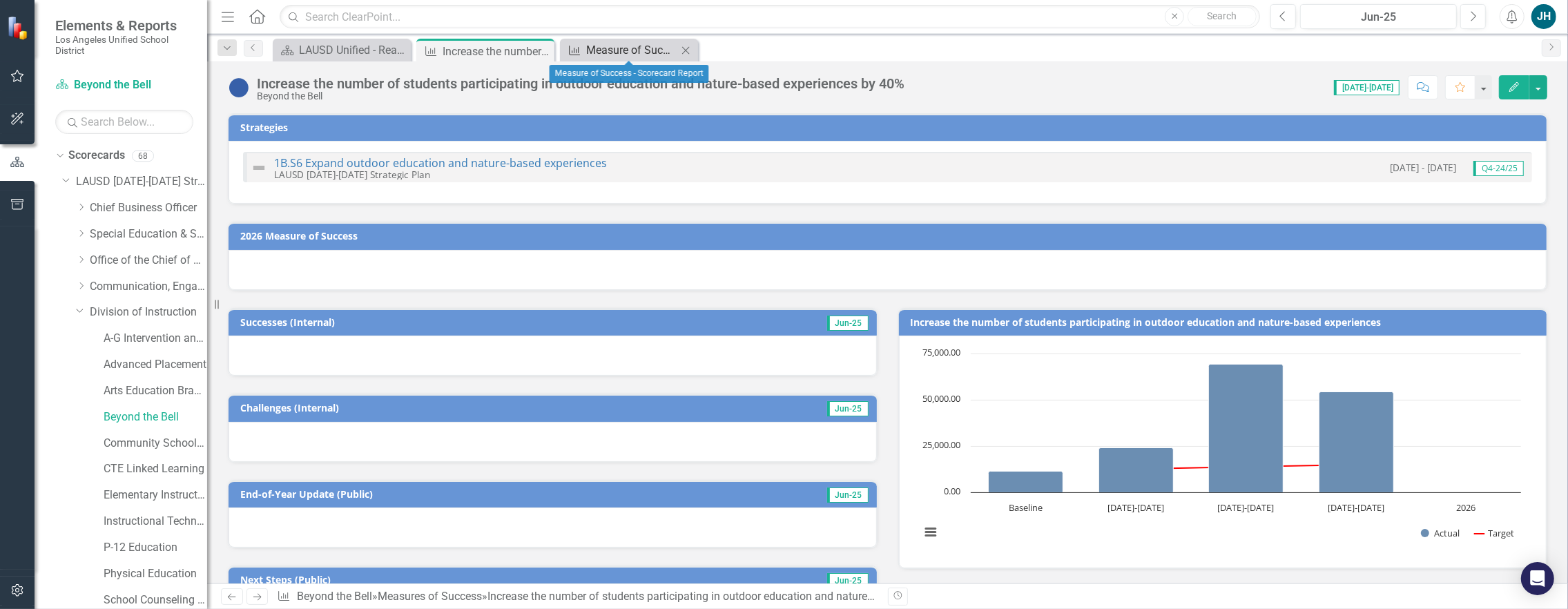 click on "Measure of Success - Scorecard Report" at bounding box center [632, 50] 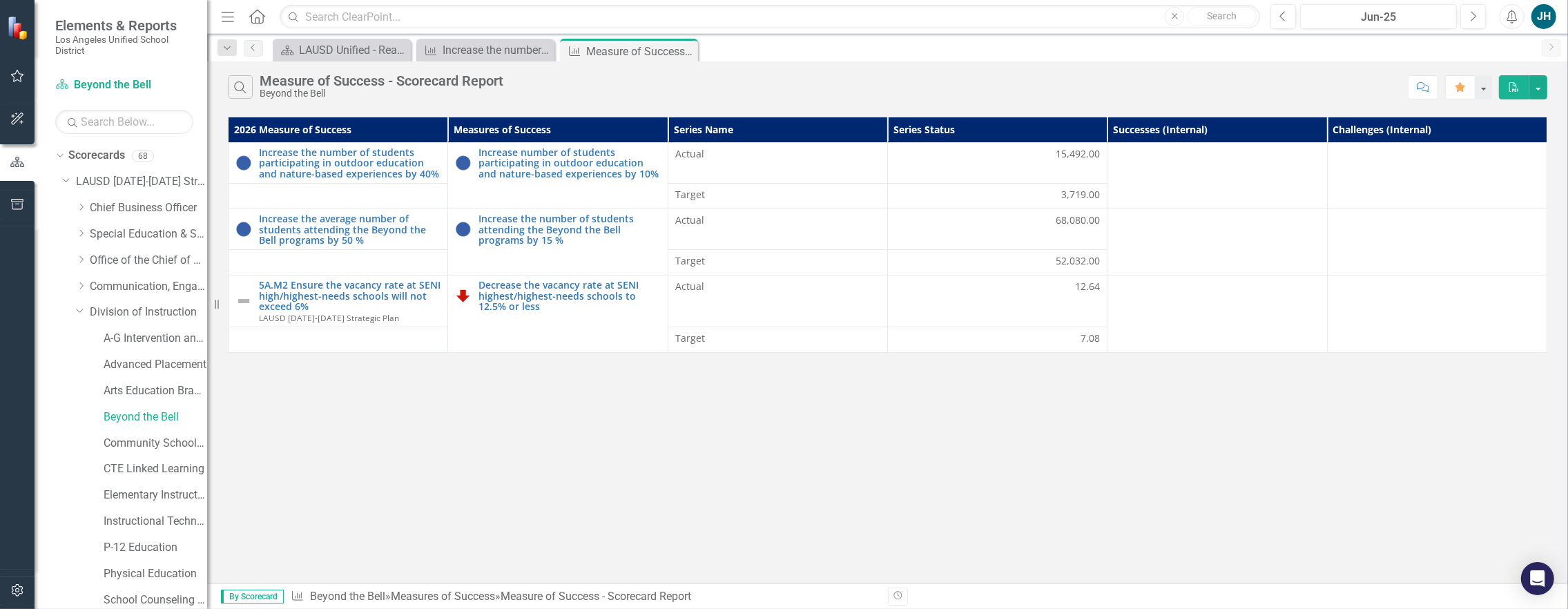 click on "Search Measure of Success - Scorecard Report Beyond the Bell" at bounding box center (814, 87) 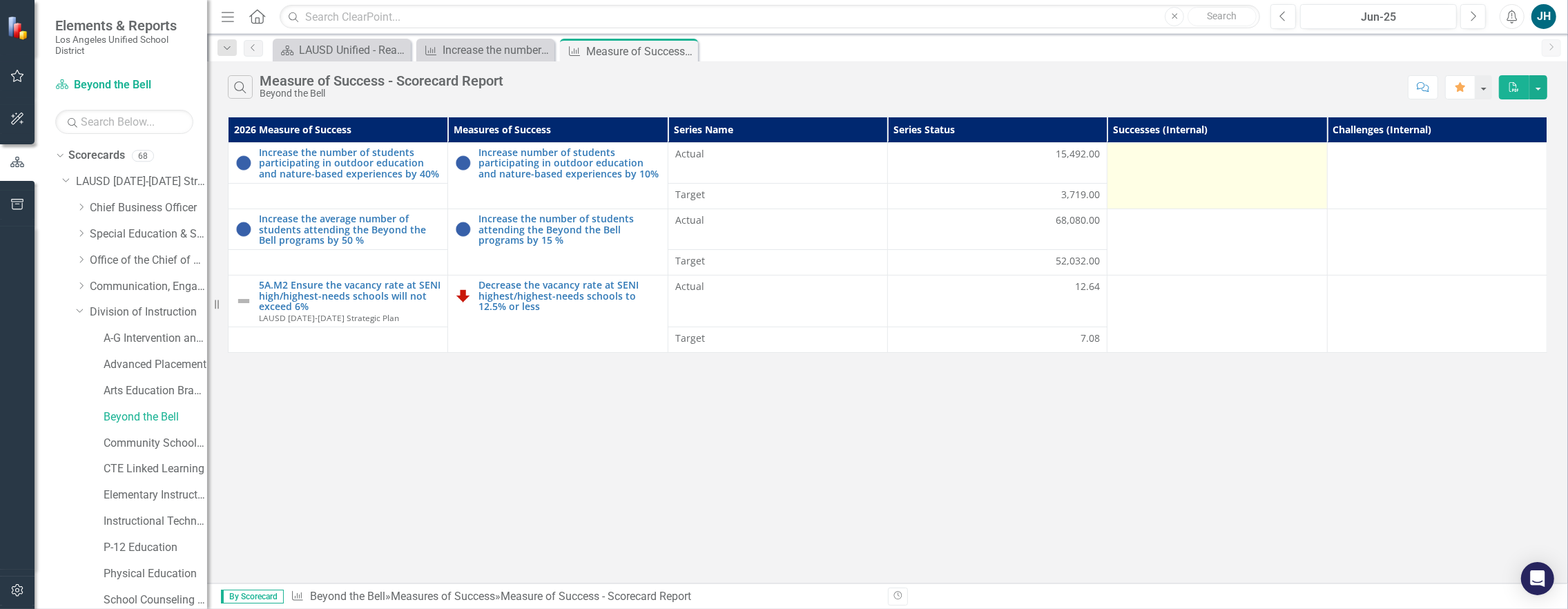click at bounding box center (1217, 176) 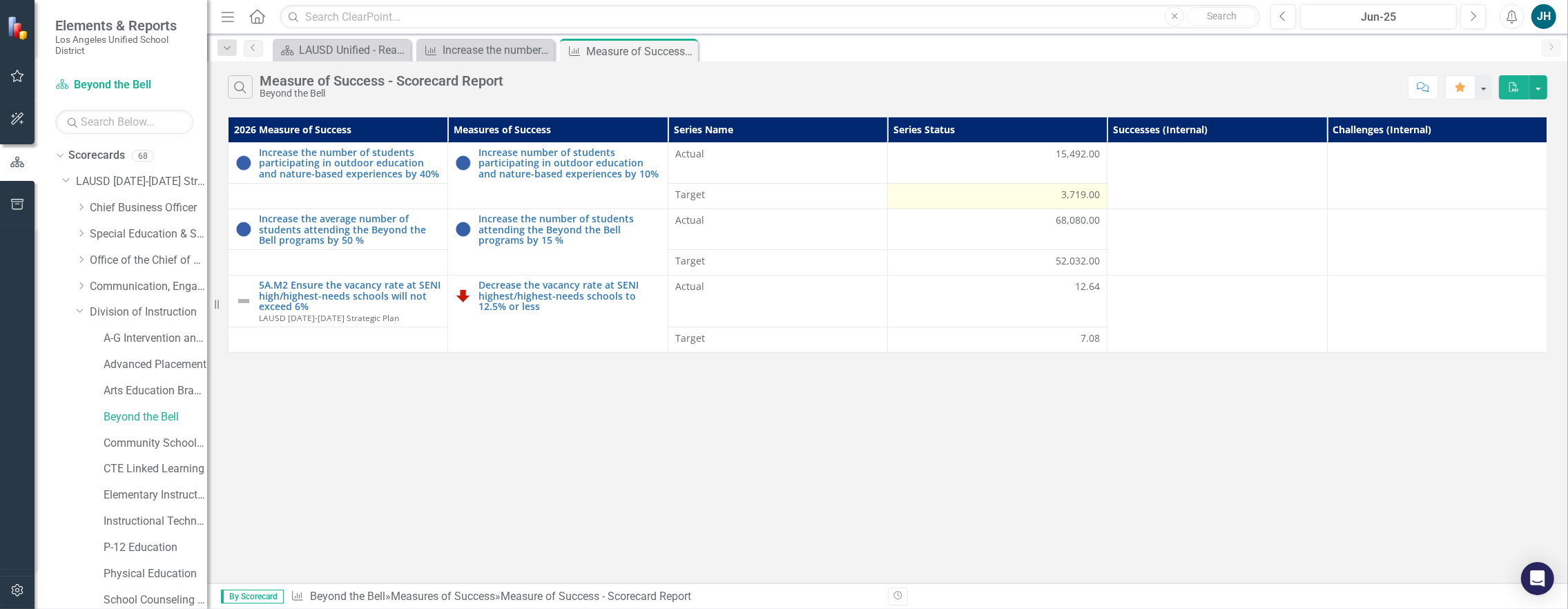 click on "3,719.00" at bounding box center [1081, 195] 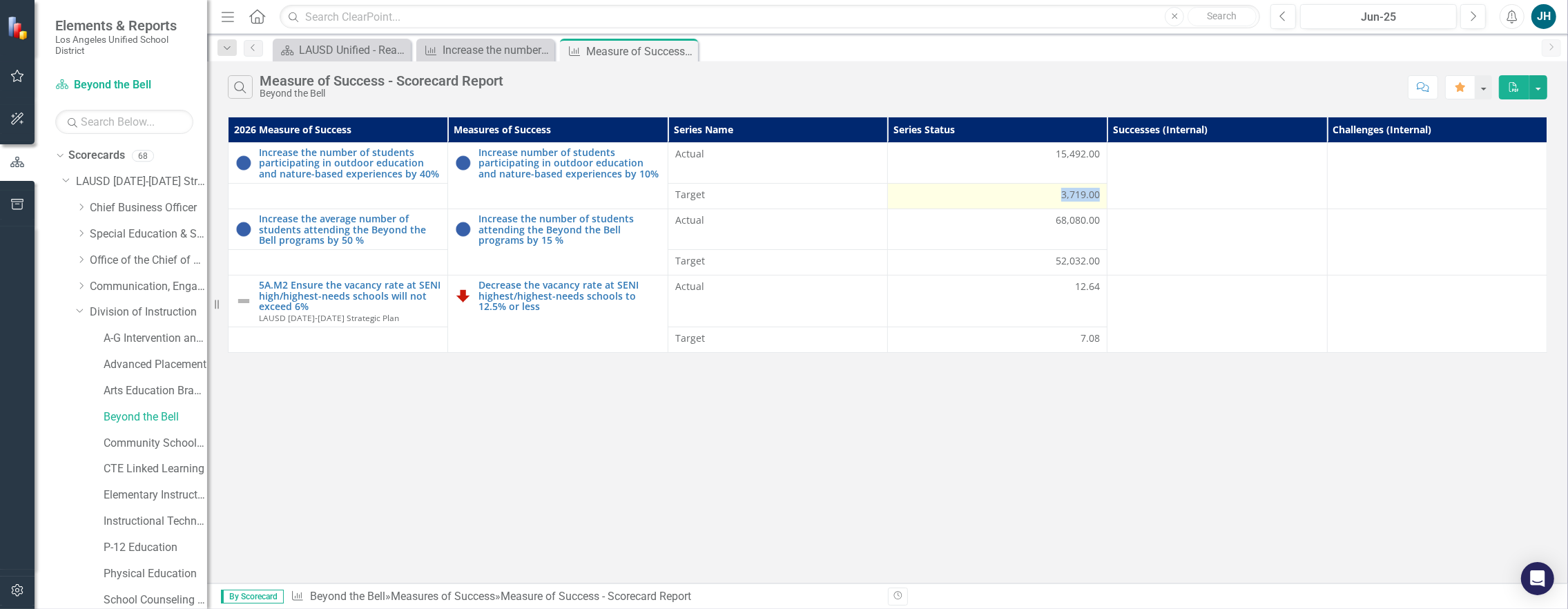 click on "3,719.00" at bounding box center (1081, 195) 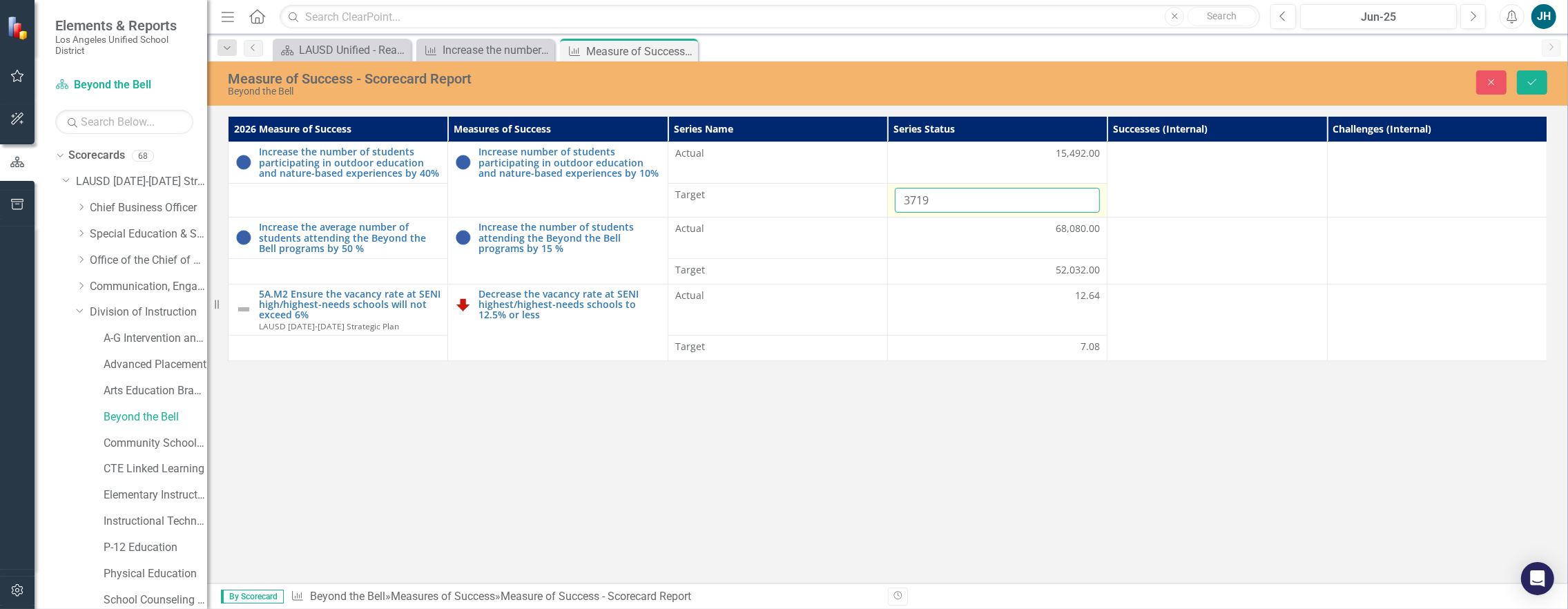 drag, startPoint x: 1066, startPoint y: 195, endPoint x: 972, endPoint y: 195, distance: 94 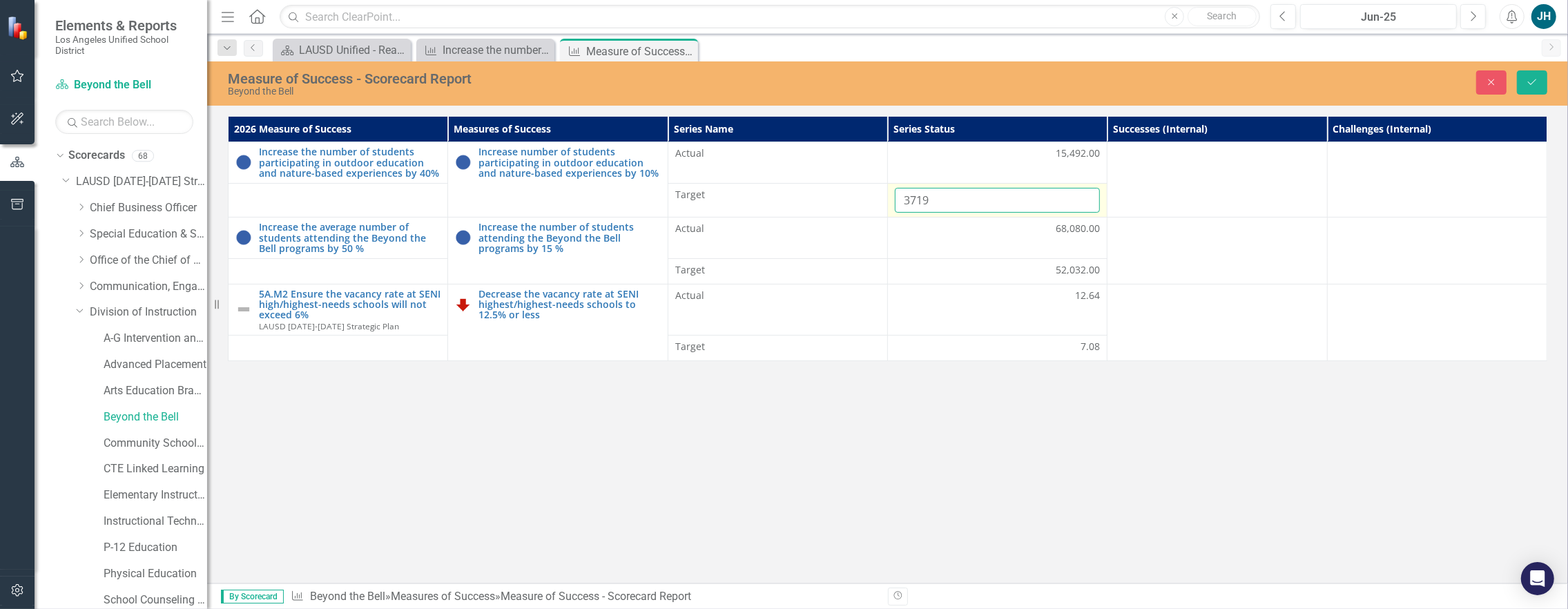 click on "3719" at bounding box center [997, 200] 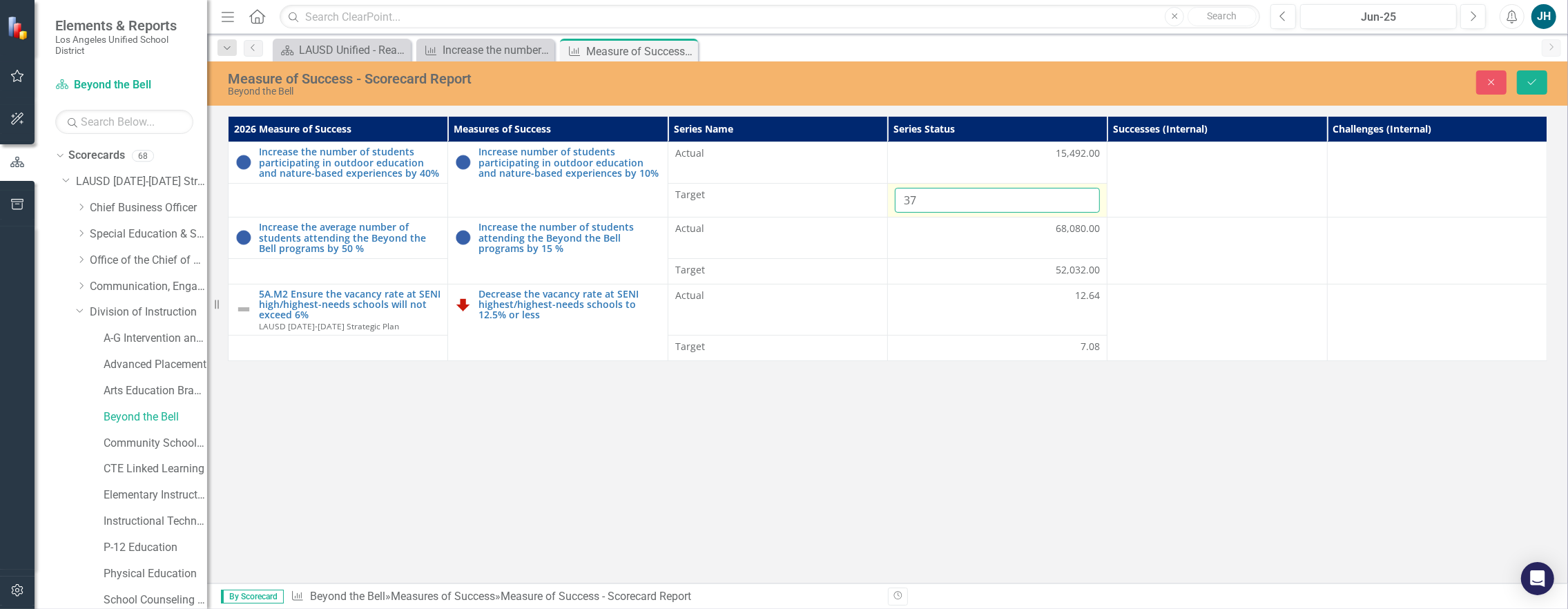 type on "3" 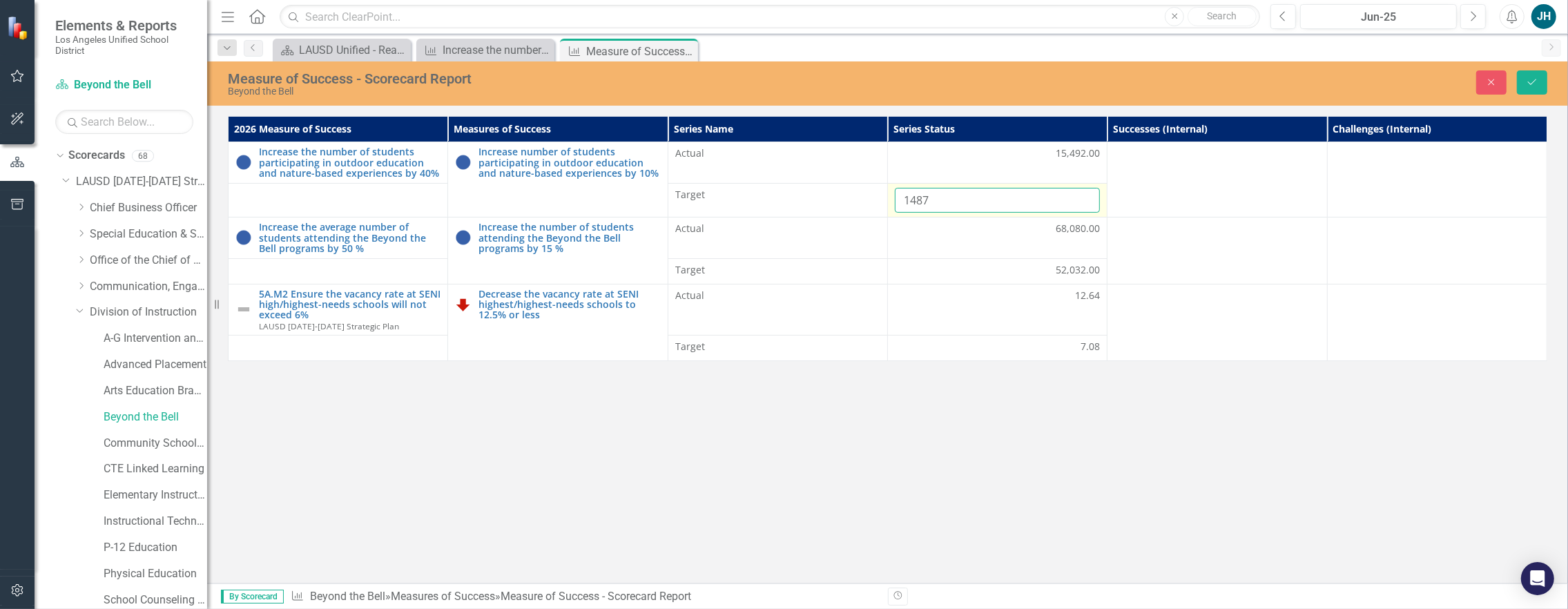 type on "14879" 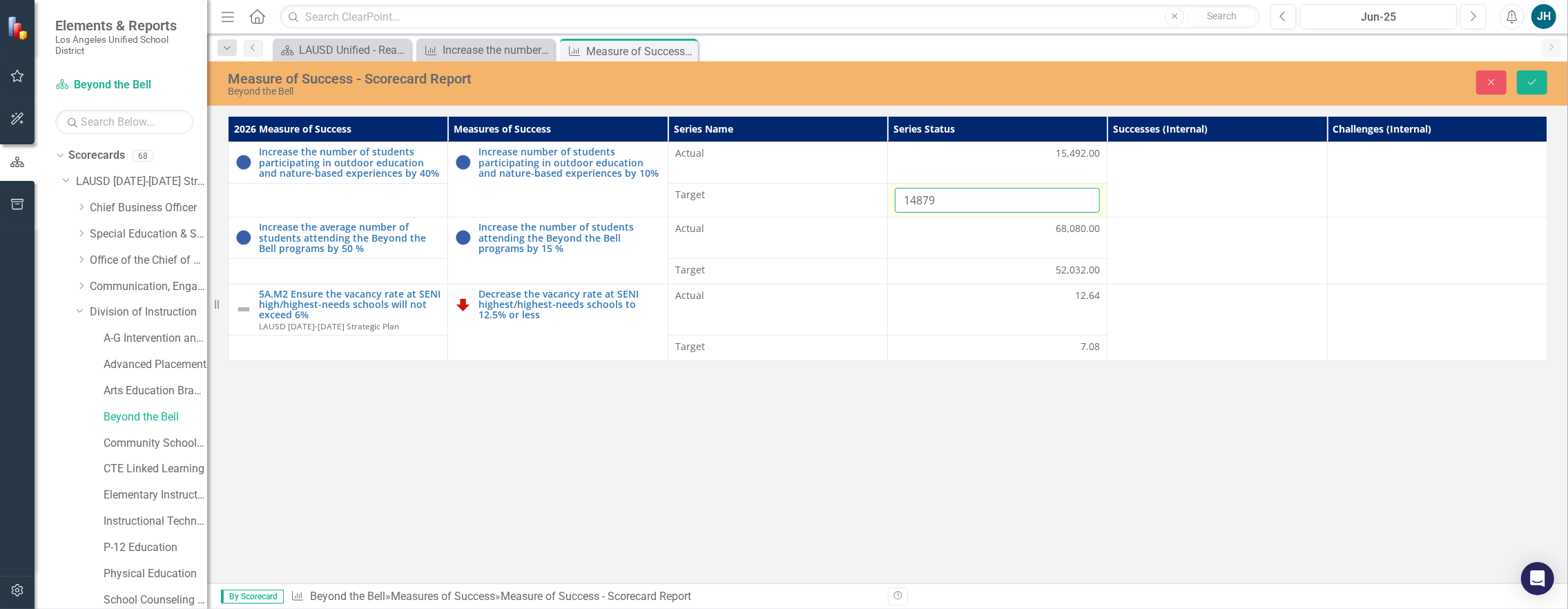 click on "Save" at bounding box center [1532, 82] 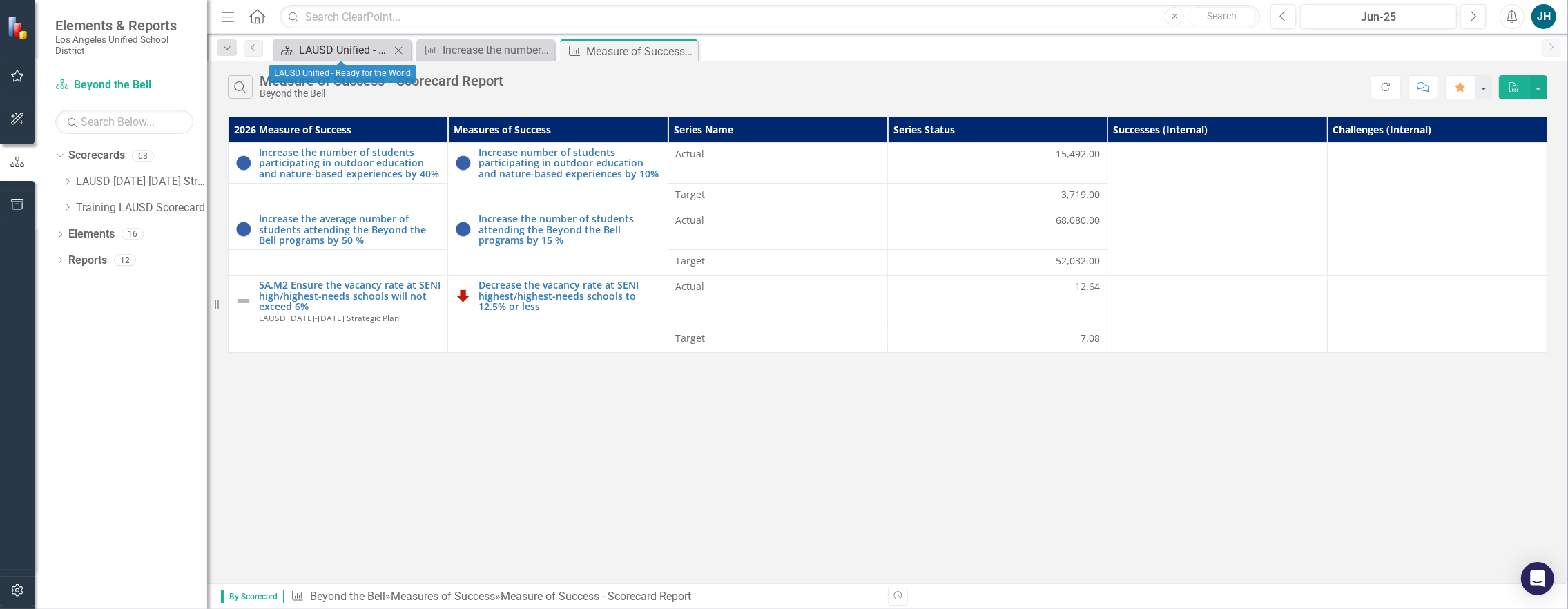 click on "LAUSD Unified - Ready for the World" at bounding box center [345, 50] 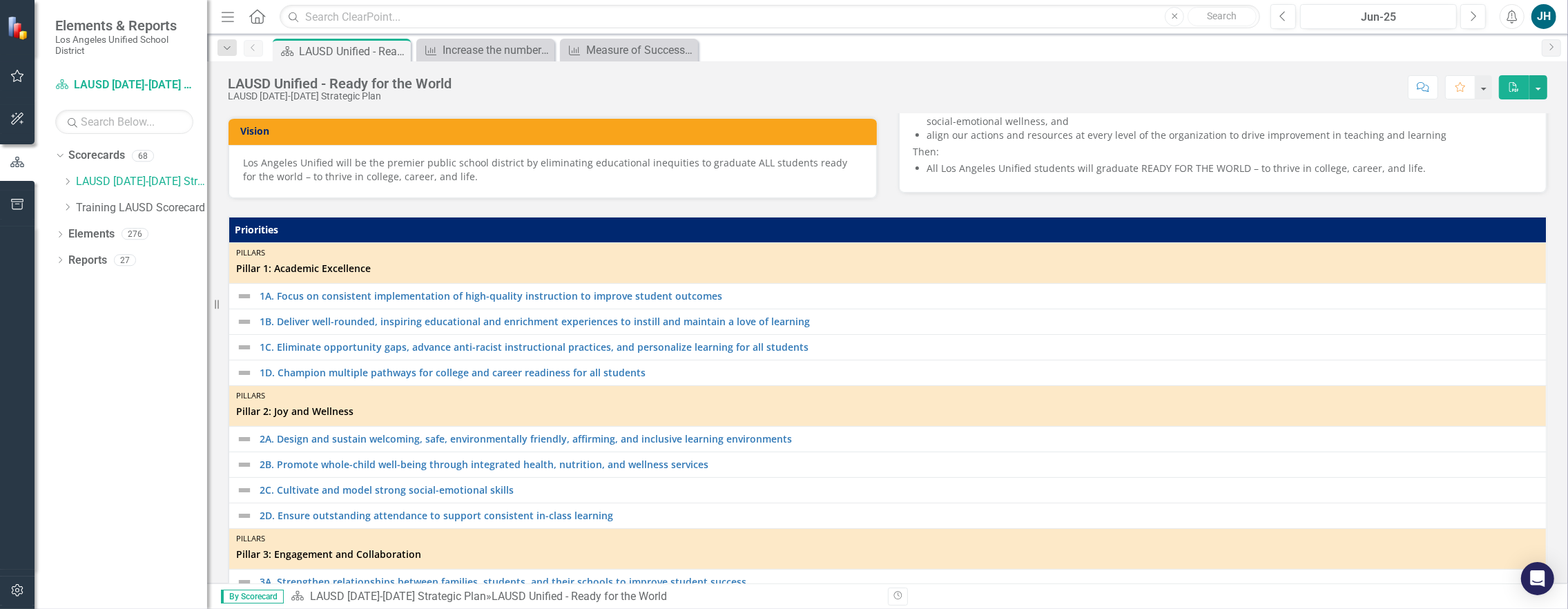 scroll, scrollTop: 0, scrollLeft: 0, axis: both 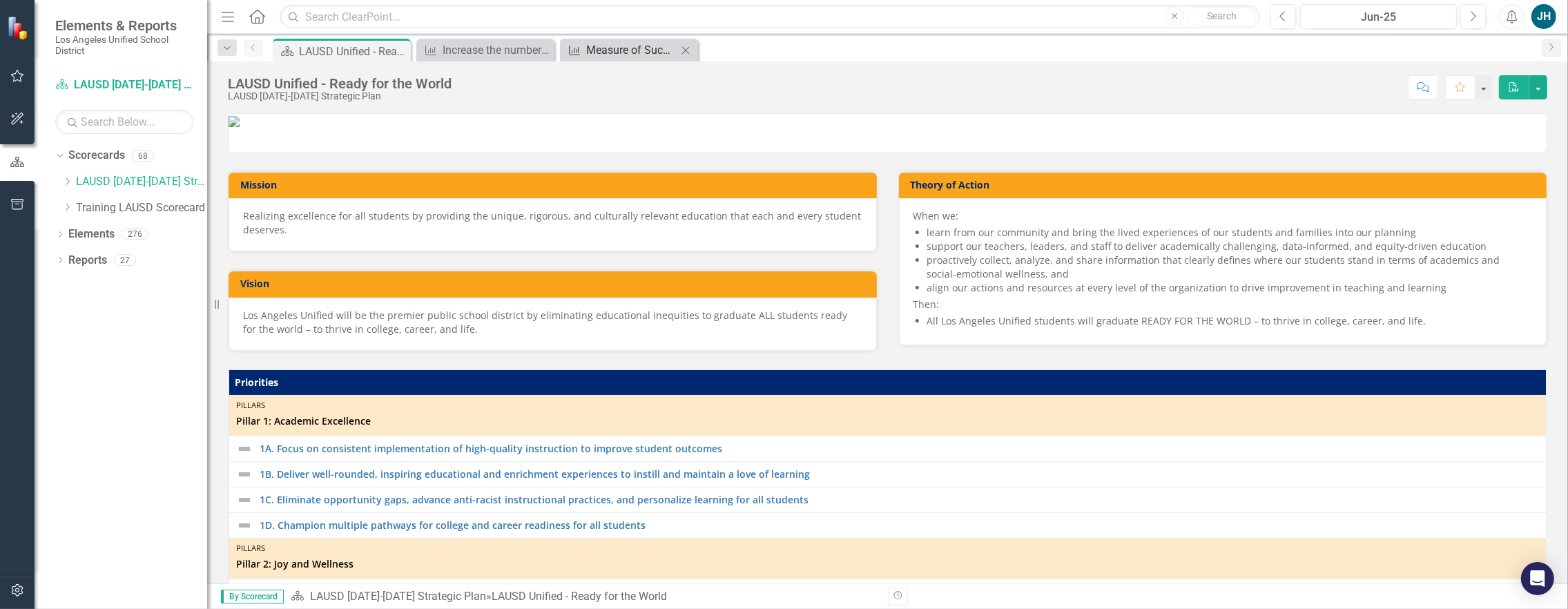 click on "Measure of Success - Scorecard Report" at bounding box center (632, 50) 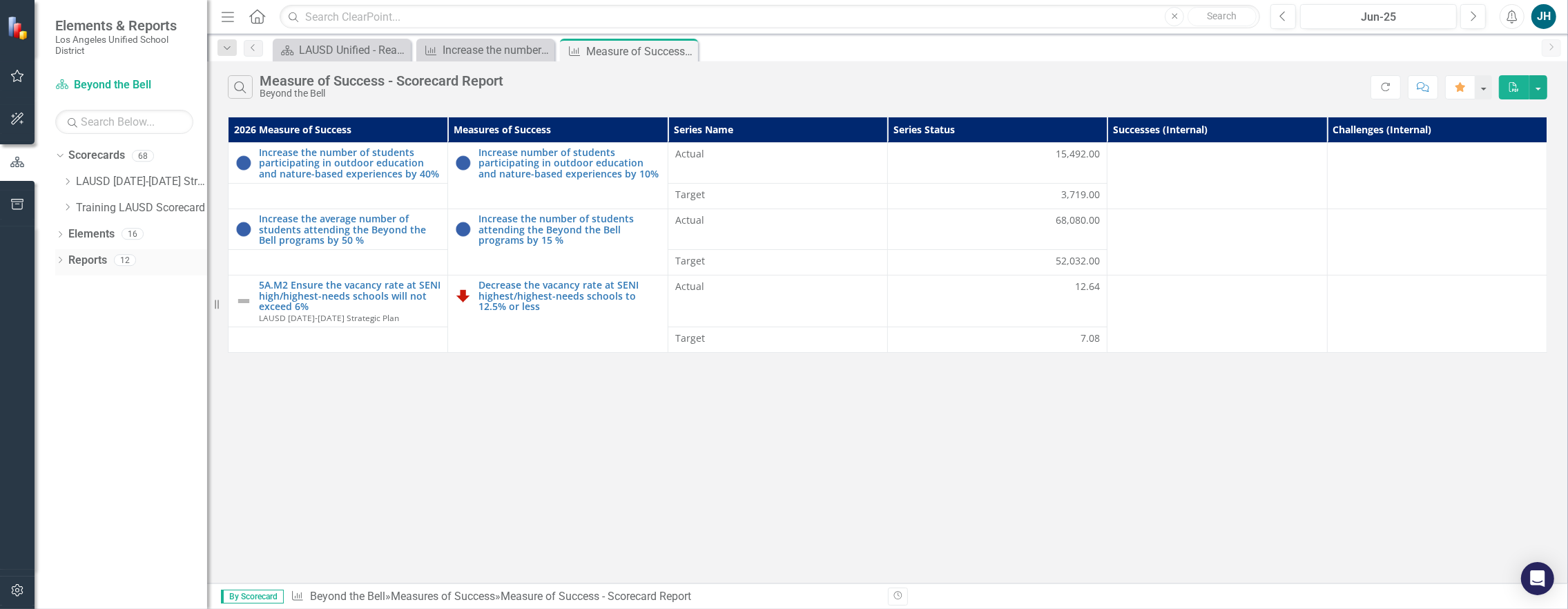 click on "Dropdown" 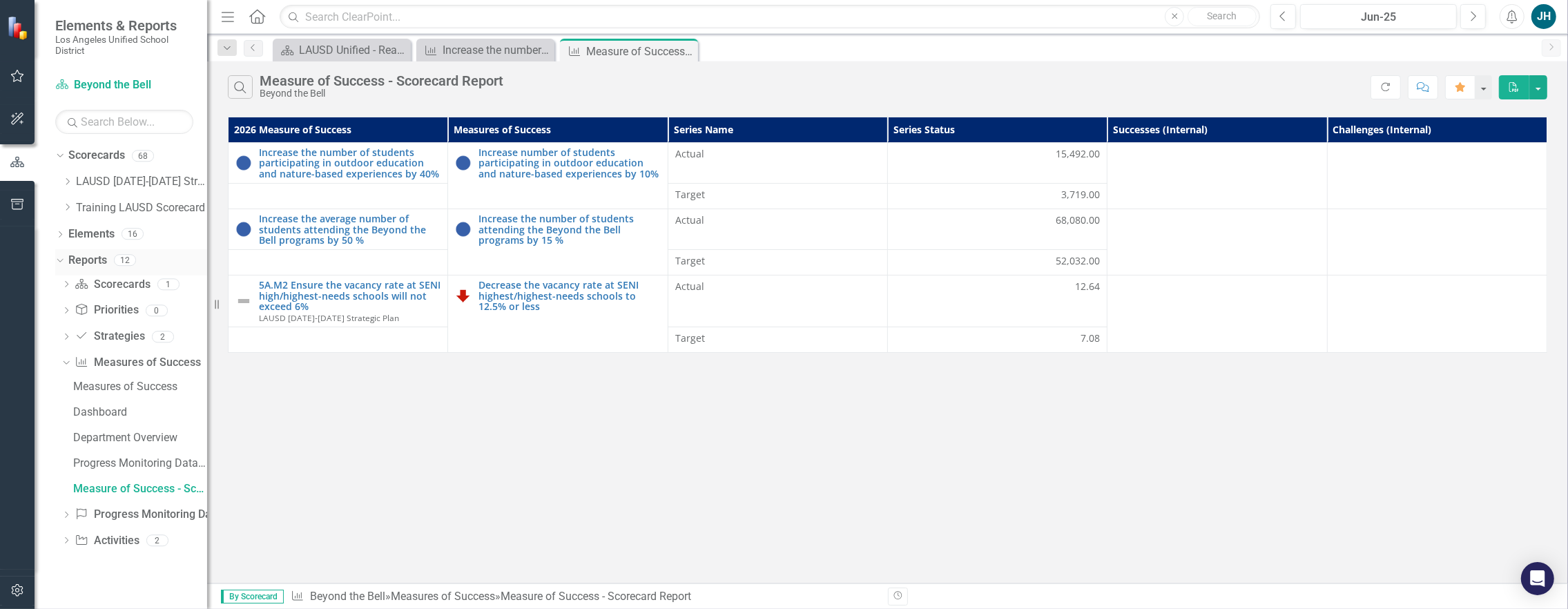 click on "Dropdown" 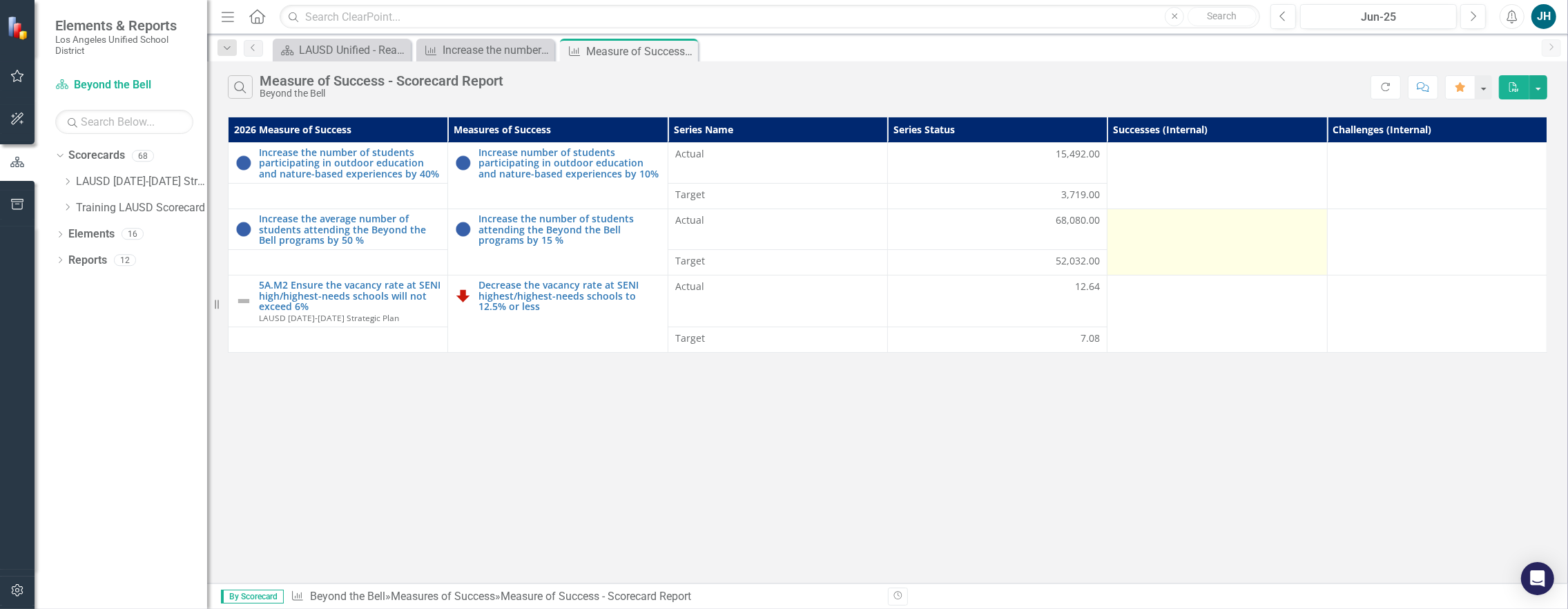 click at bounding box center (1217, 242) 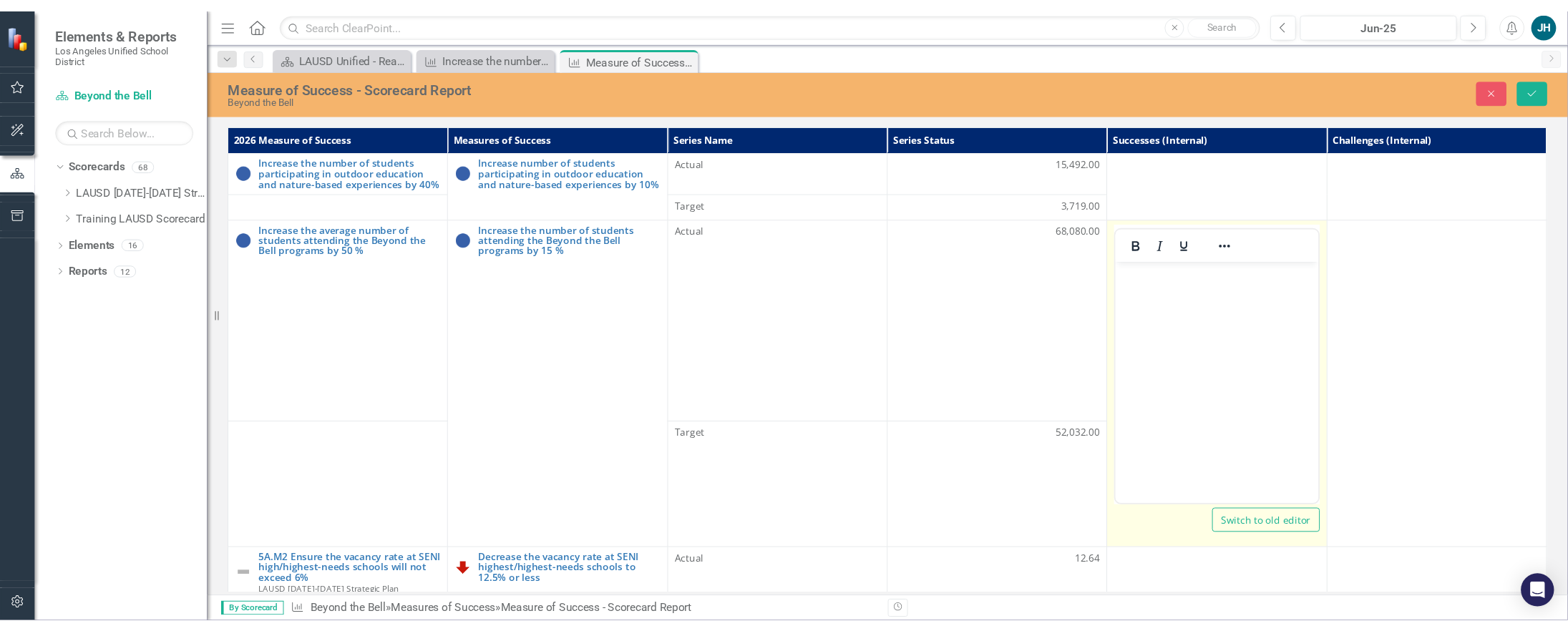 scroll, scrollTop: 0, scrollLeft: 0, axis: both 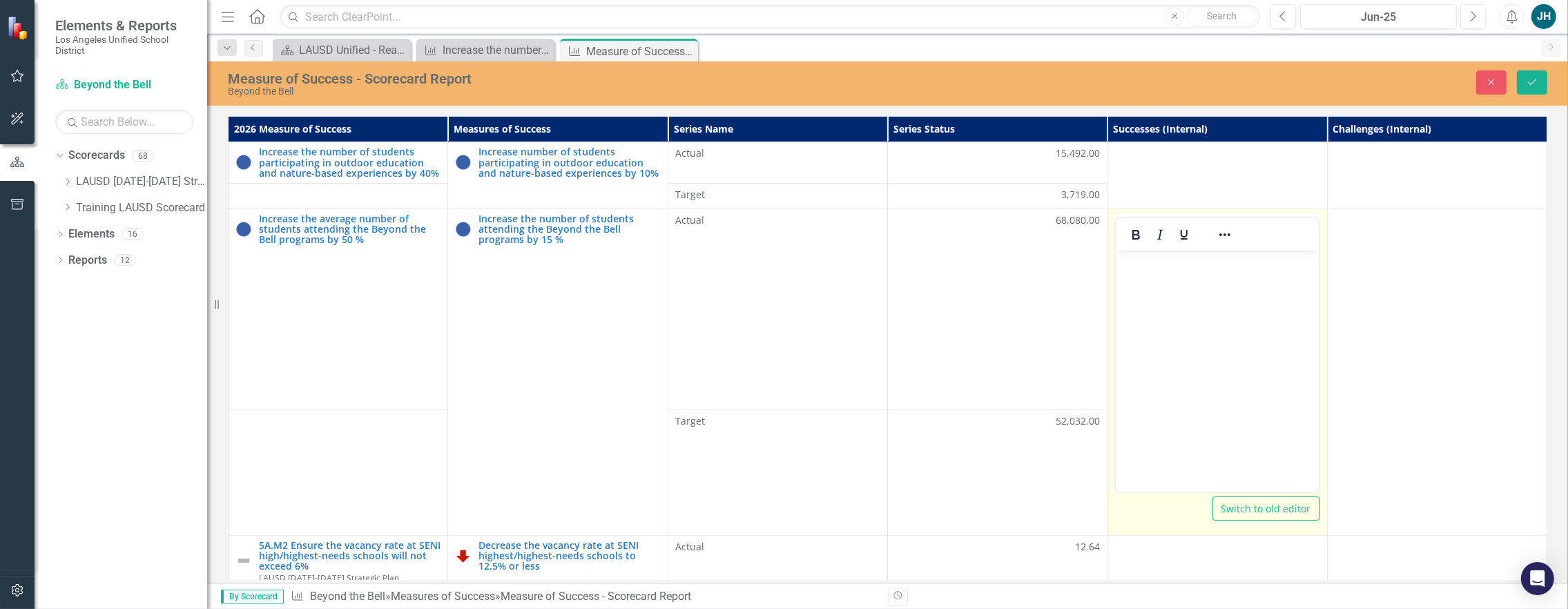 click at bounding box center [1217, 354] 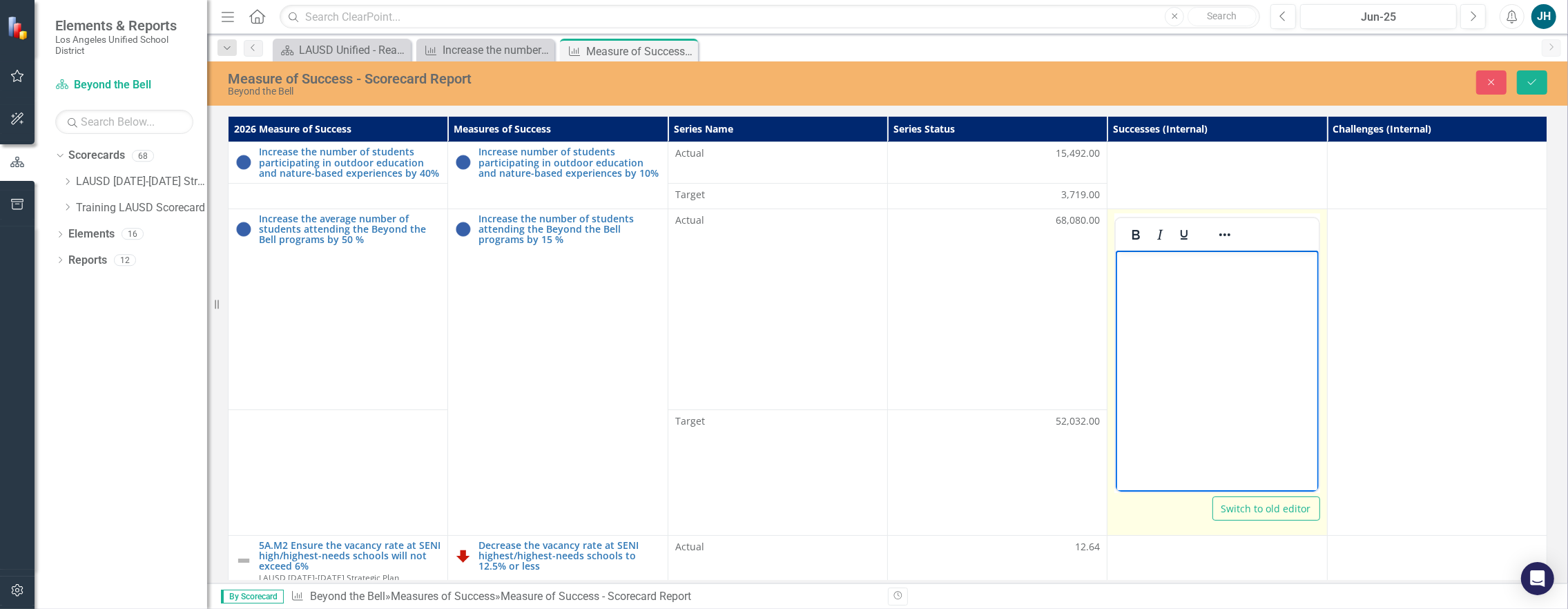 type 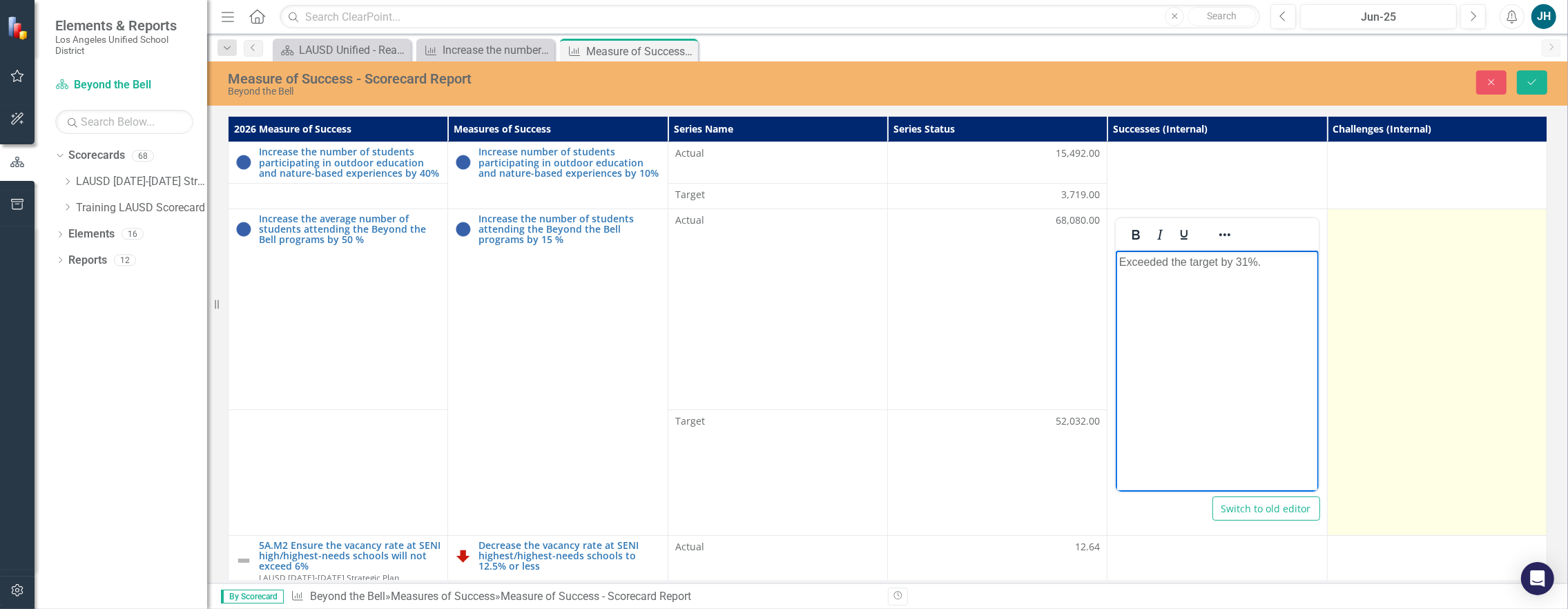 click at bounding box center [1437, 371] 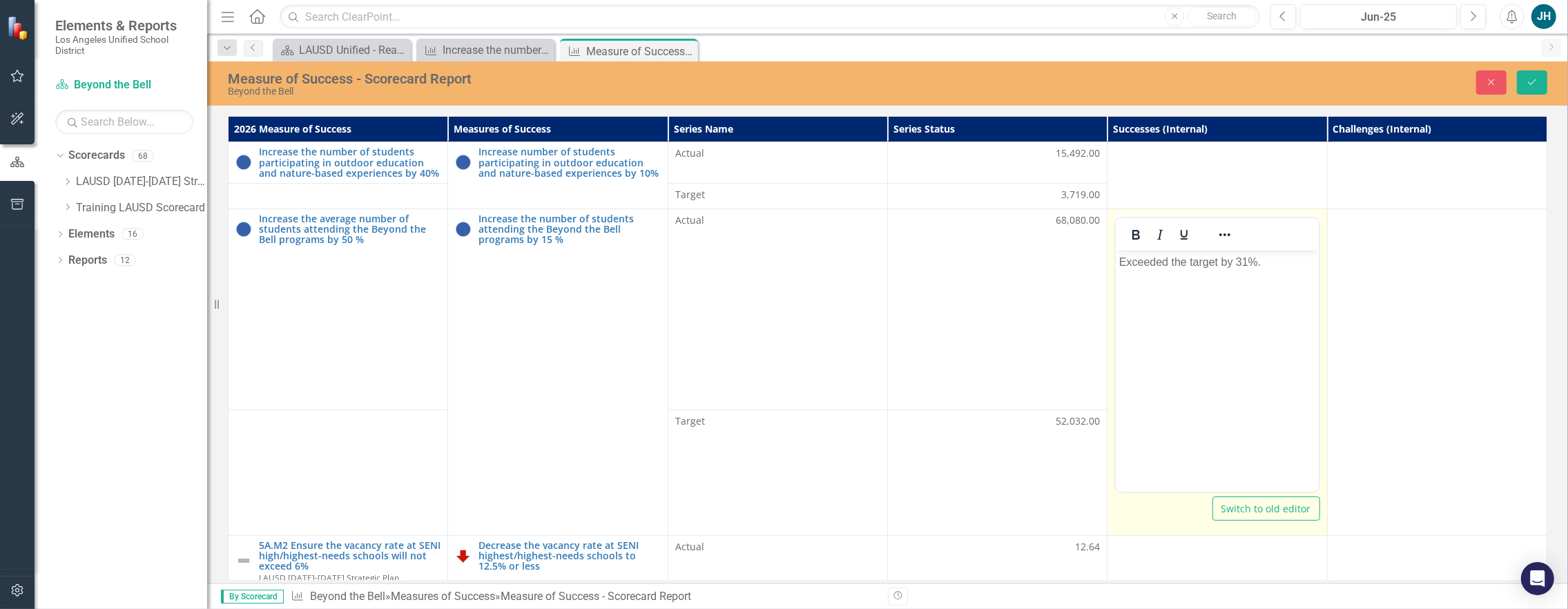 click on "Exceeded the target by 31%." at bounding box center (1217, 354) 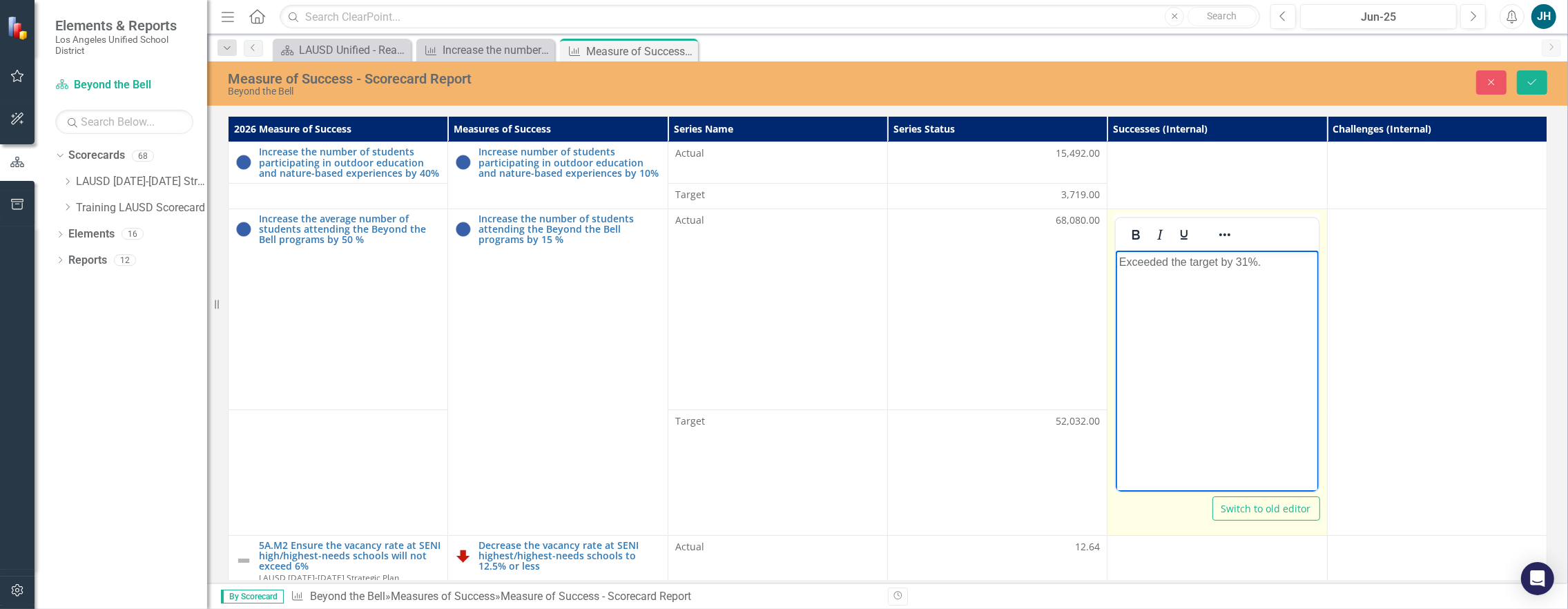 click on "Exceeded the target by 31%." at bounding box center [1217, 262] 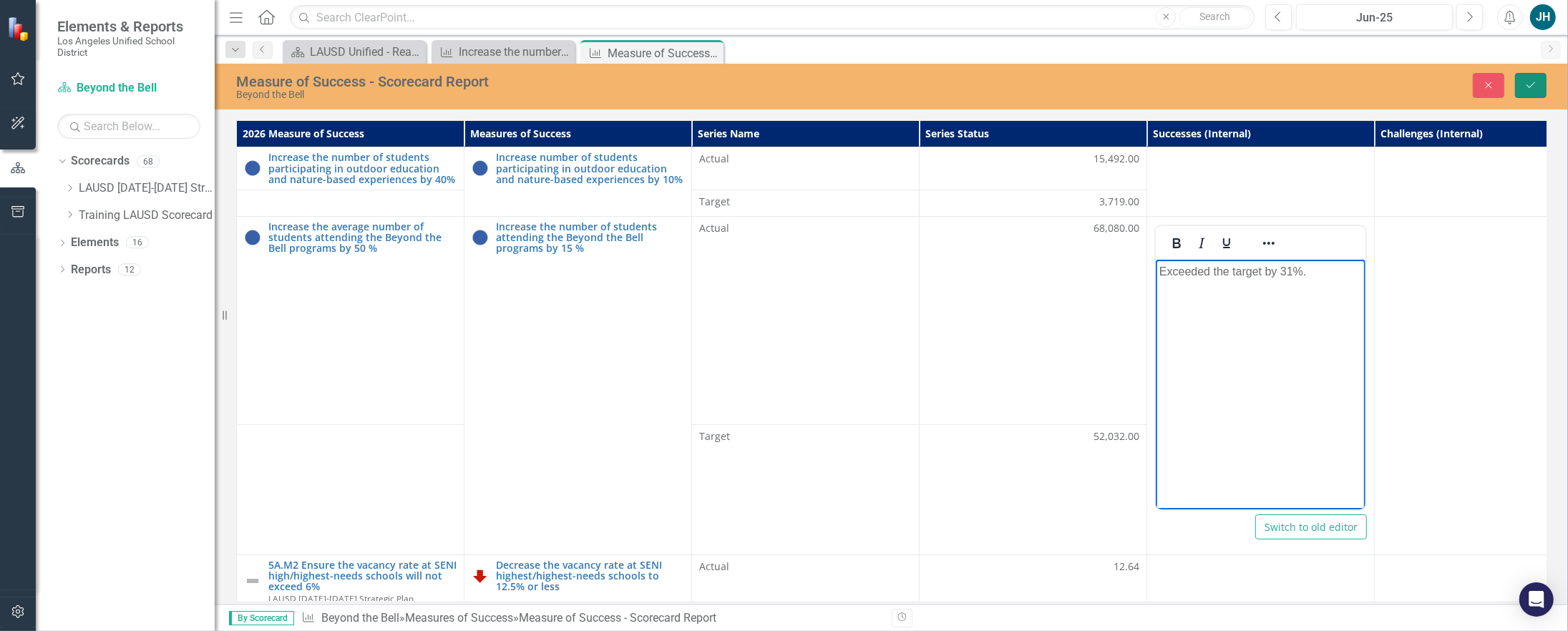click on "Save" at bounding box center [1531, 85] 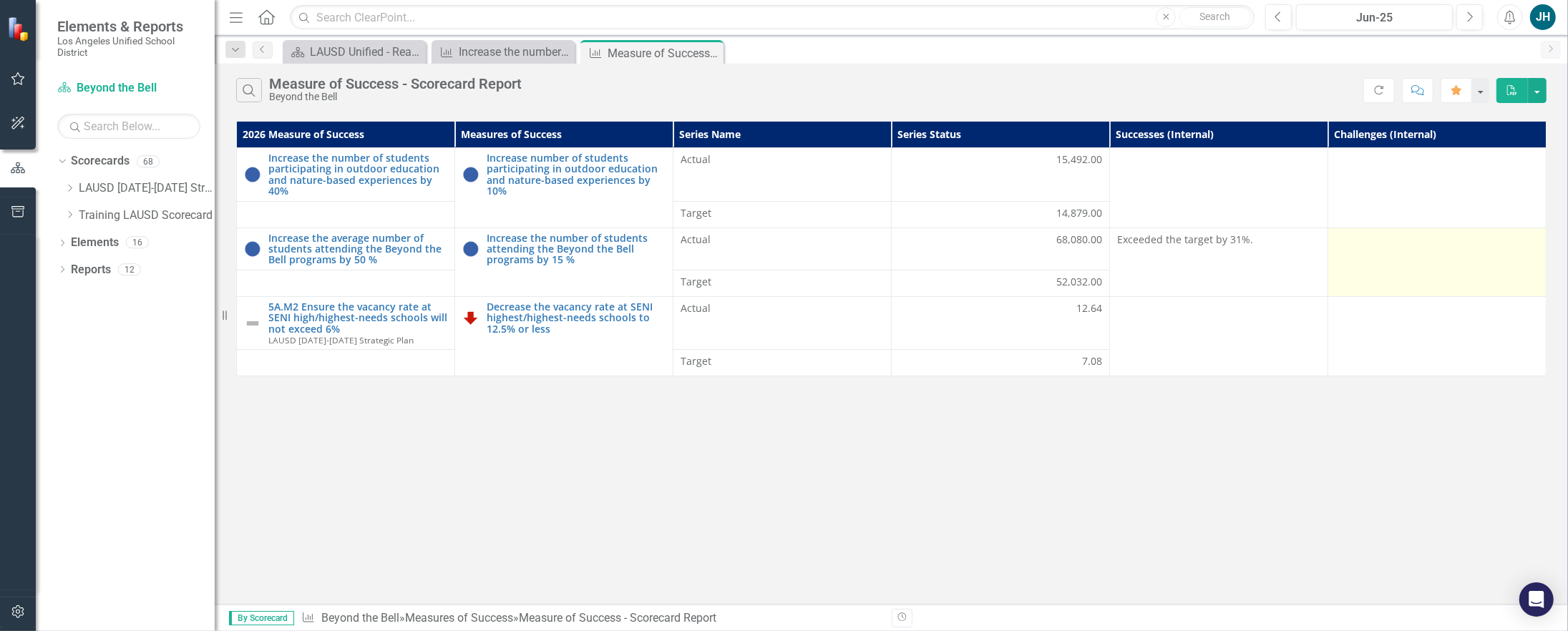 click at bounding box center [1437, 262] 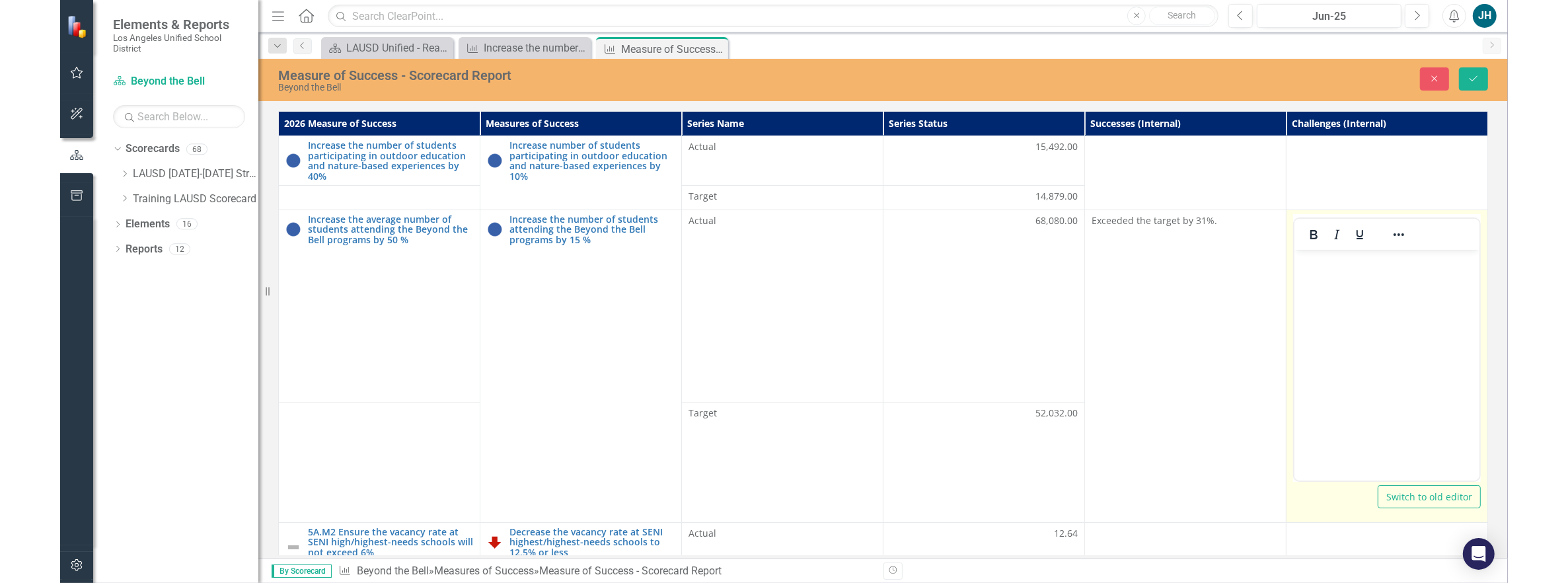 scroll, scrollTop: 0, scrollLeft: 0, axis: both 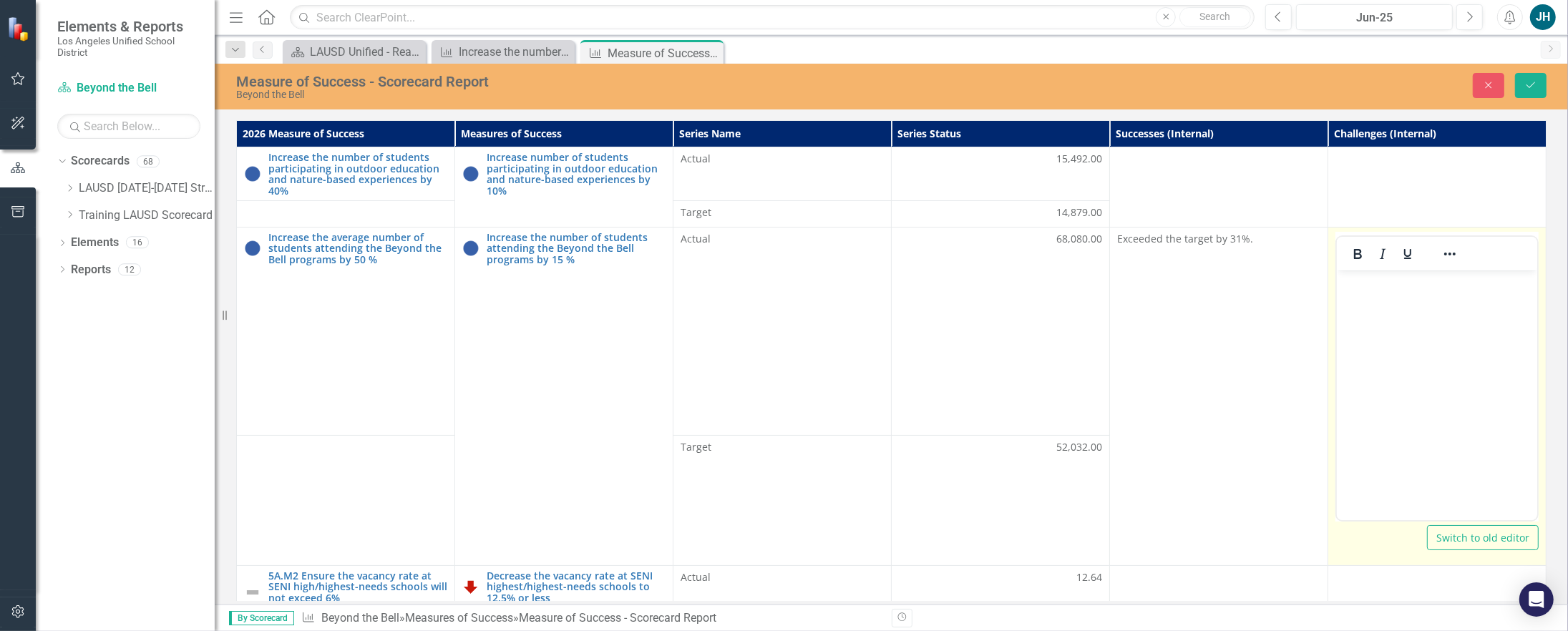 click at bounding box center [1436, 377] 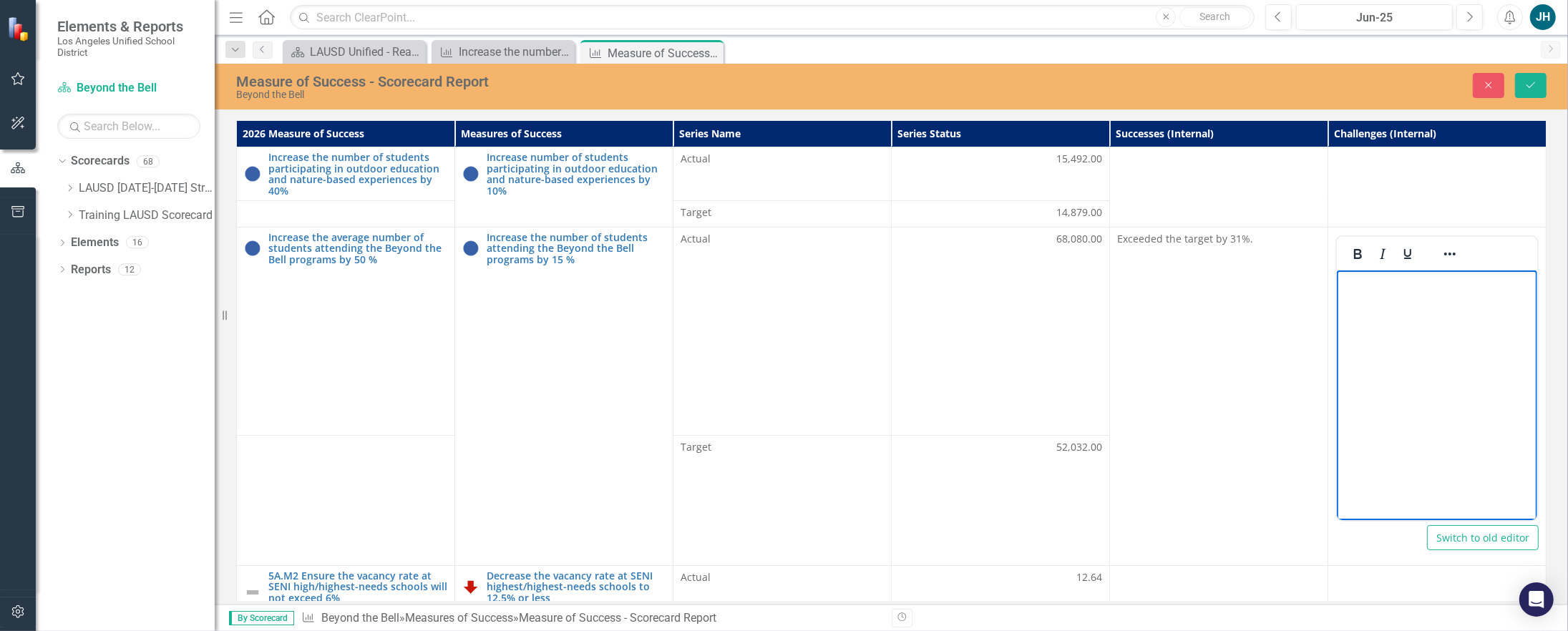 click on "Dropdown Scorecards 68 Dropdown LAUSD [DATE]-[DATE] Strategic Plan Dropdown Chief Business Officer Budget Services Procurement Services Division Risk Management Payroll Services Dropdown Special Education & Specialized Programs Access, Equity, and Acceleration Division of Special Education Federal and State Programs Gifted/Talented Programs Multilingual Multicultural Education Department Student Integration Services Dropdown Office of the Chief of Staff Charter Schools Division Equitable School Performance Office Local Control Accountability Plan Office of Data and Accountability Strategic Initiatives Office Strategic Data and Evaluation Branch Strategic Enrollment and Program Planning Office Dropdown Communication, Engagement & Collaboration Civic Engagement Office of Communications and Media Relations Office of Student, Family and Community Engagement (SFACE) Office of Development and Civic Engagement Student Empowerment Unit Dropdown Division of Instruction A-G Intervention and Support Advanced Placement 16 0" at bounding box center (125, 390) 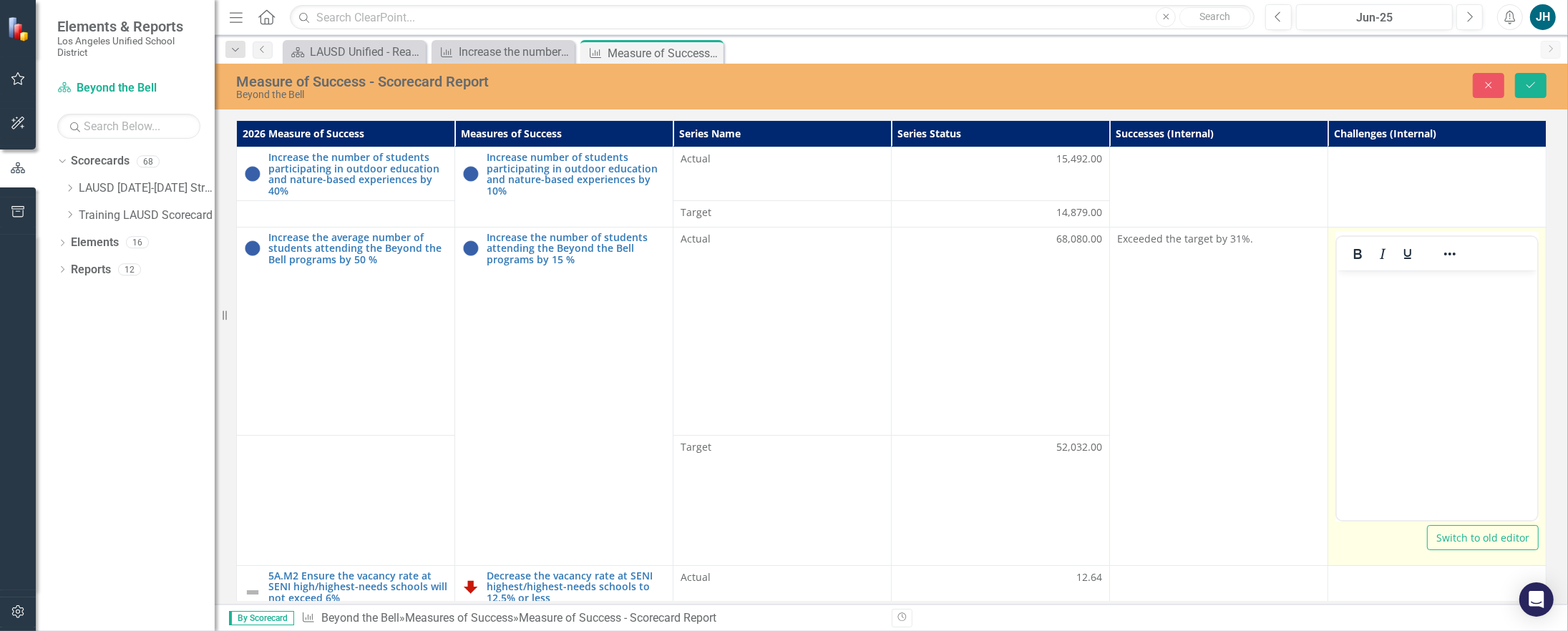 click at bounding box center [1436, 377] 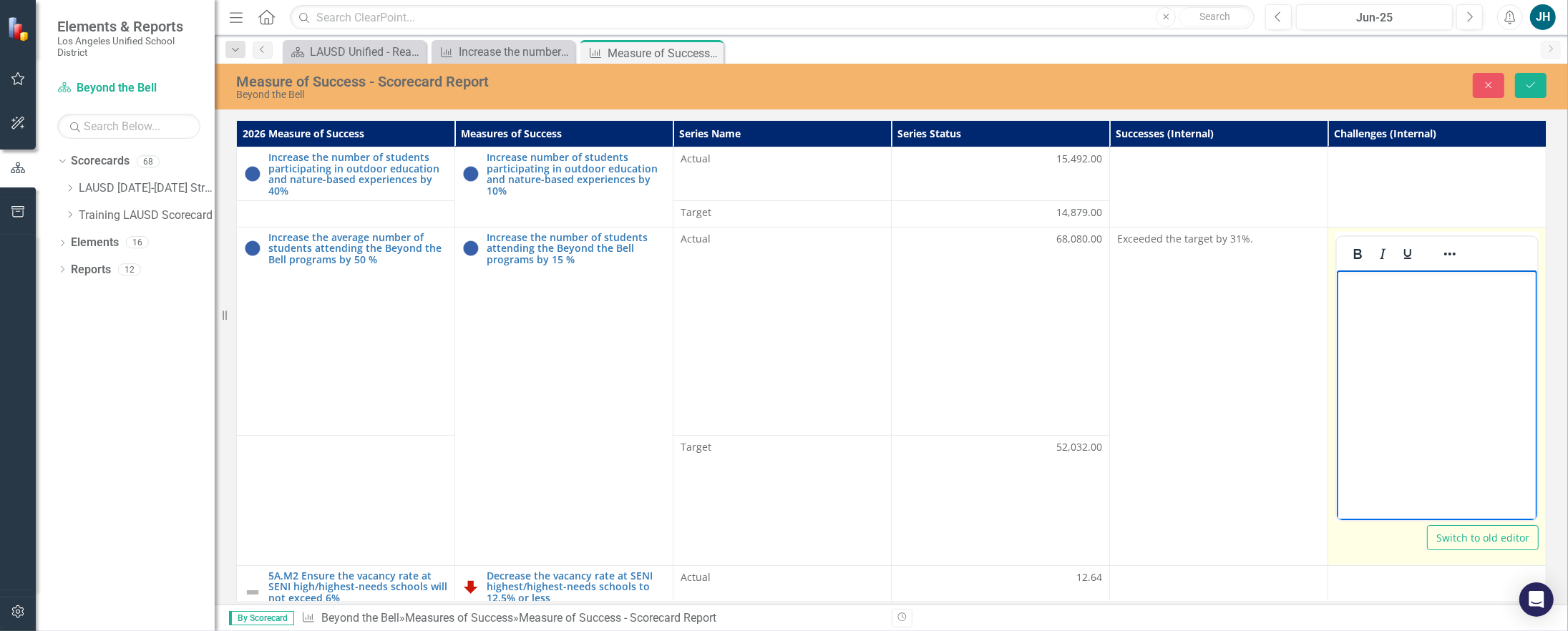 click at bounding box center [1436, 377] 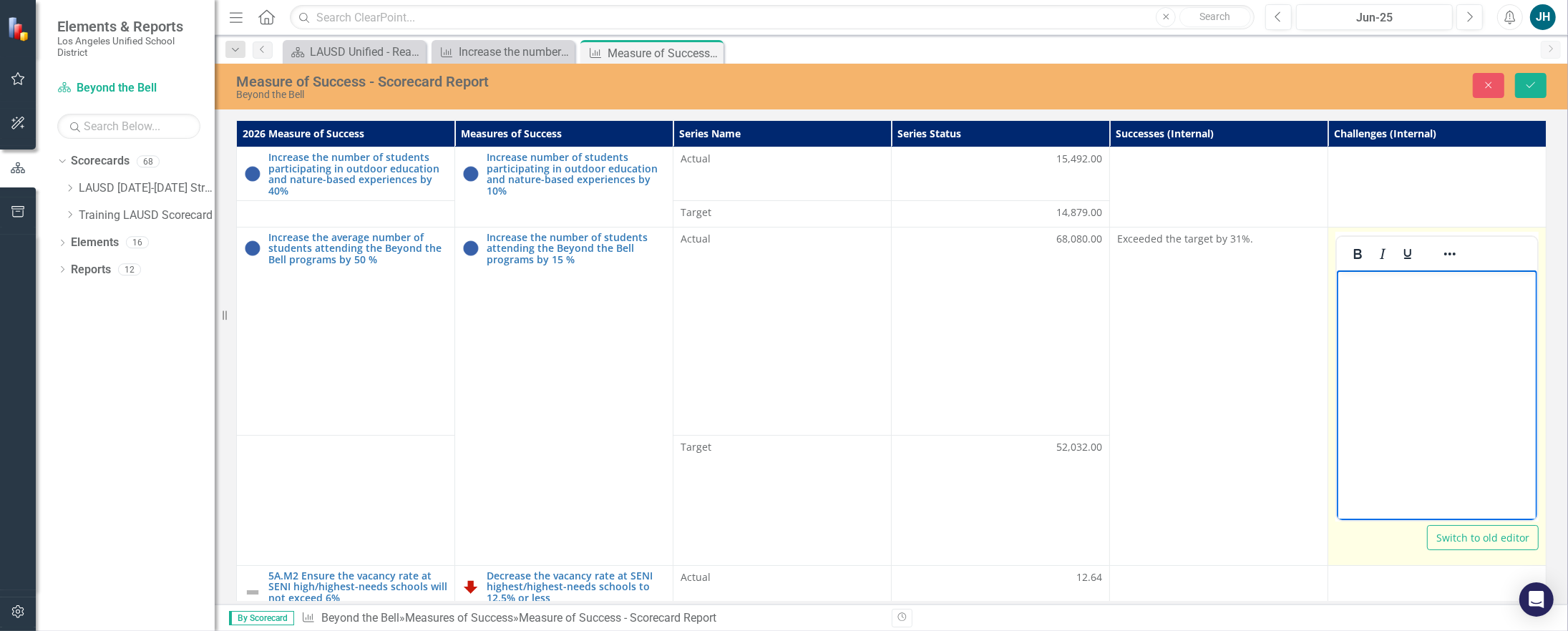 type 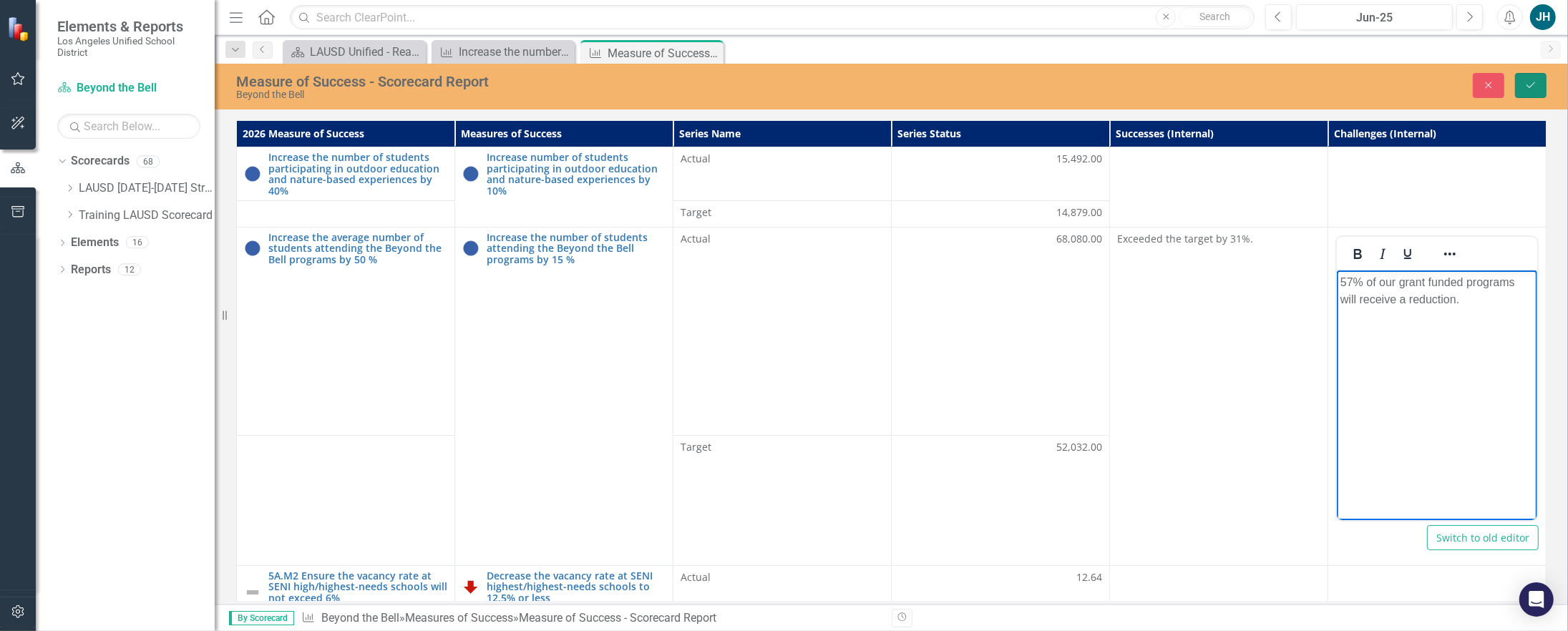 click on "Save" at bounding box center (1531, 85) 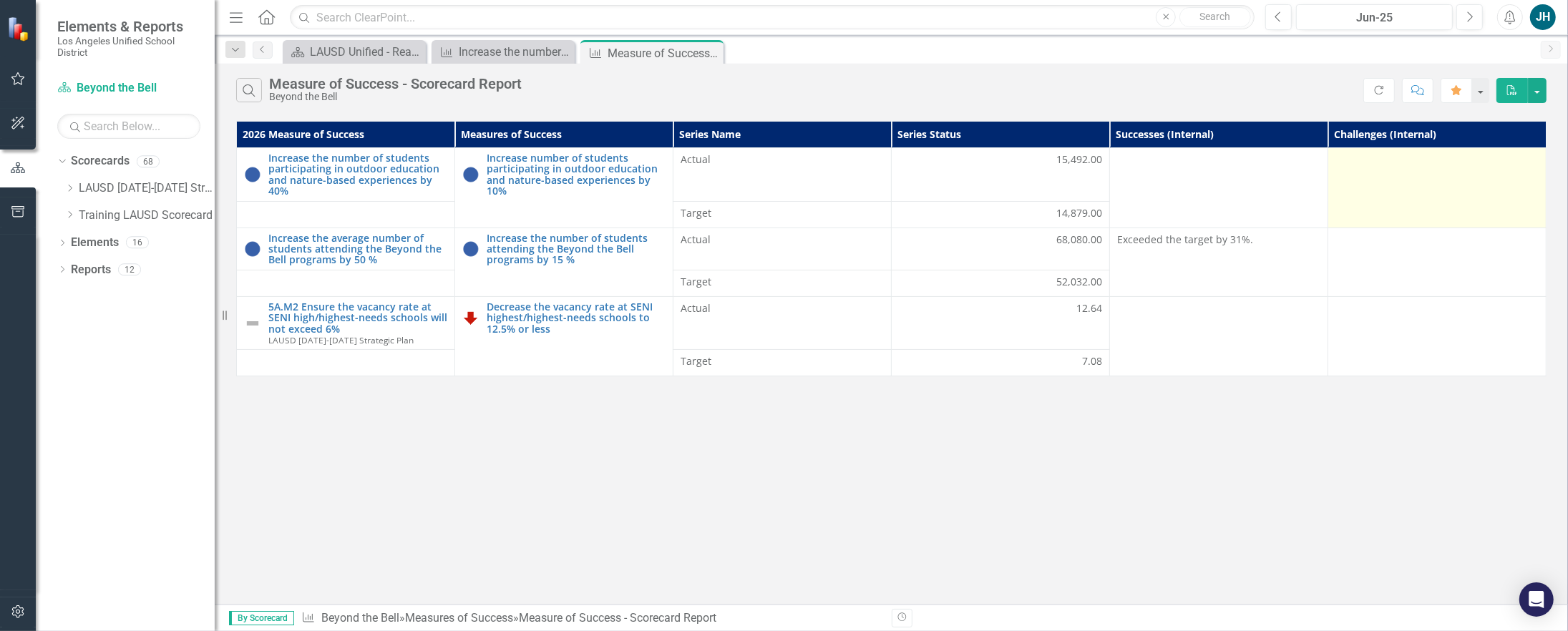 click at bounding box center (1437, 188) 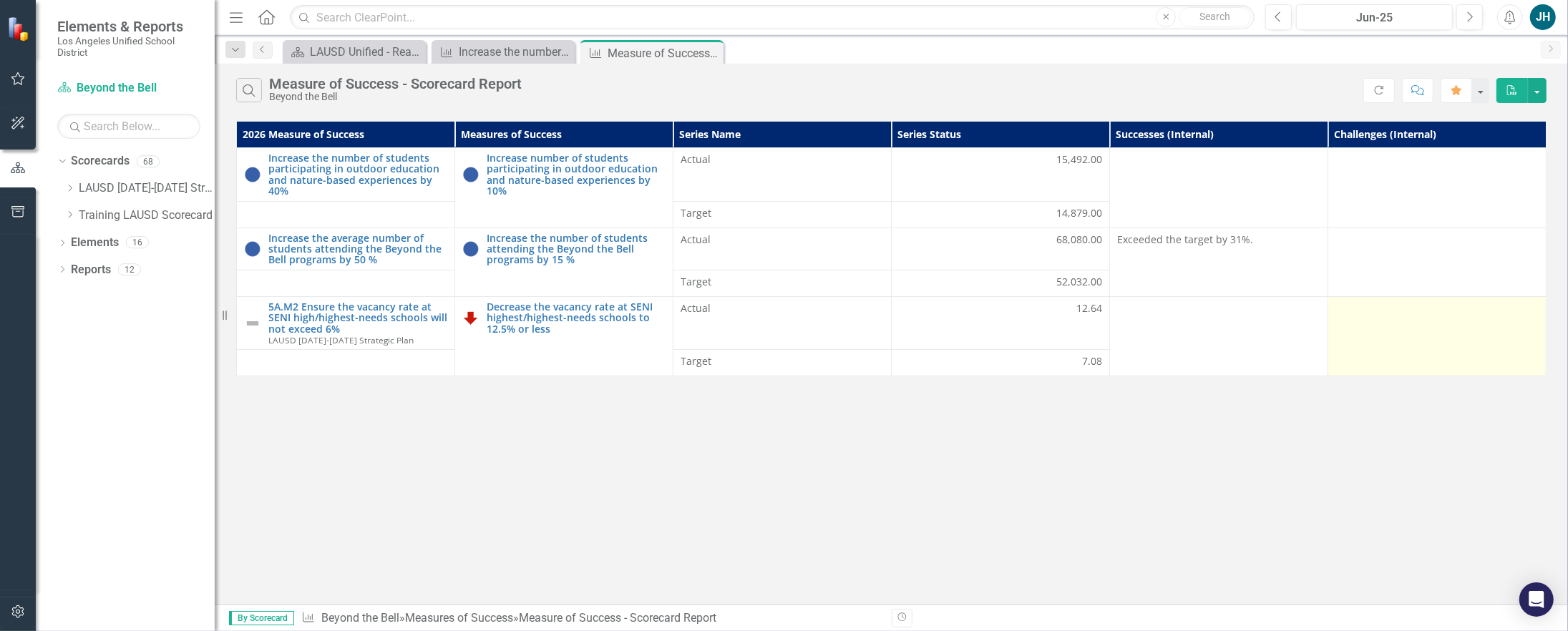 click at bounding box center (1437, 336) 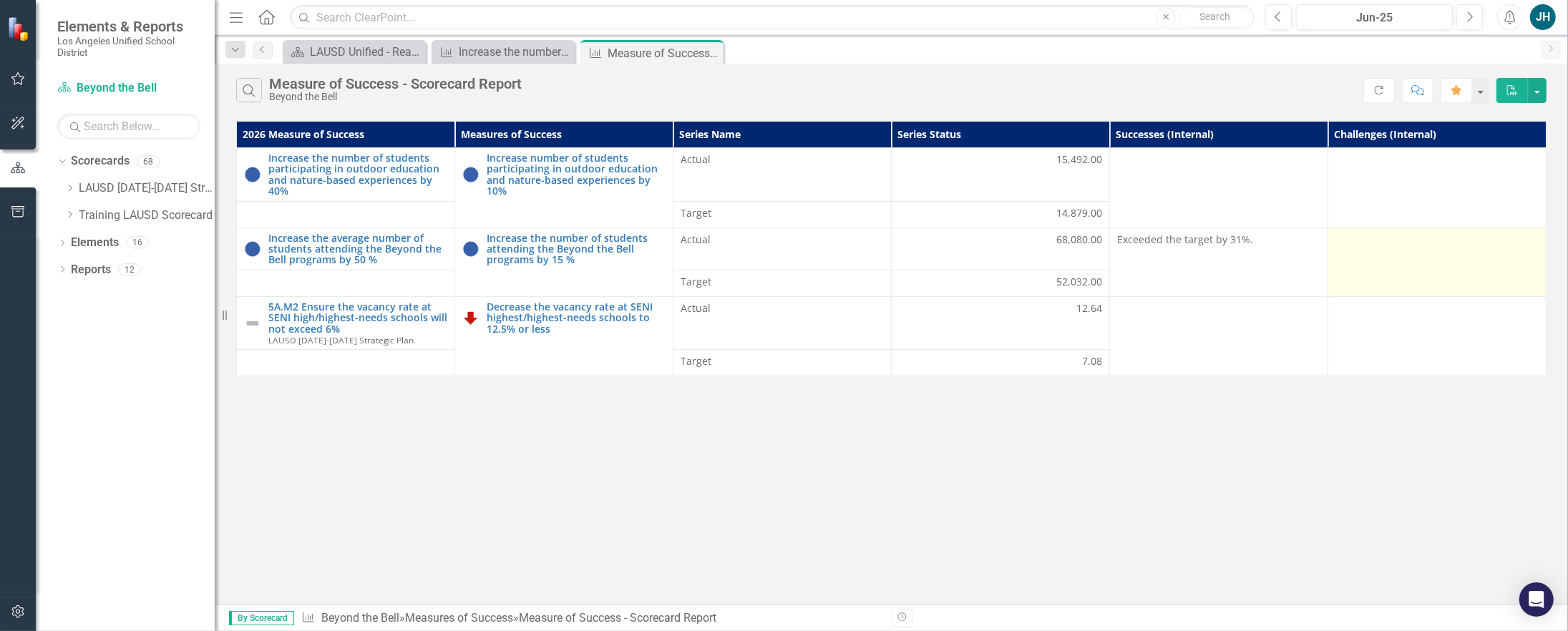click at bounding box center (1437, 262) 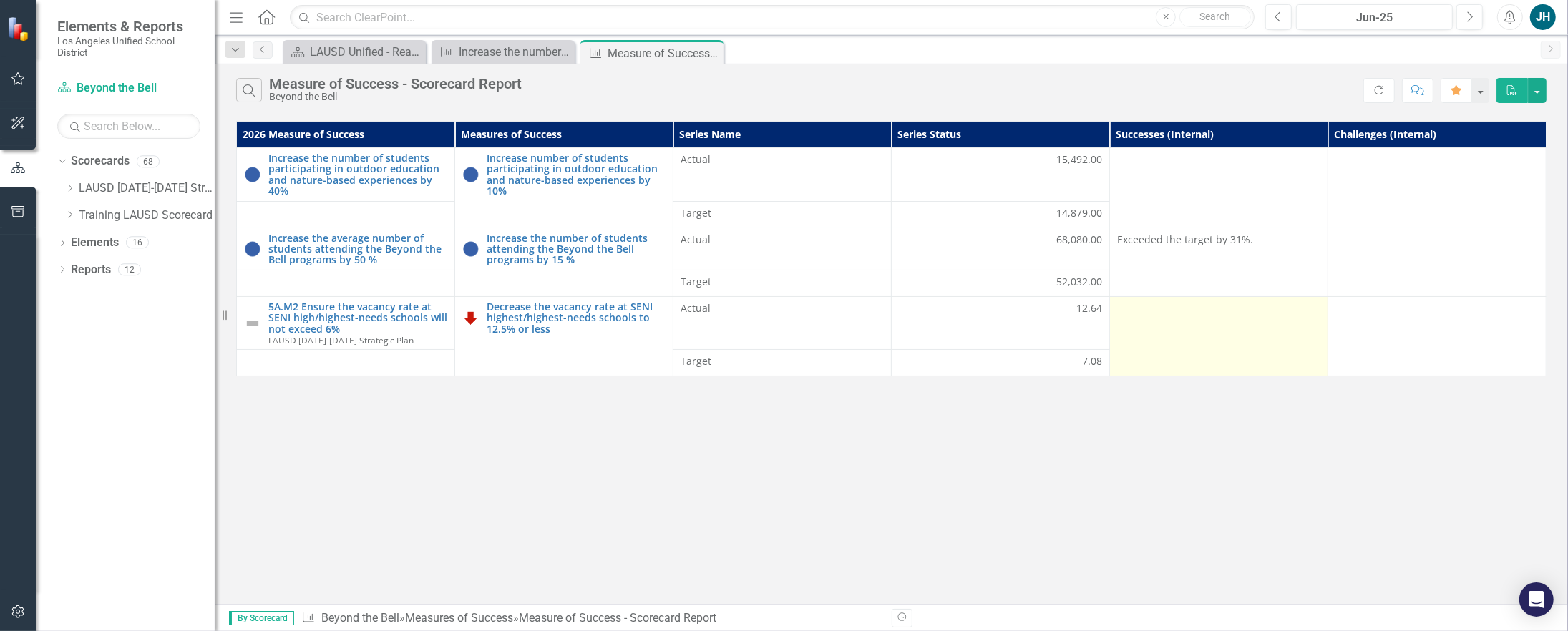 click at bounding box center (1219, 336) 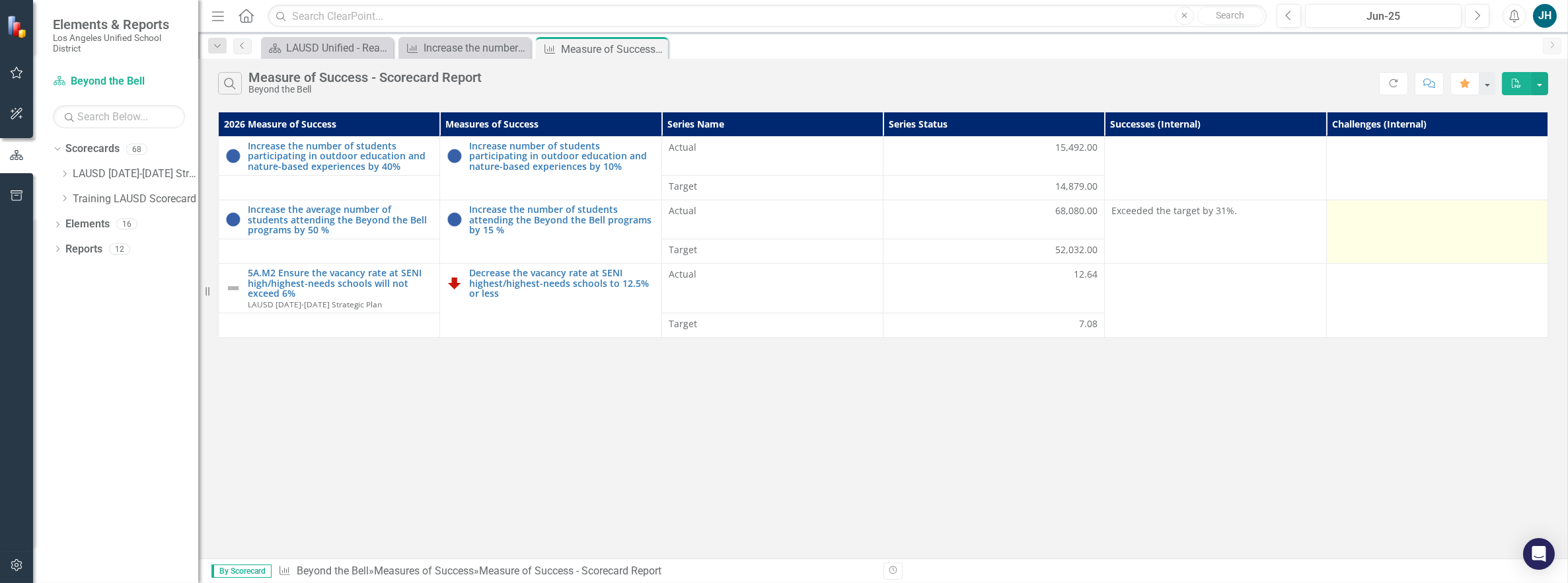 click at bounding box center [1437, 232] 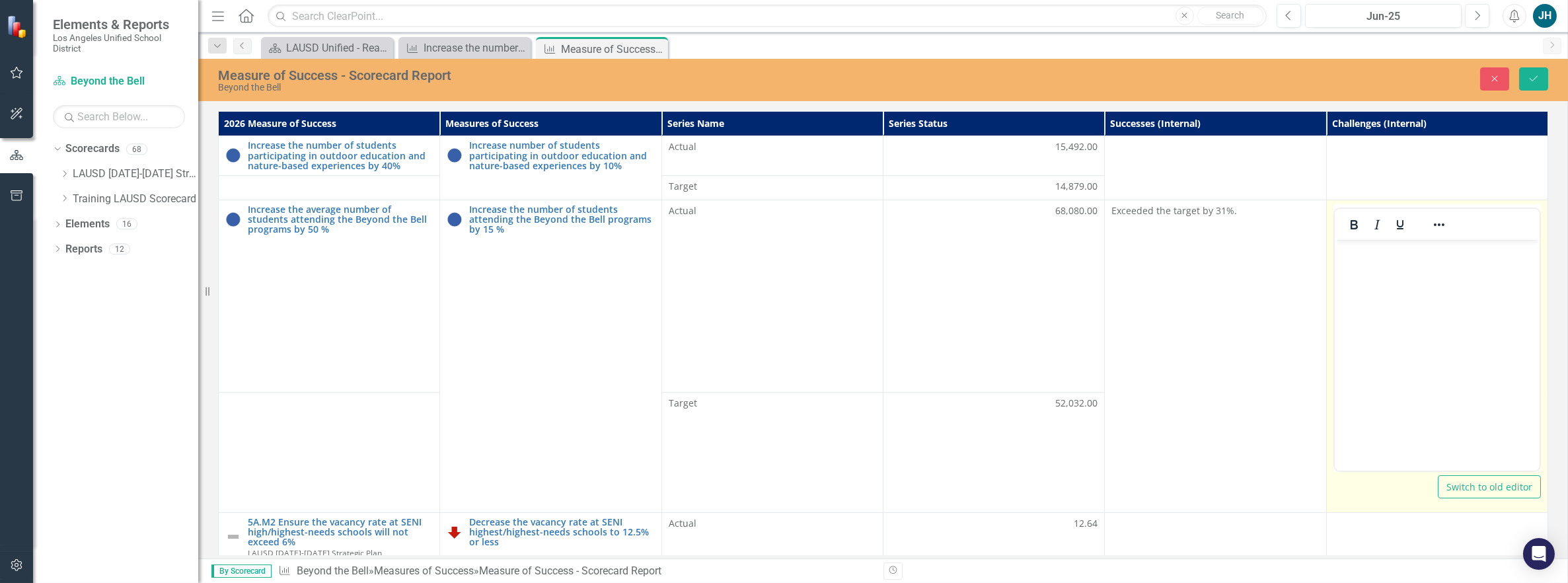 scroll, scrollTop: 0, scrollLeft: 0, axis: both 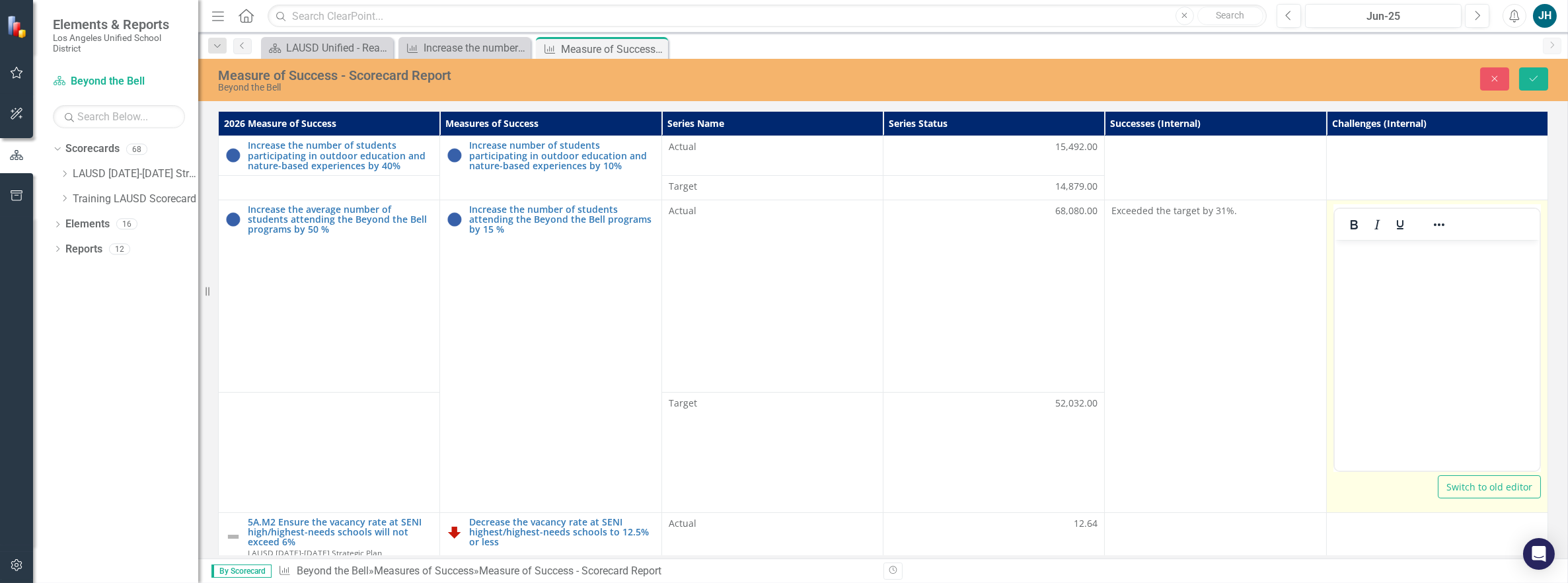 click at bounding box center (1437, 338) 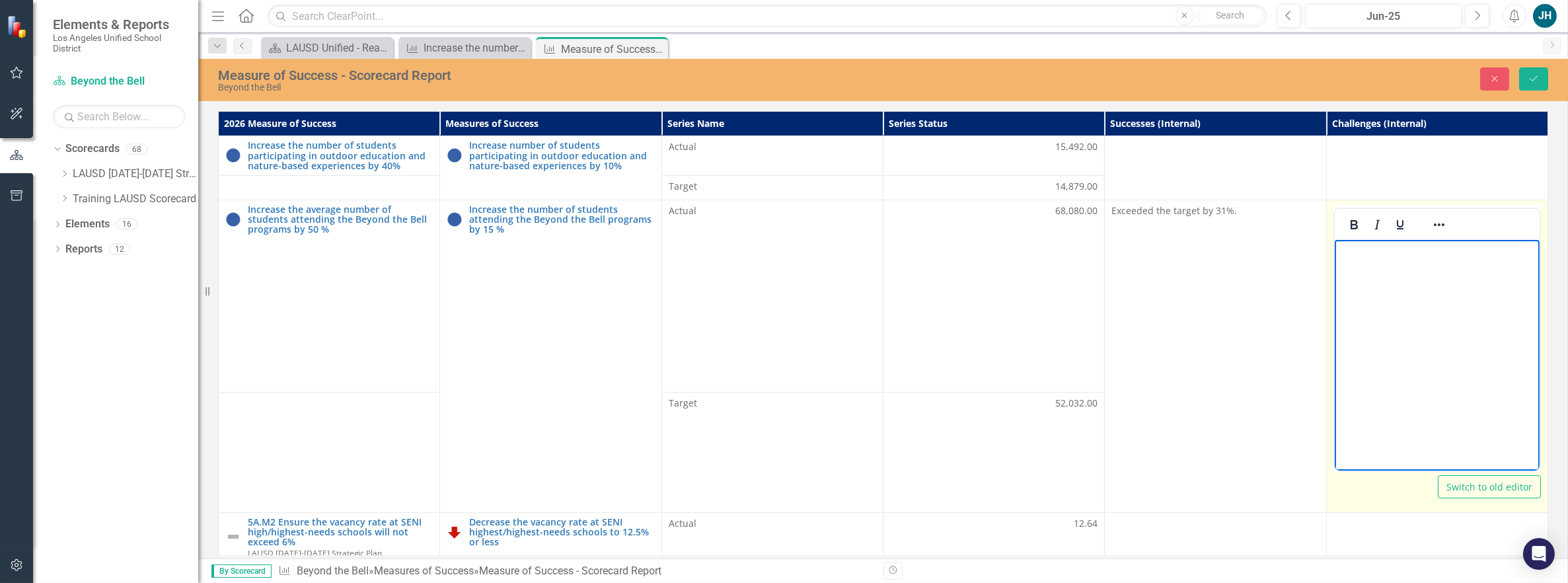 type 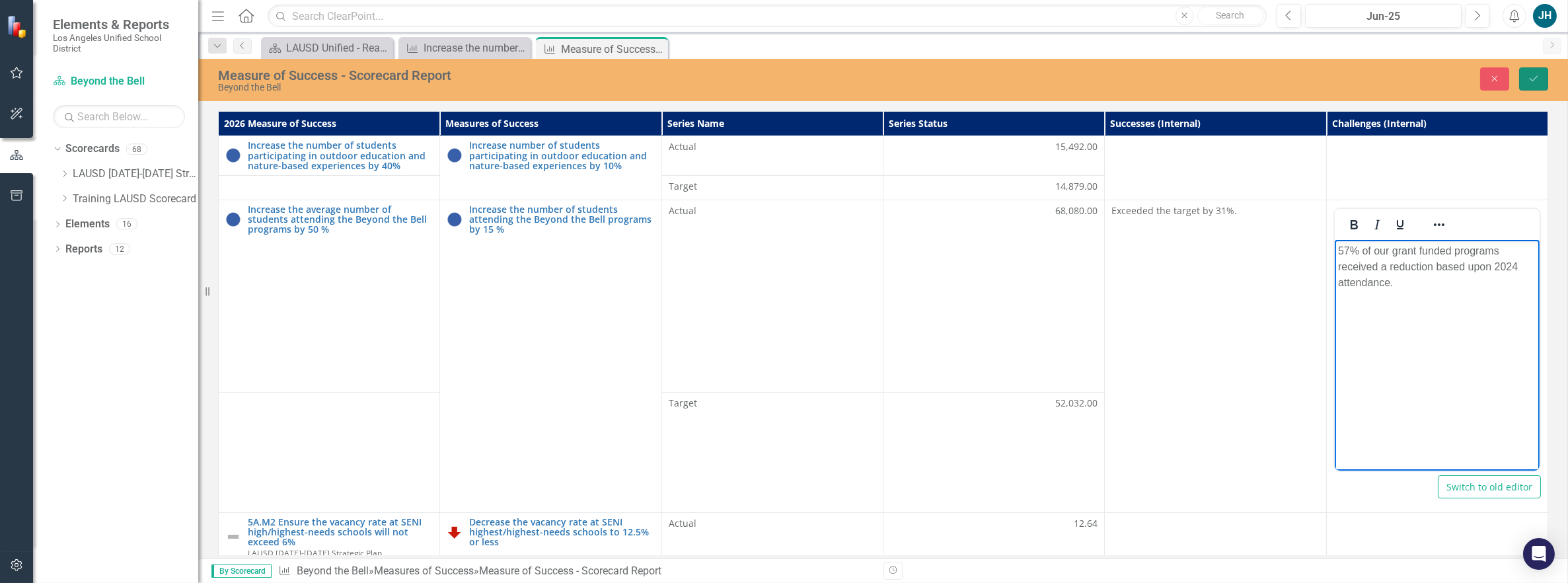 click on "Save" 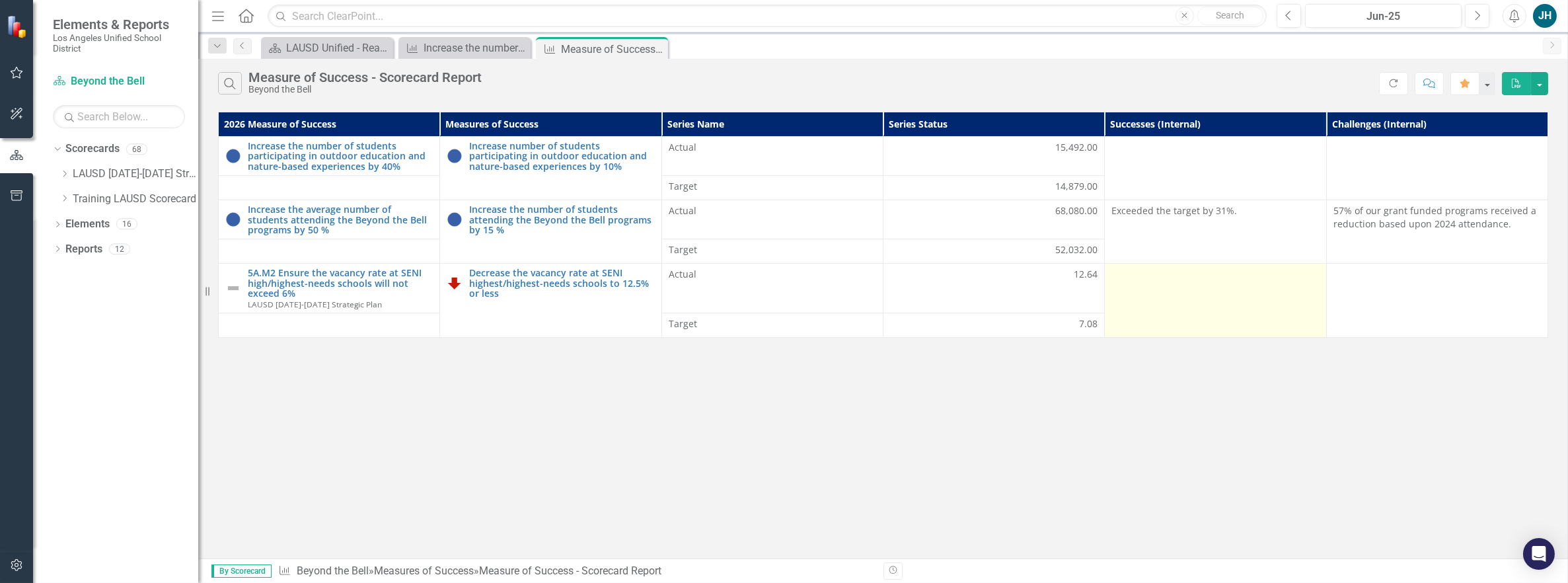 click at bounding box center (1215, 276) 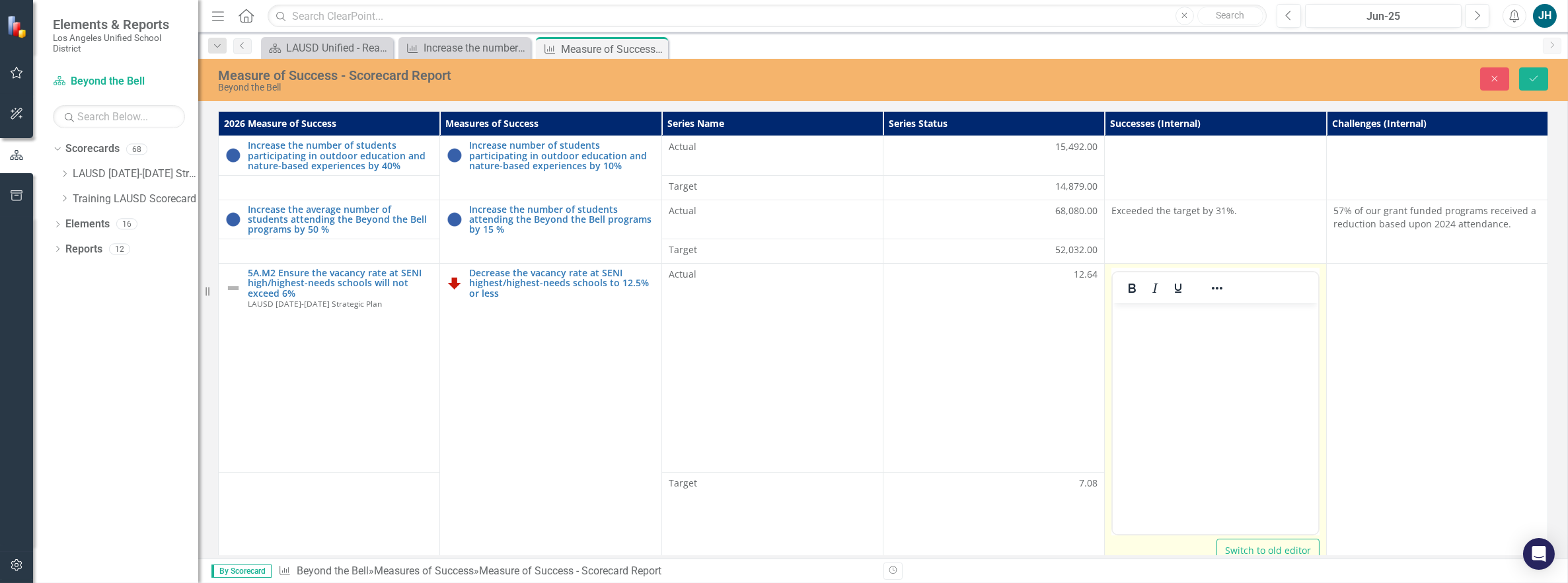 scroll, scrollTop: 0, scrollLeft: 0, axis: both 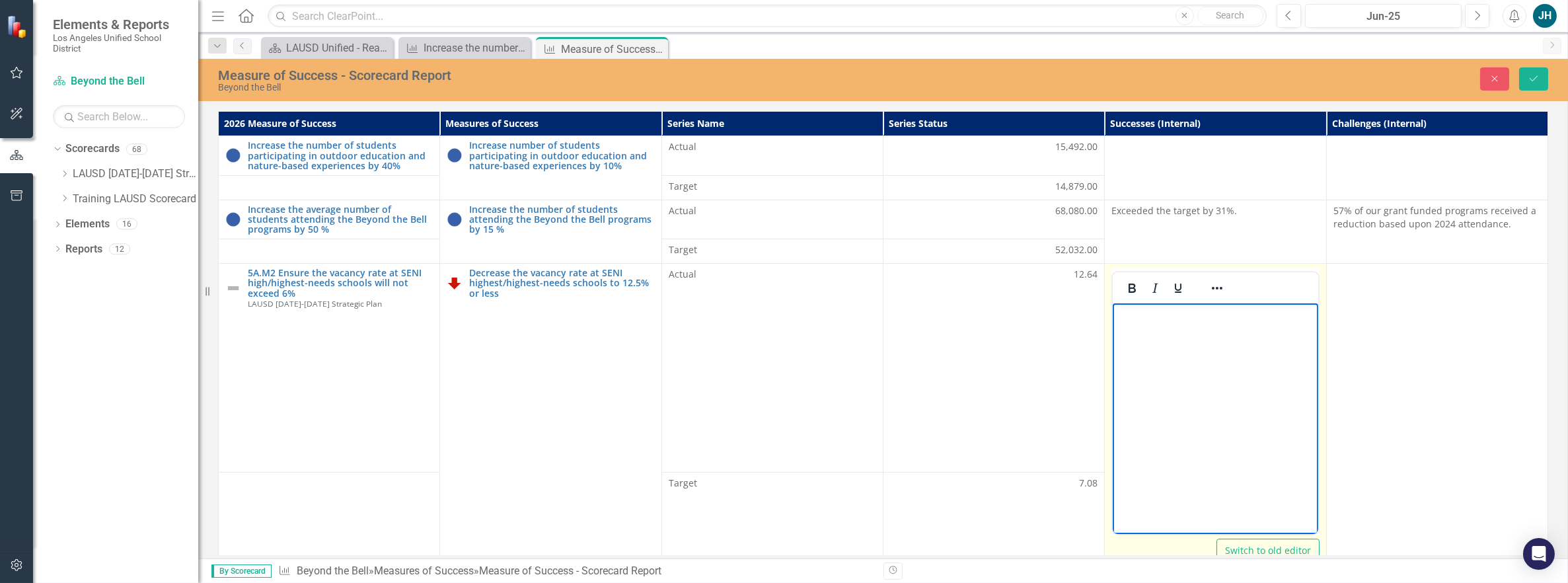 click at bounding box center (1215, 402) 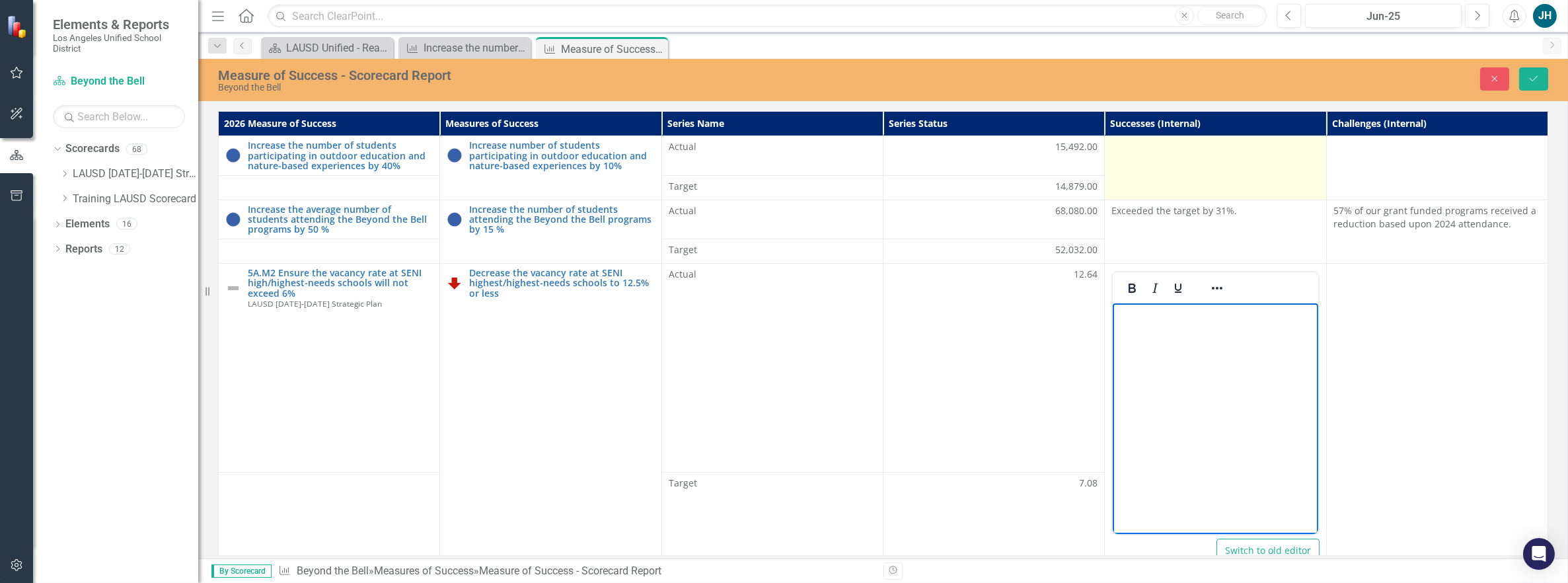click at bounding box center [1215, 168] 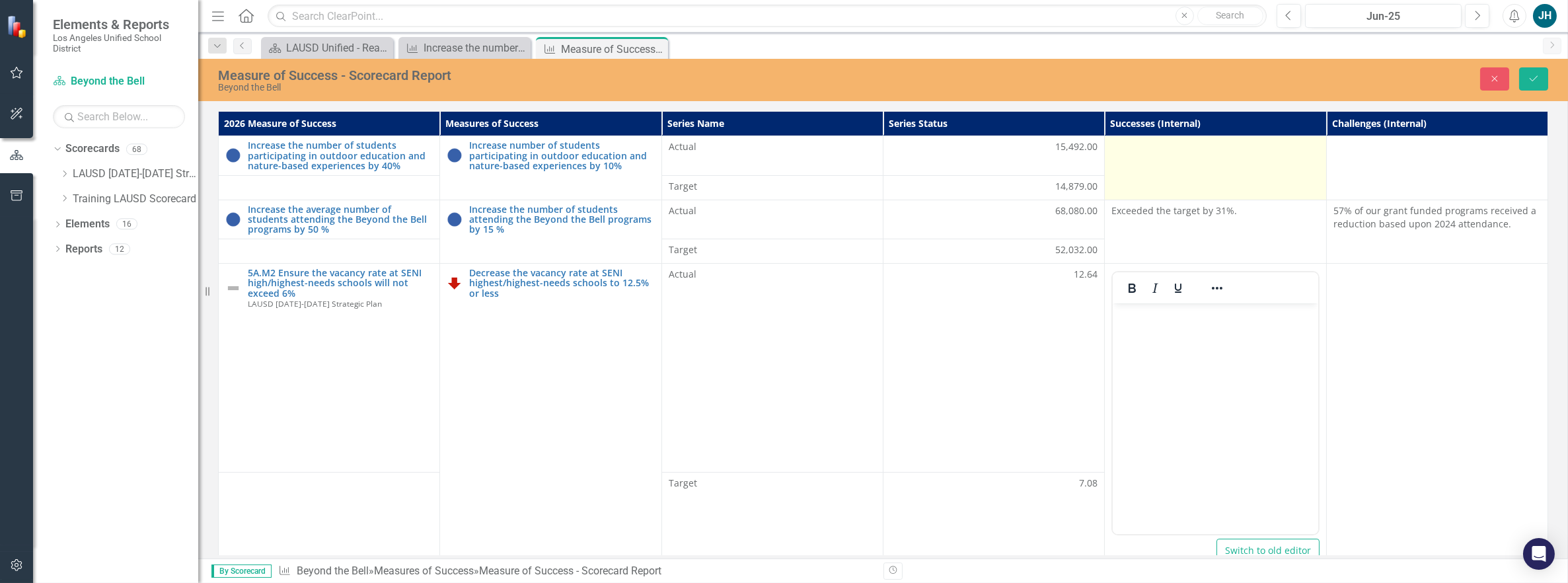 click at bounding box center [1215, 168] 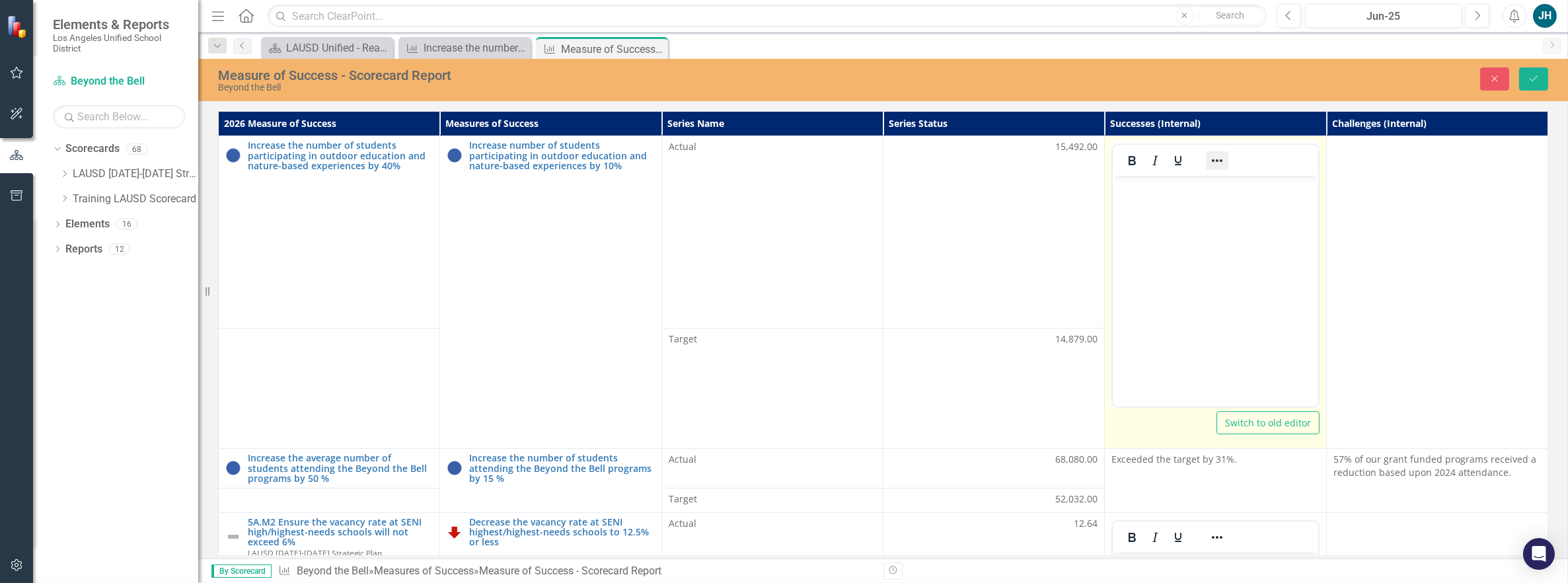 scroll, scrollTop: 0, scrollLeft: 0, axis: both 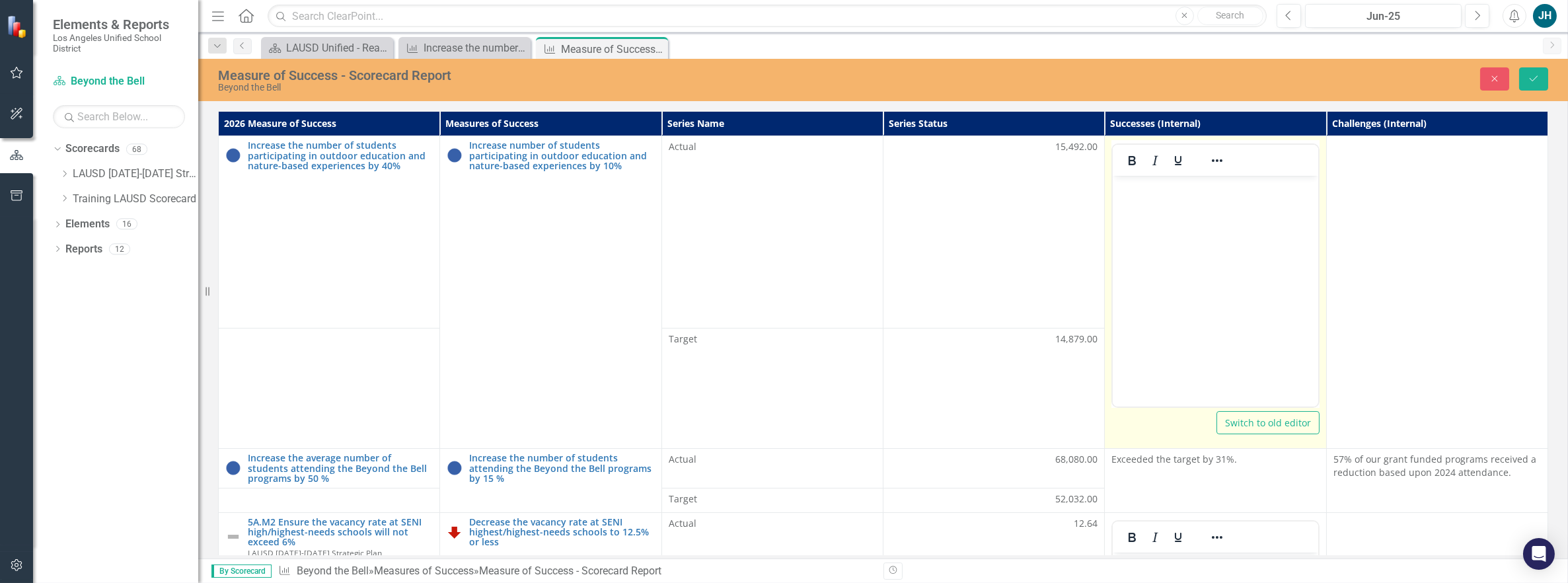 click at bounding box center [1215, 275] 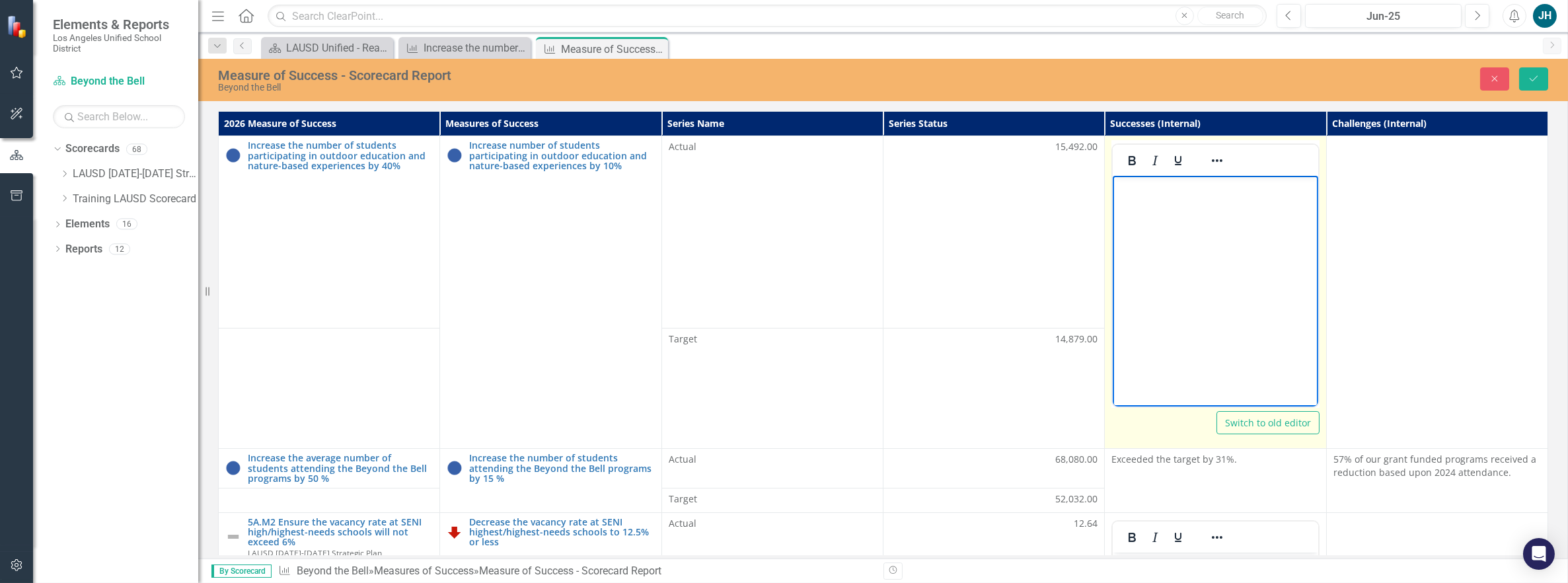 click at bounding box center [1215, 275] 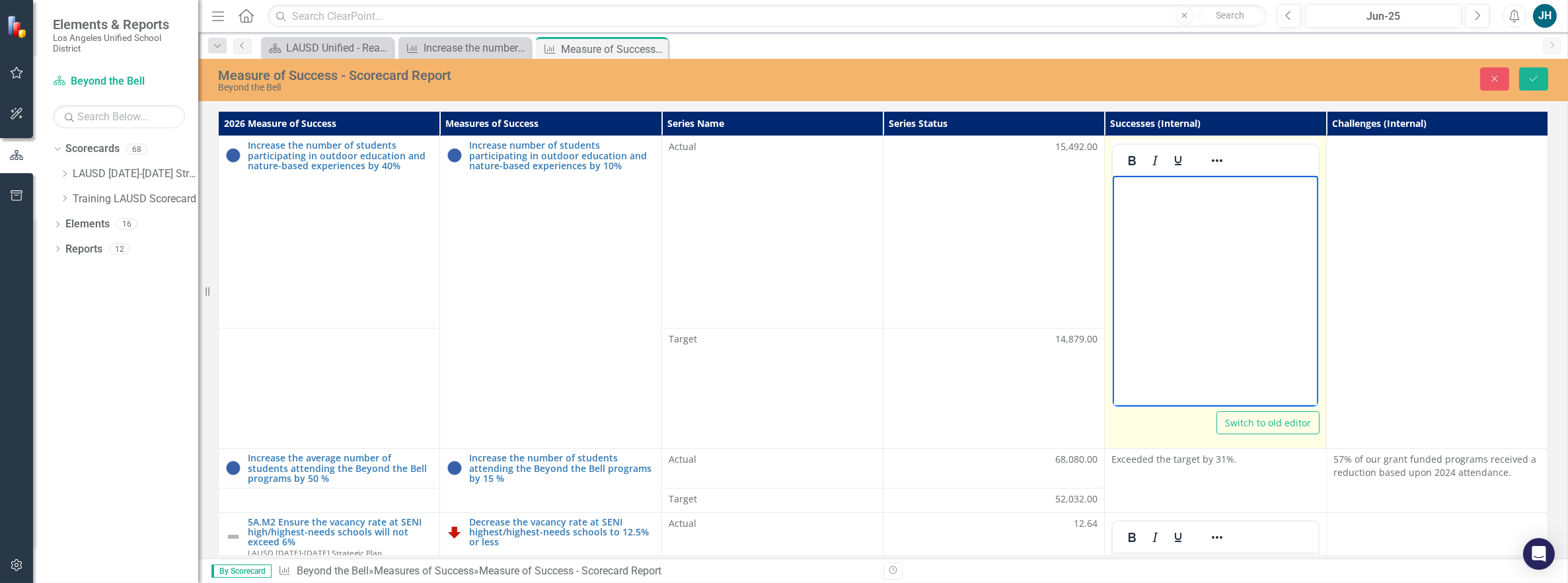 type 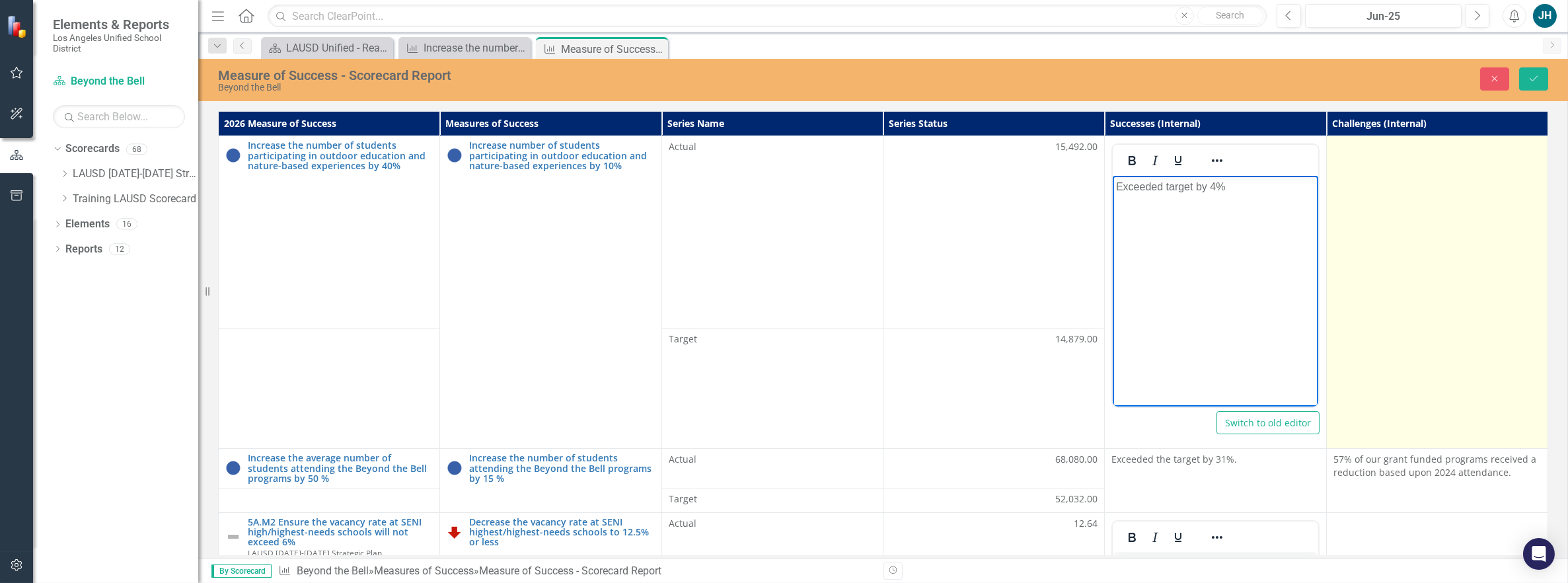 click at bounding box center (1437, 292) 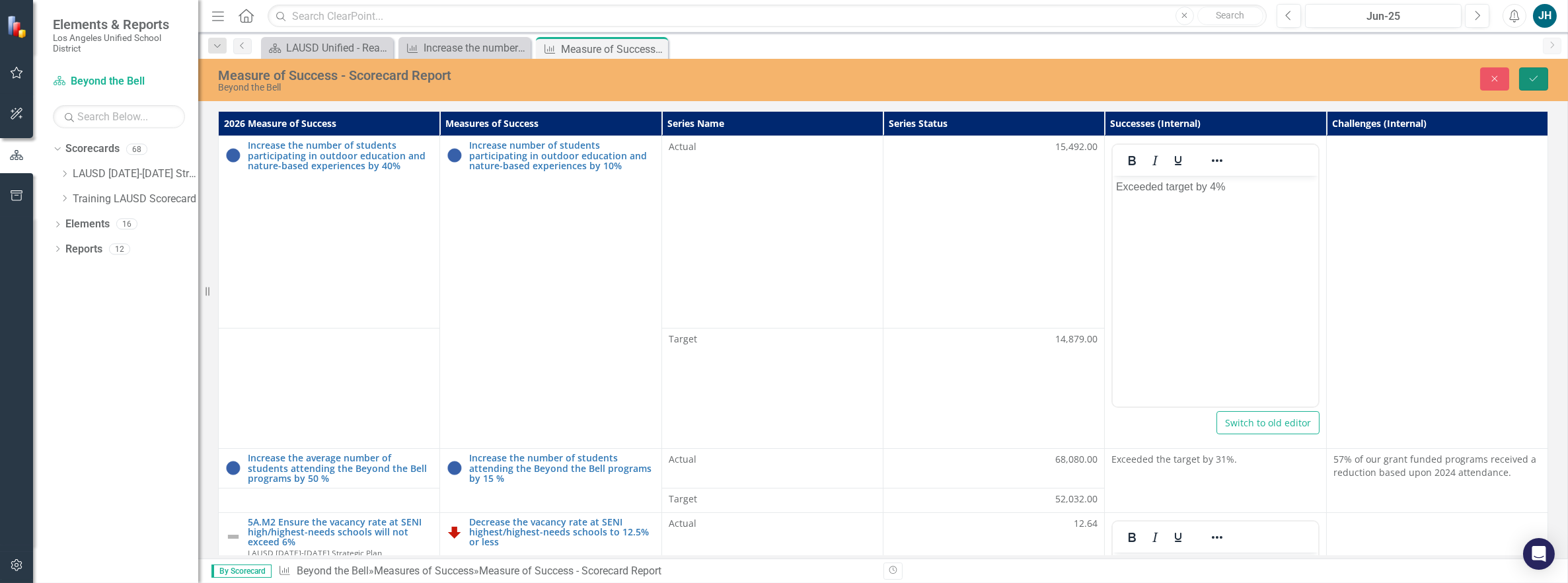 click on "Save" 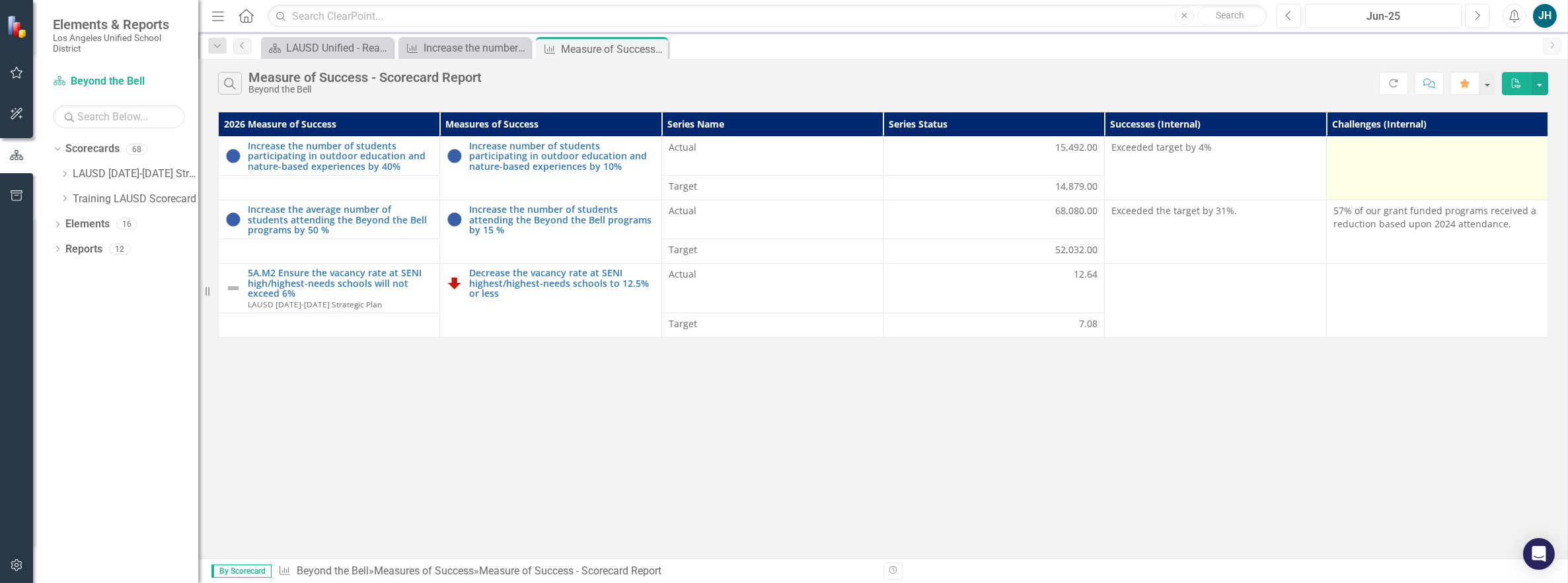 click at bounding box center [1437, 169] 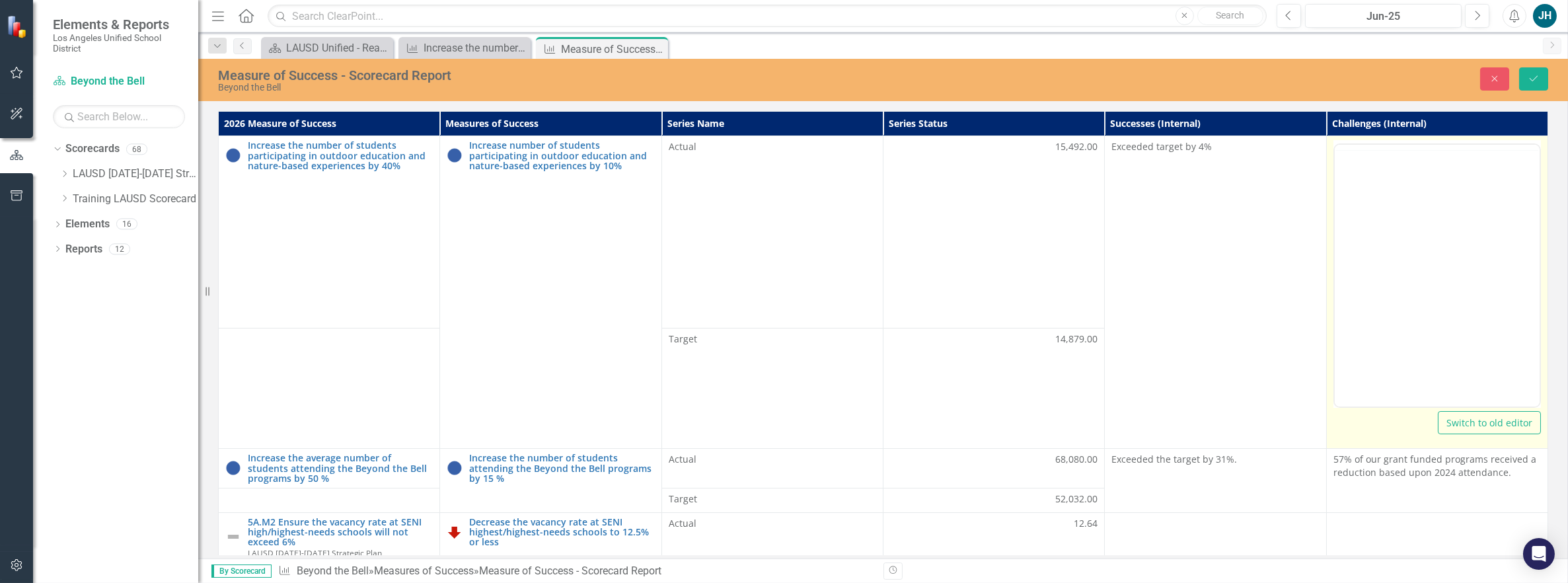 scroll, scrollTop: 0, scrollLeft: 0, axis: both 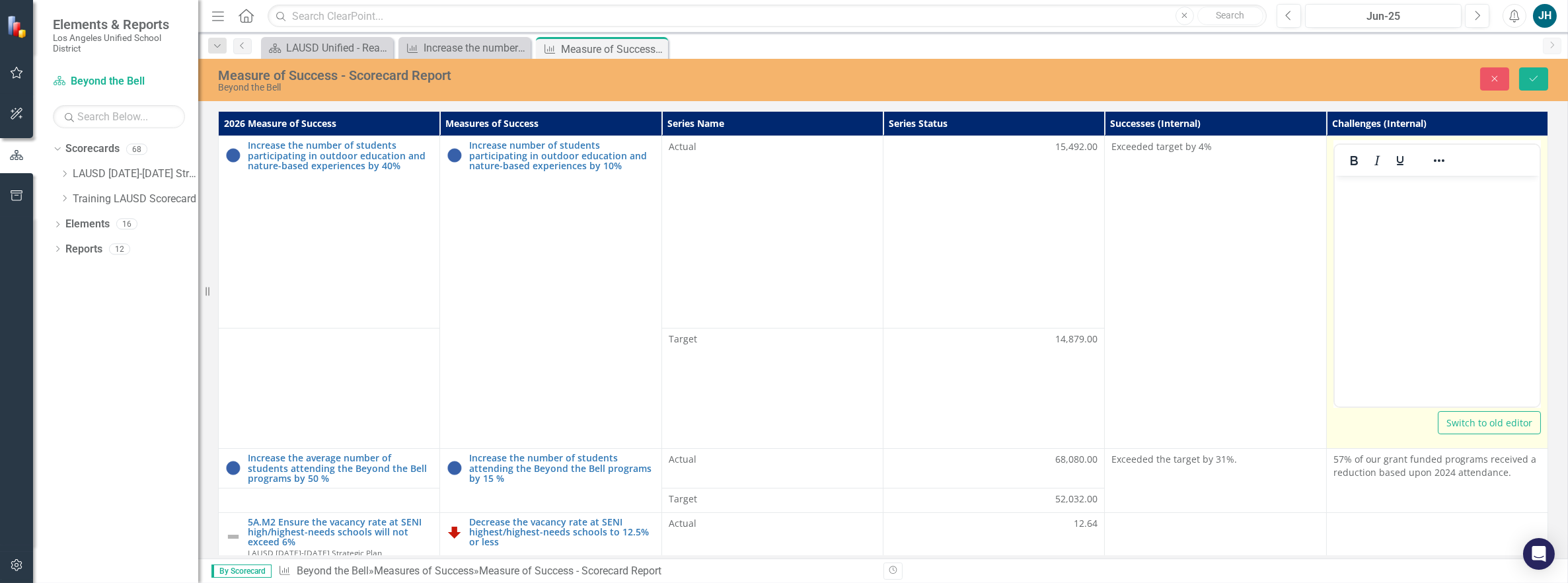 click at bounding box center (1437, 275) 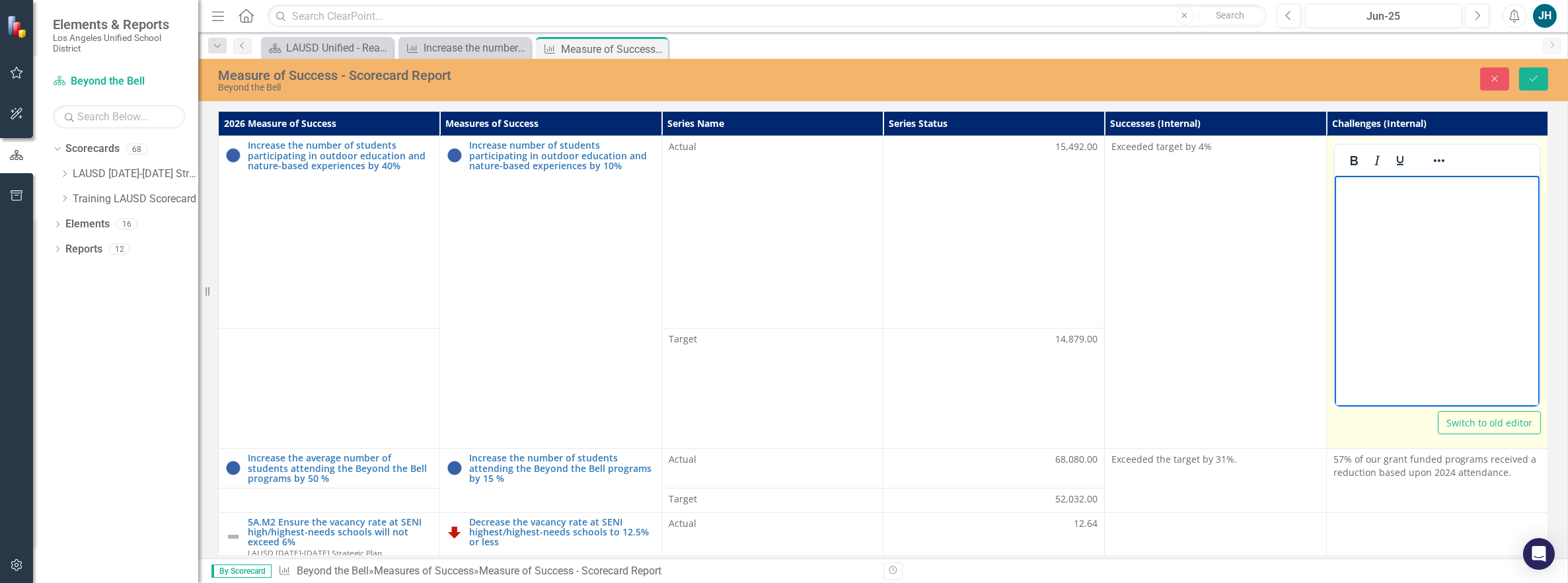 type 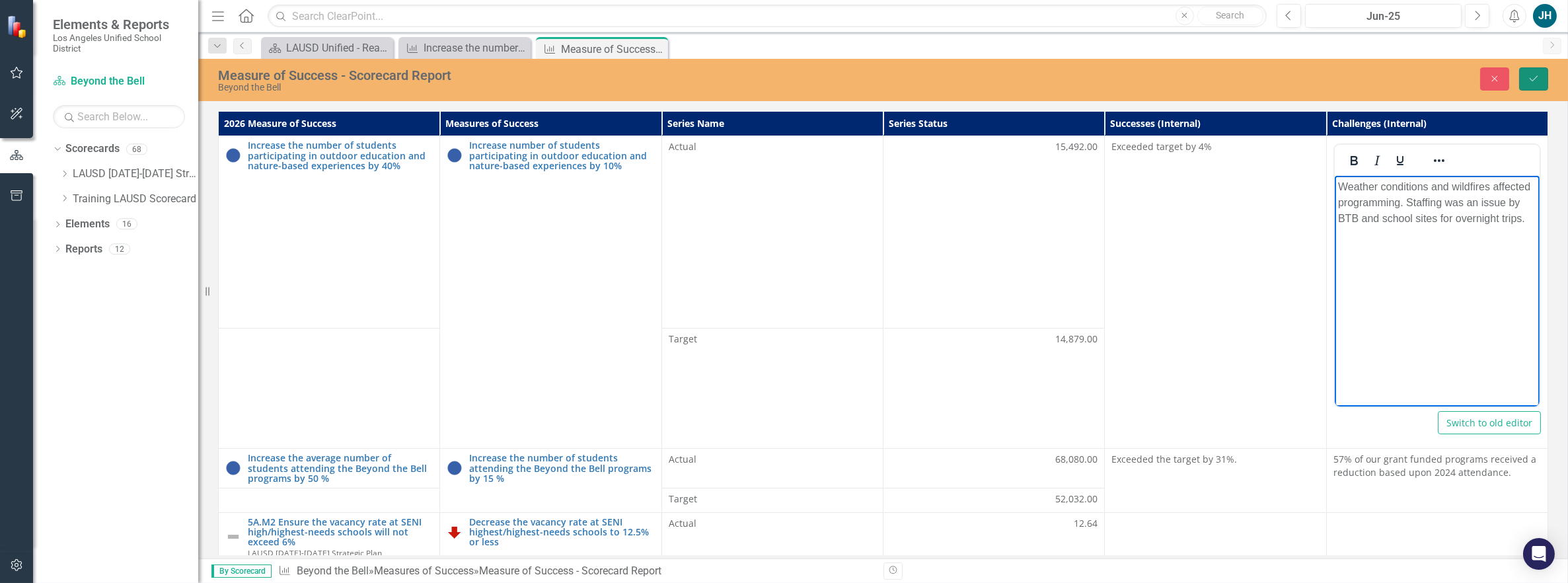 click on "Save" at bounding box center [1534, 79] 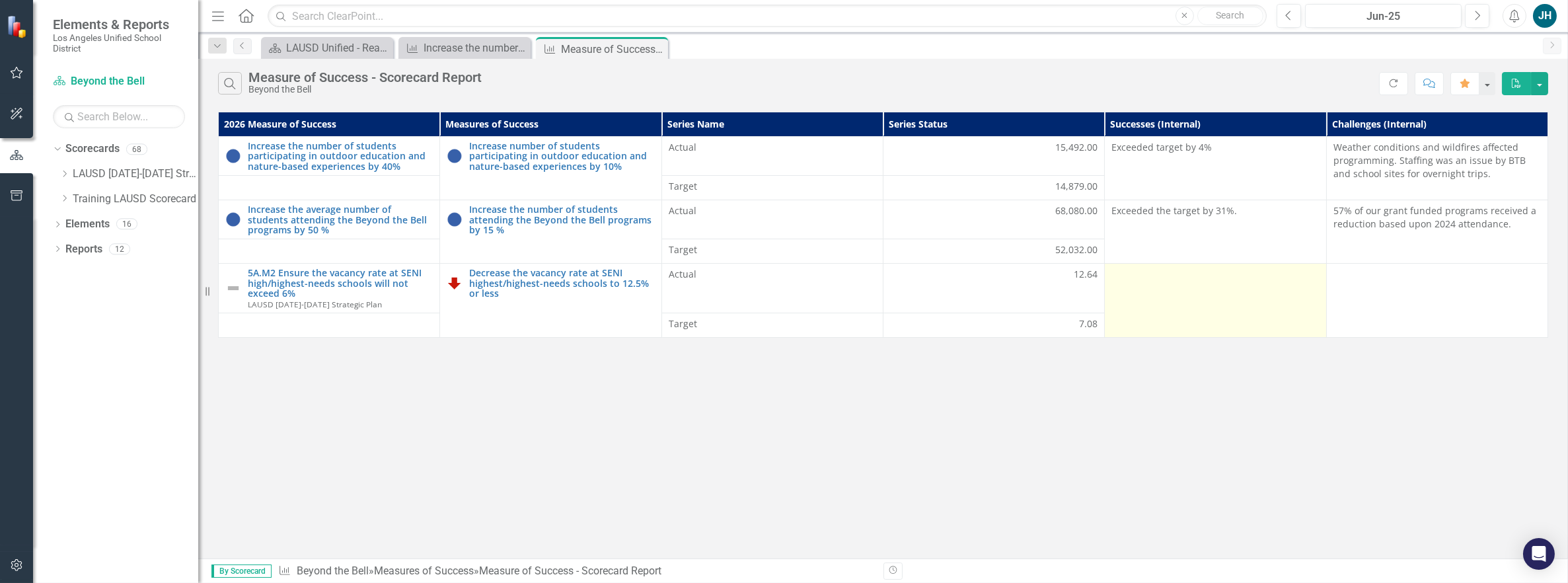 click at bounding box center (1215, 301) 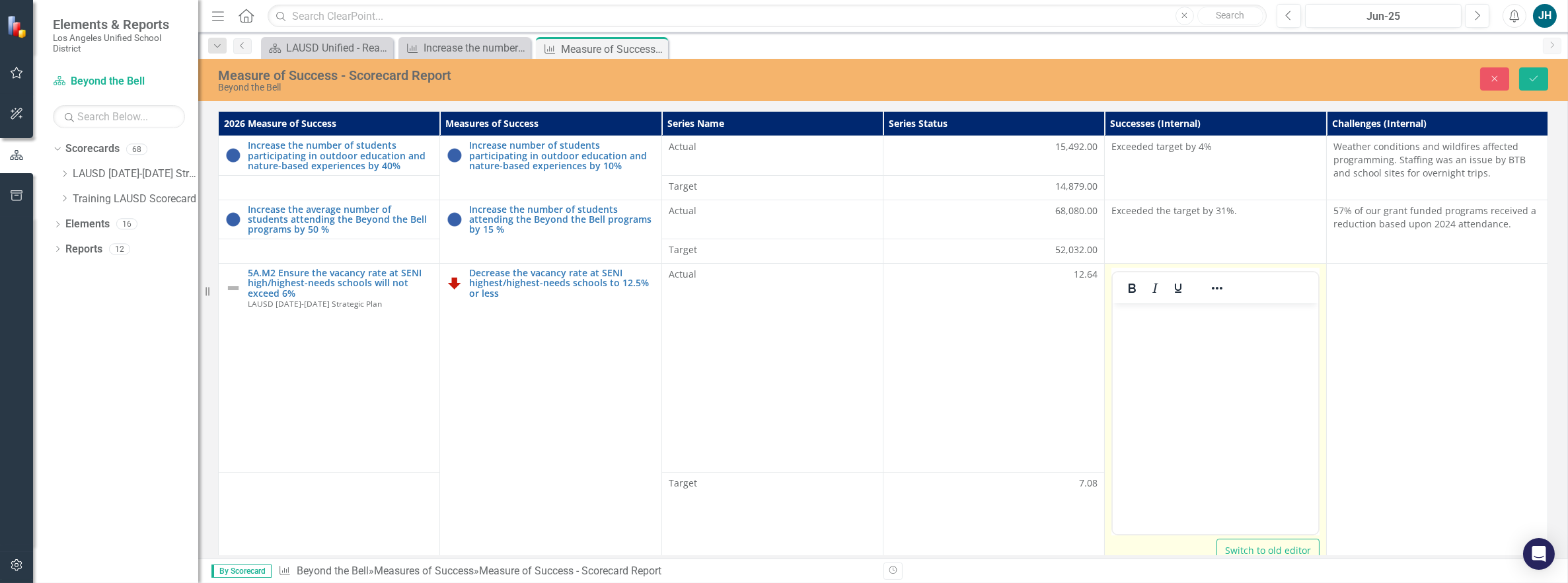 scroll, scrollTop: 0, scrollLeft: 0, axis: both 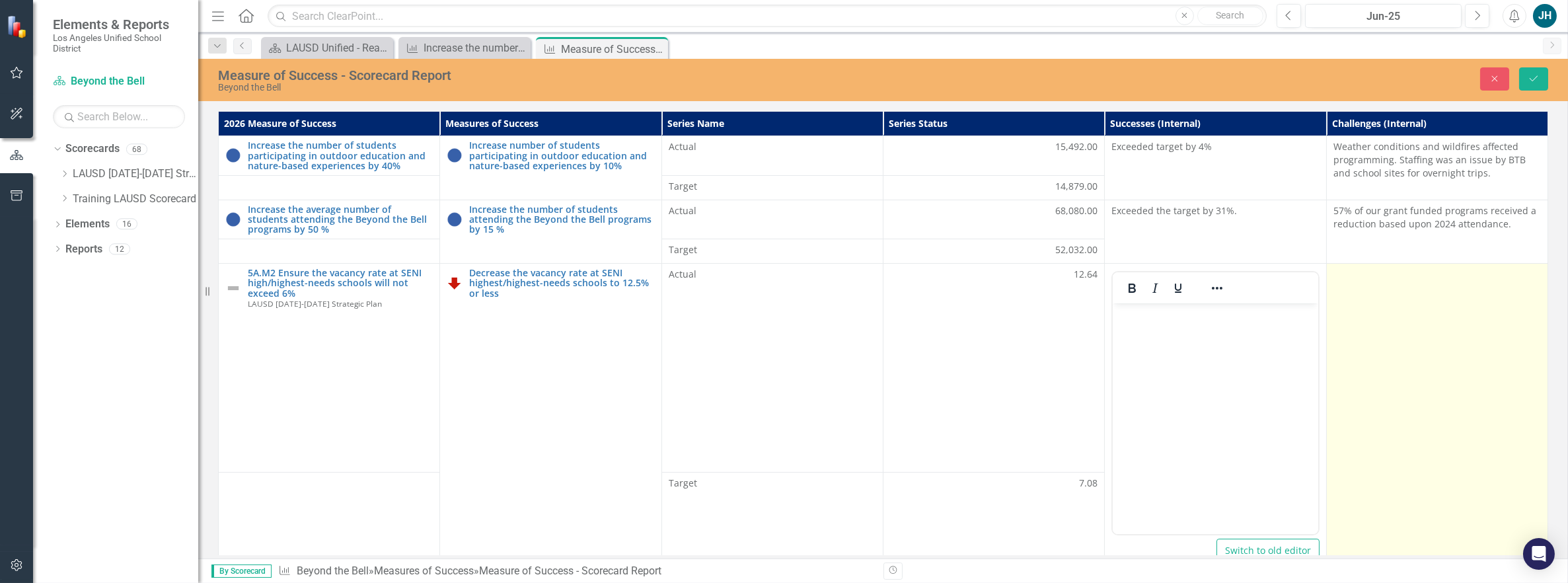 click at bounding box center [1437, 419] 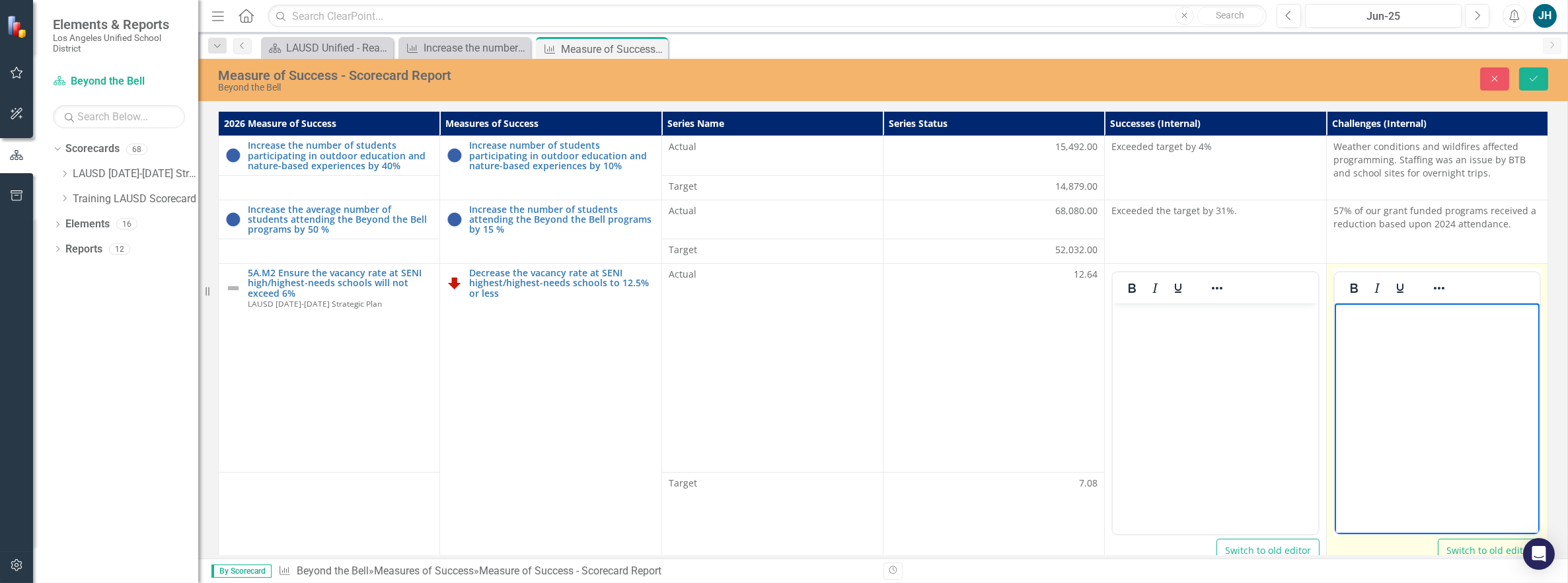click at bounding box center [1437, 402] 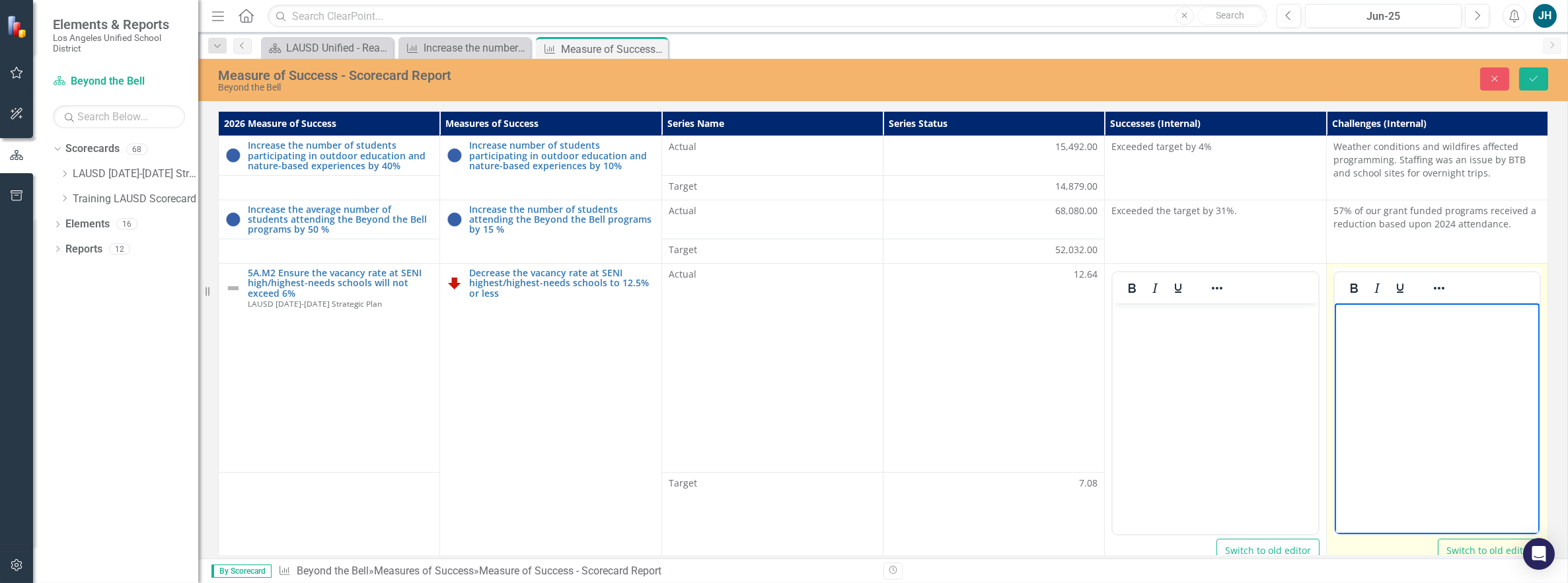 type 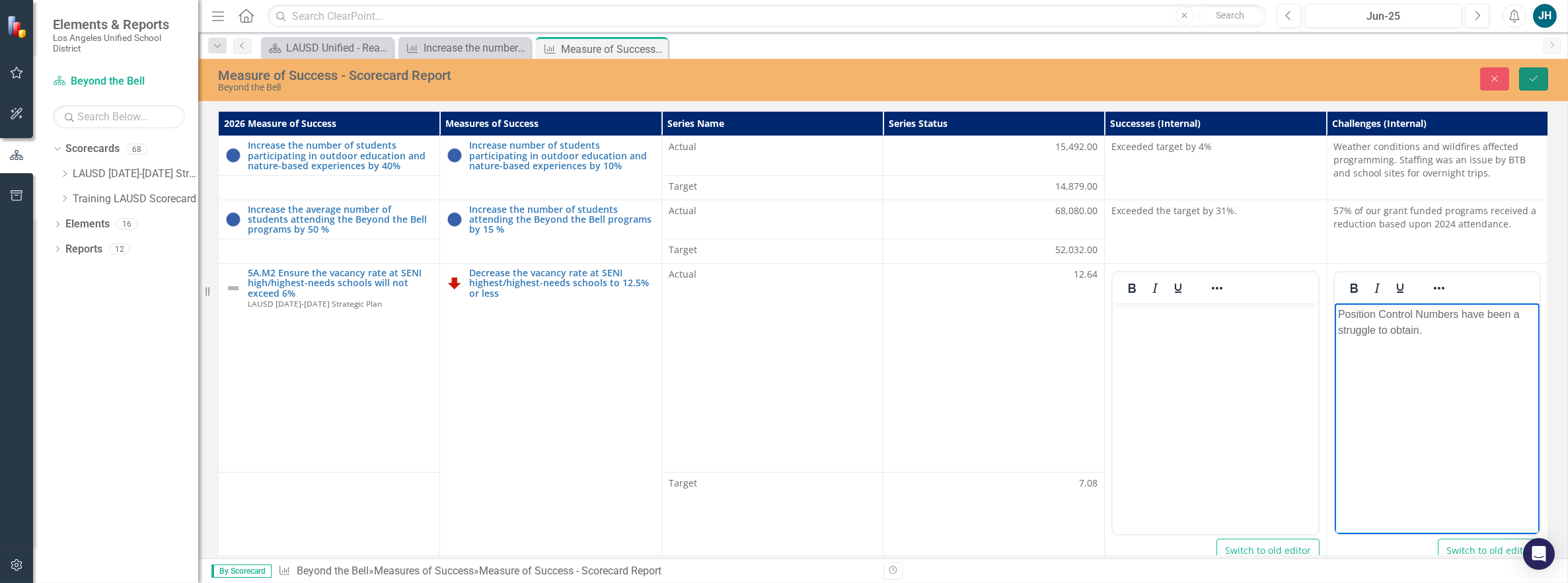 click on "Save" 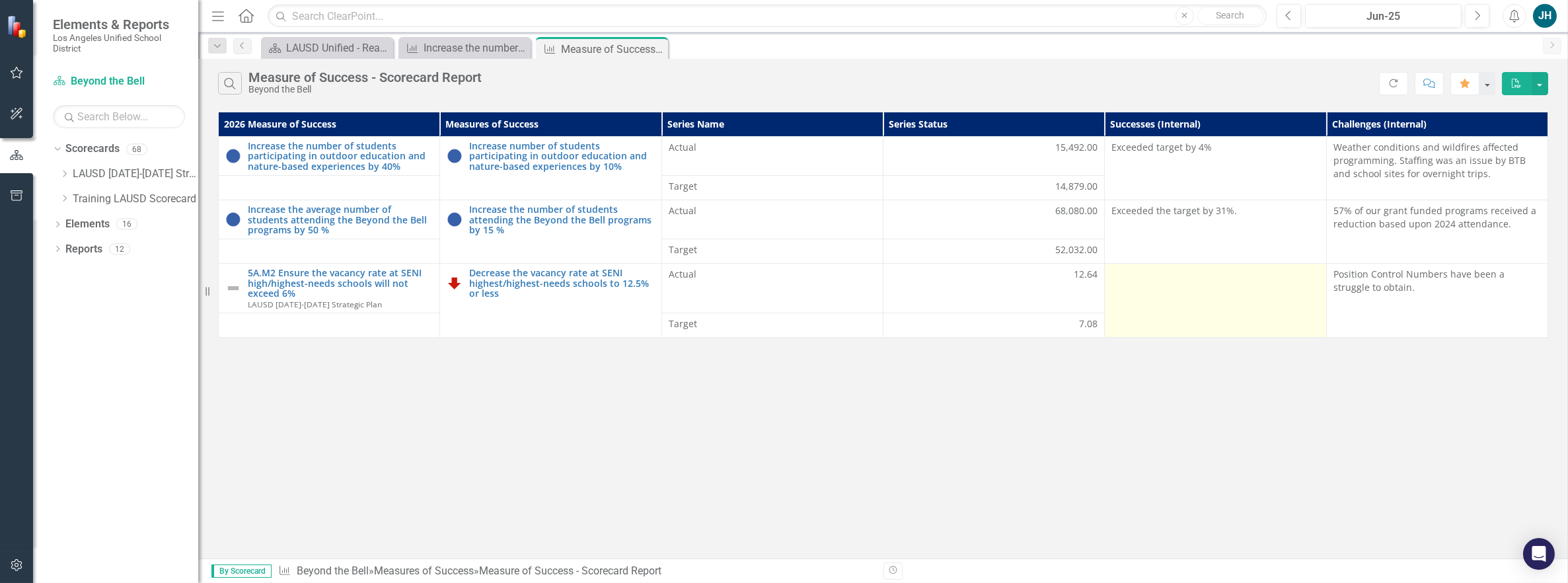 click at bounding box center (1215, 301) 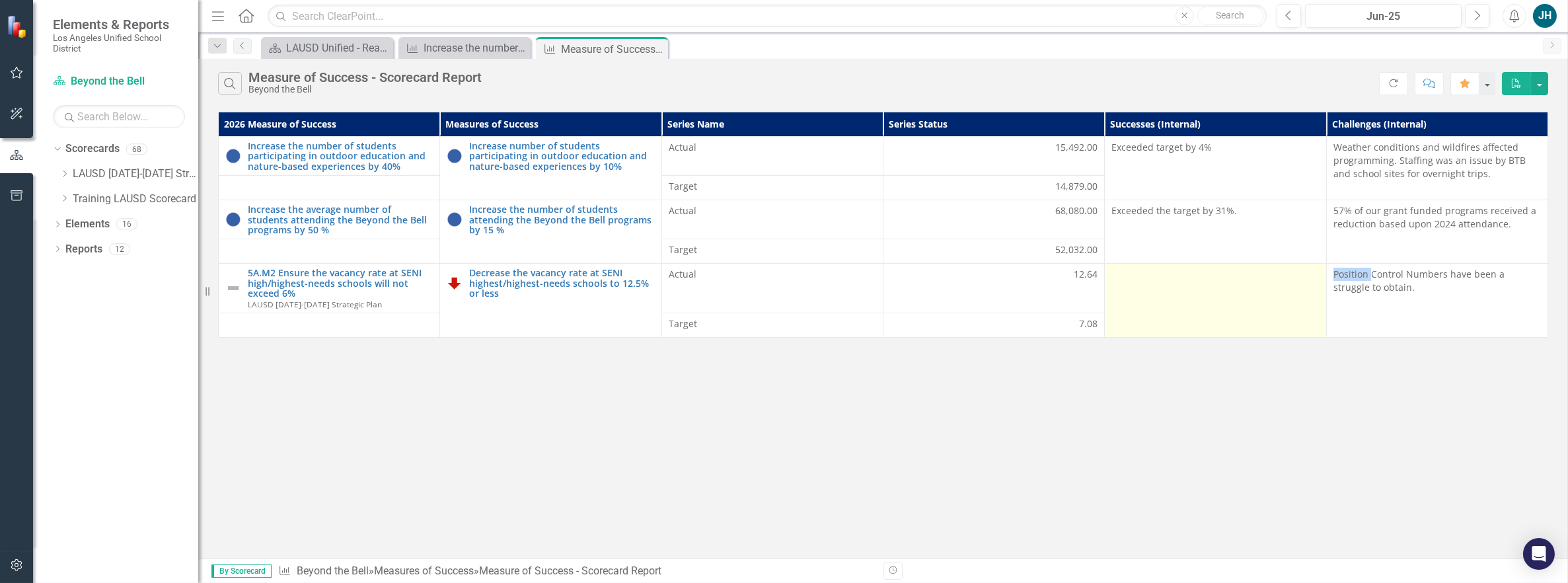 click at bounding box center [1215, 301] 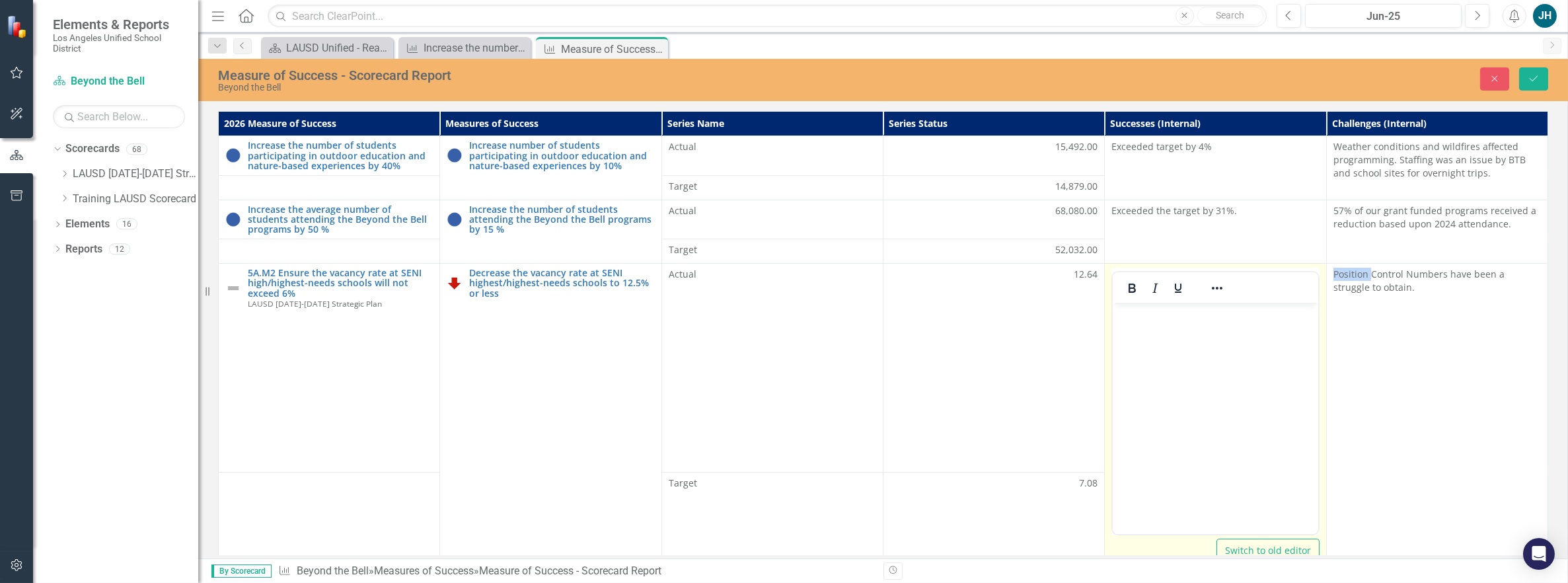 scroll, scrollTop: 0, scrollLeft: 0, axis: both 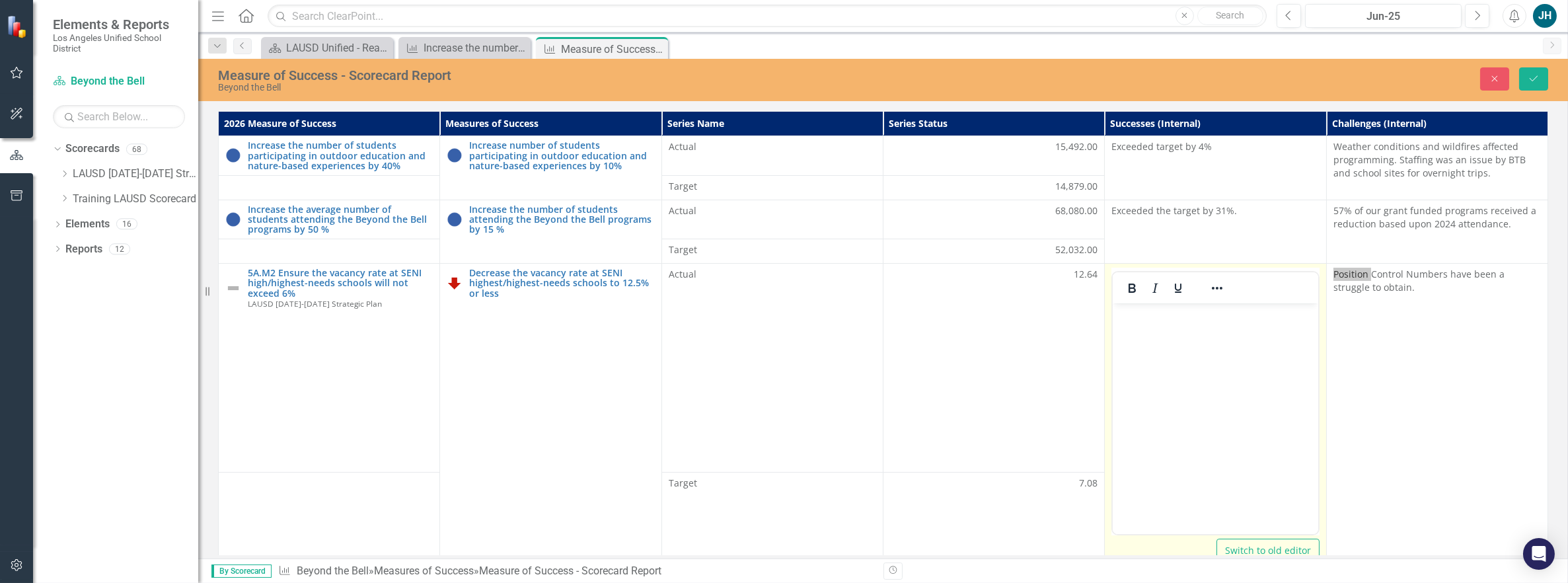 drag, startPoint x: 2311, startPoint y: 598, endPoint x: 1156, endPoint y: 319, distance: 1188.2197 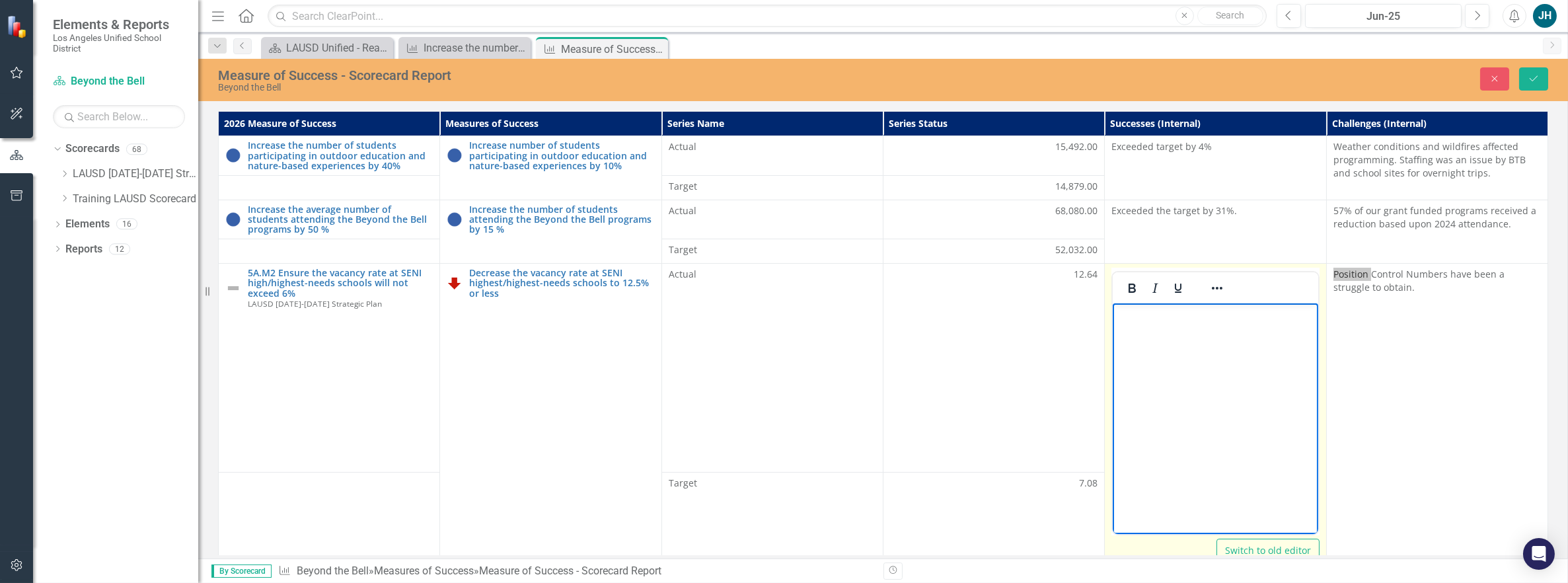 click at bounding box center (1215, 314) 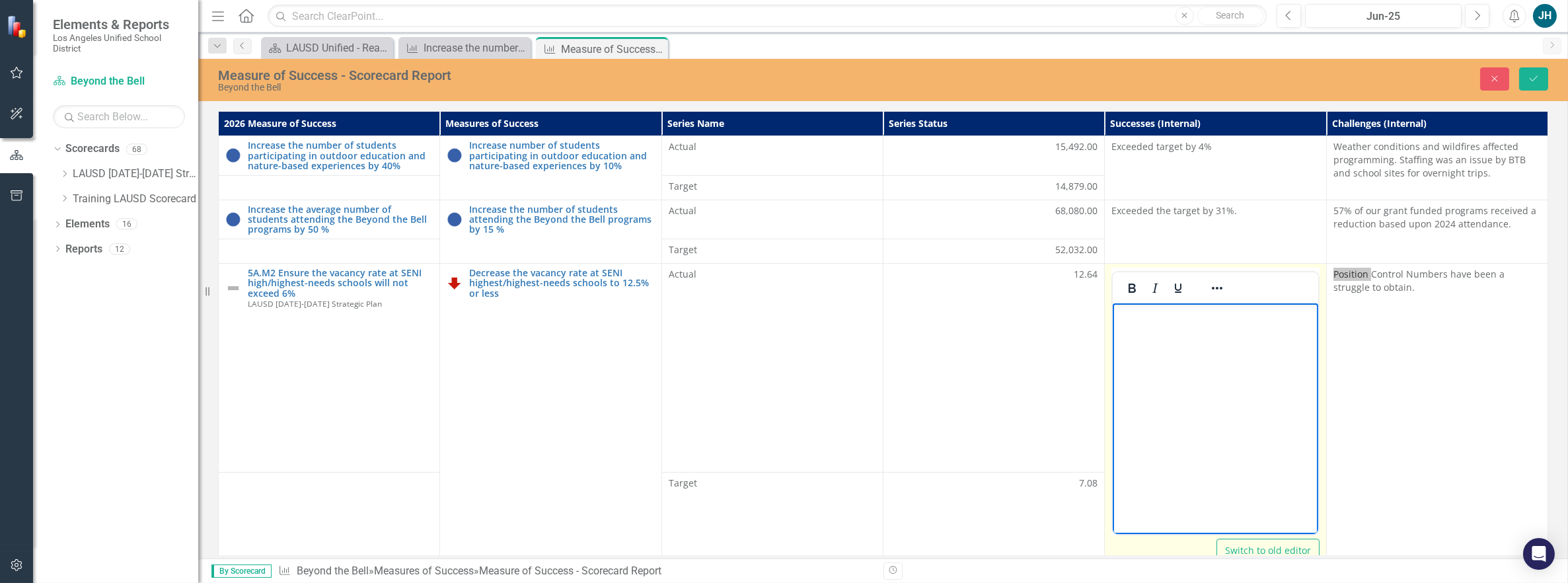 type 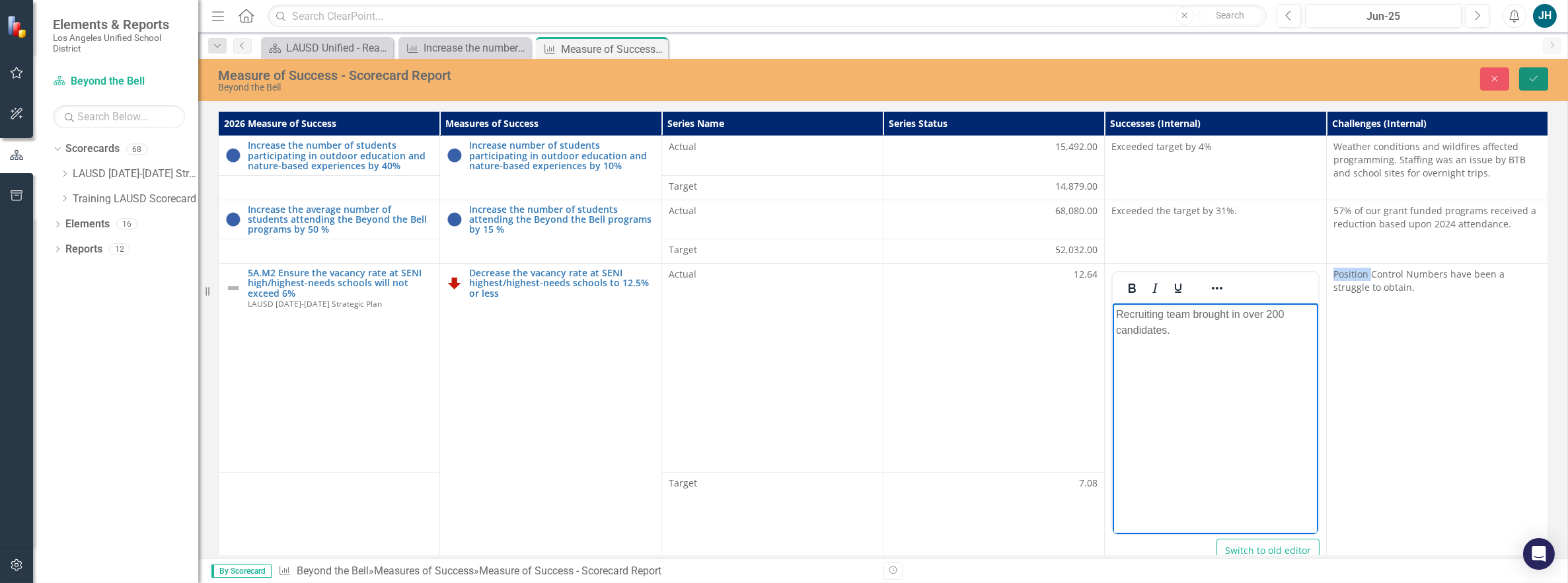 click on "Save" 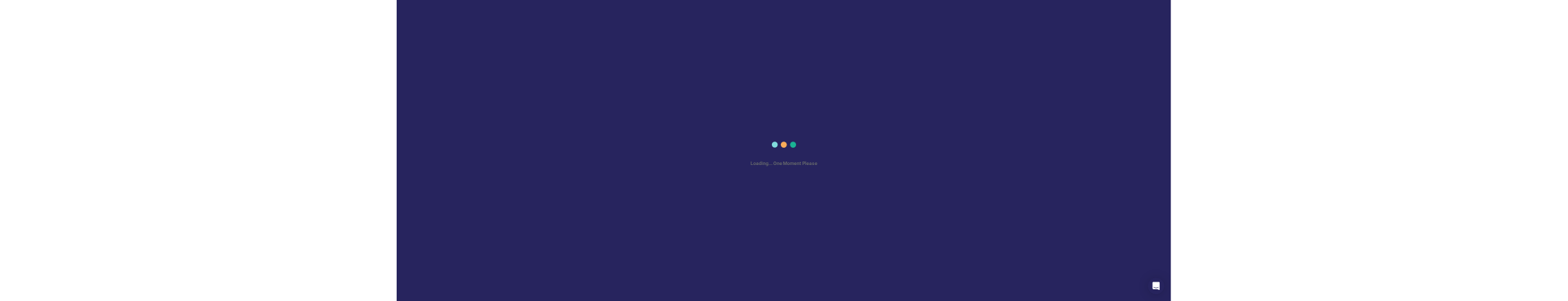scroll, scrollTop: 0, scrollLeft: 0, axis: both 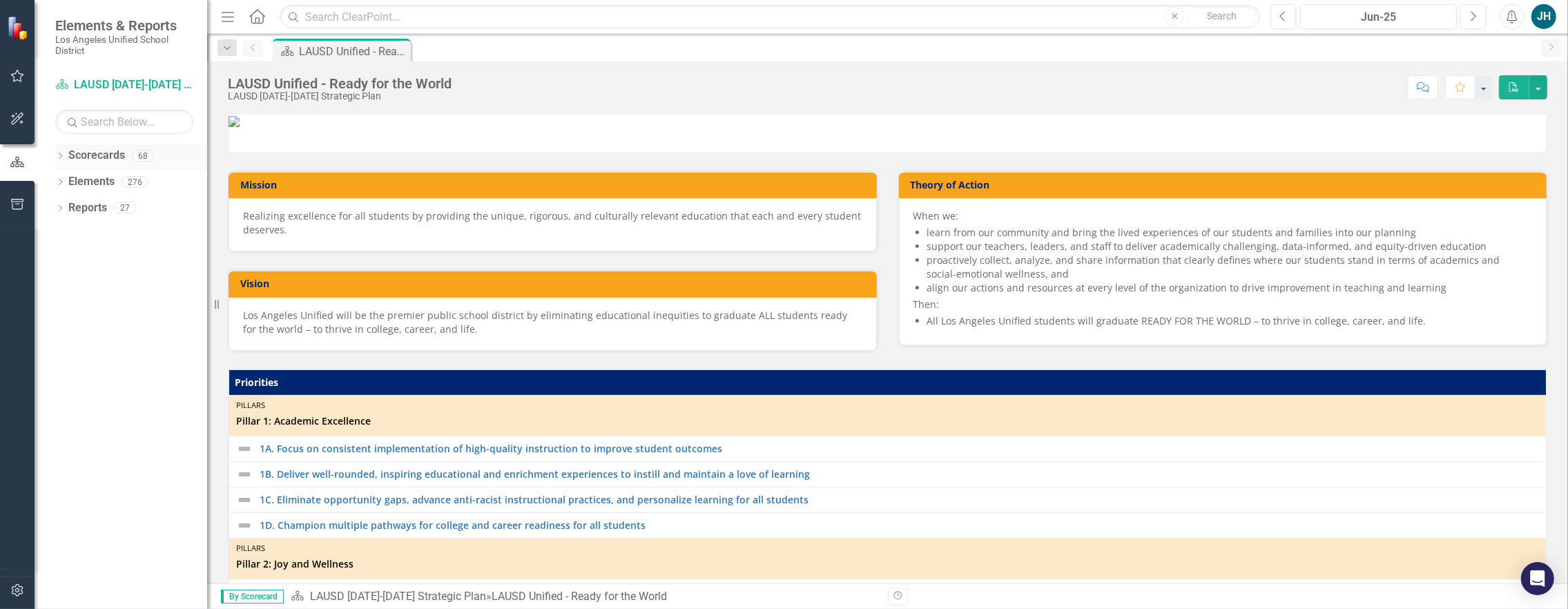 click on "Dropdown" 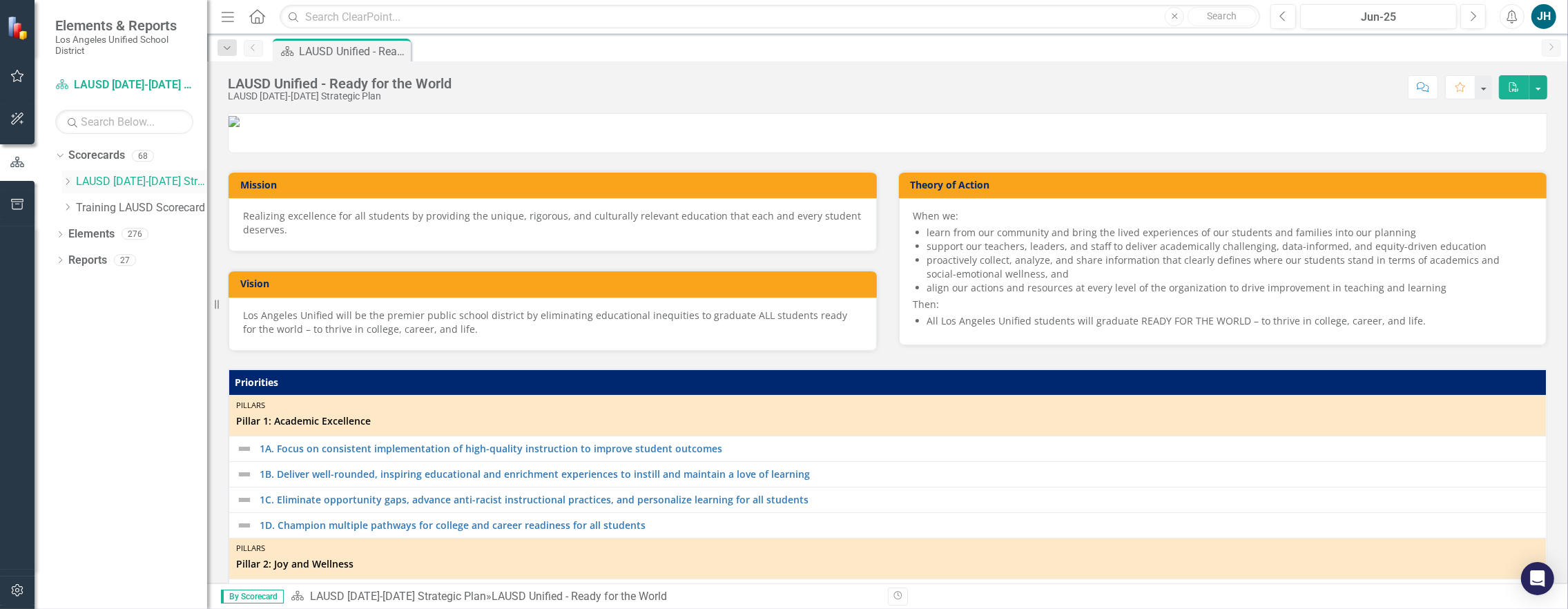 click on "Dropdown" 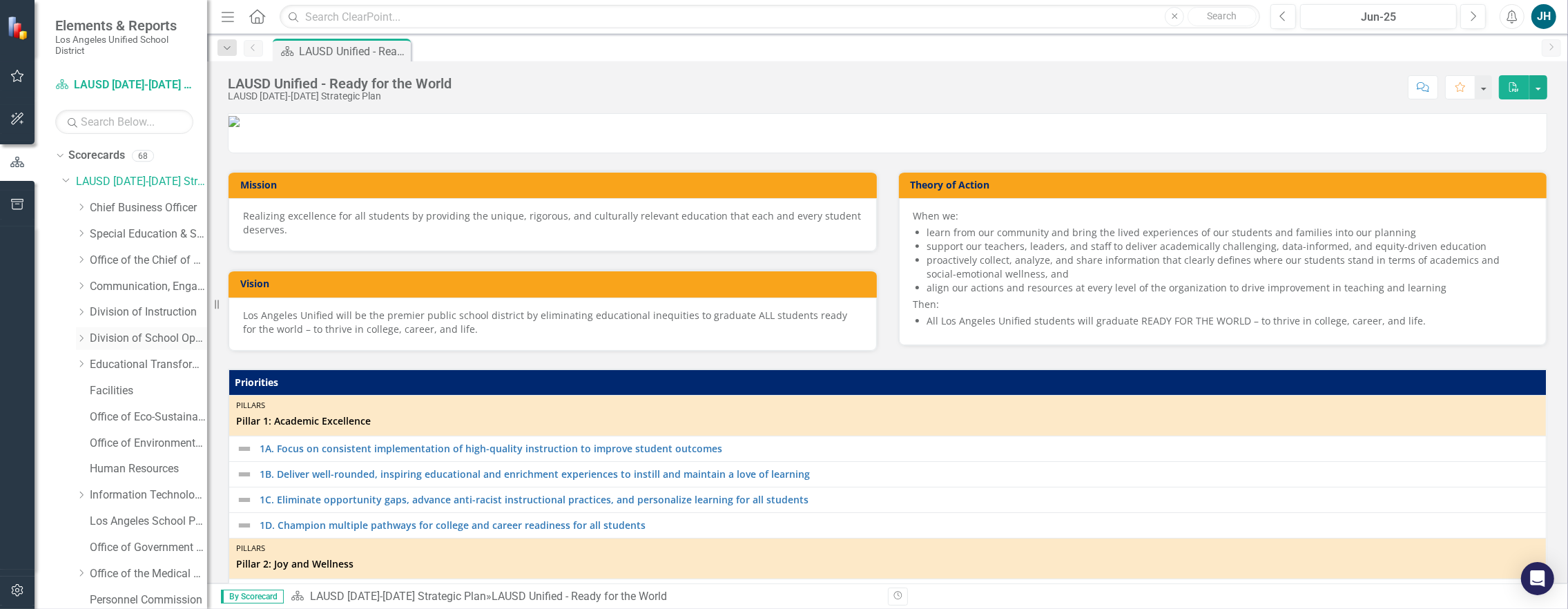click on "Dropdown" 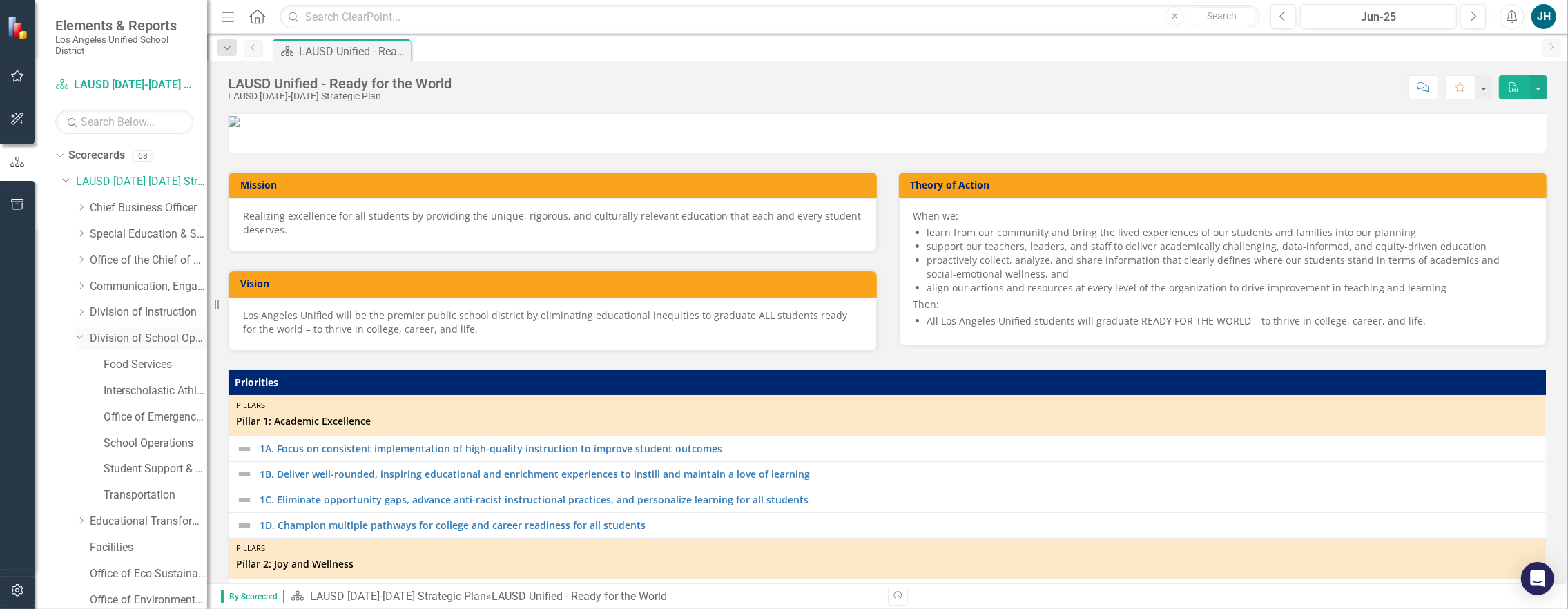 click on "Dropdown" 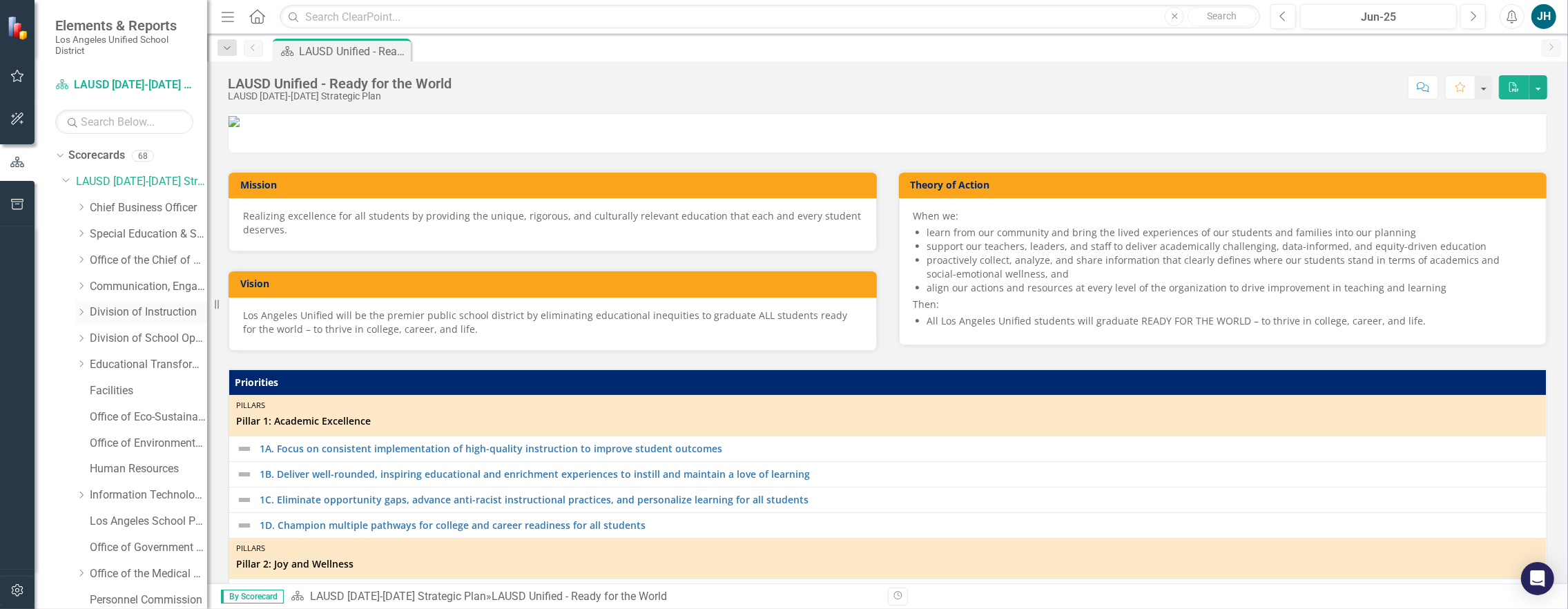 click on "Dropdown" 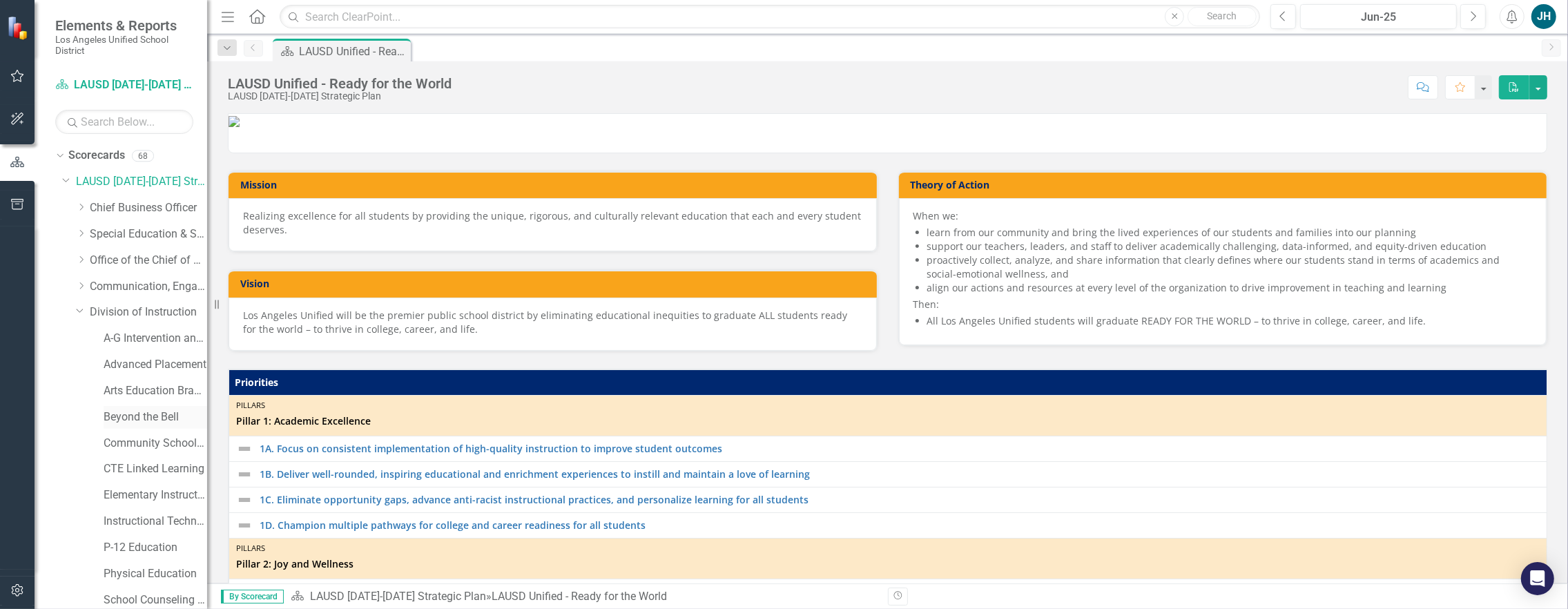 click on "Beyond the Bell" at bounding box center [155, 417] 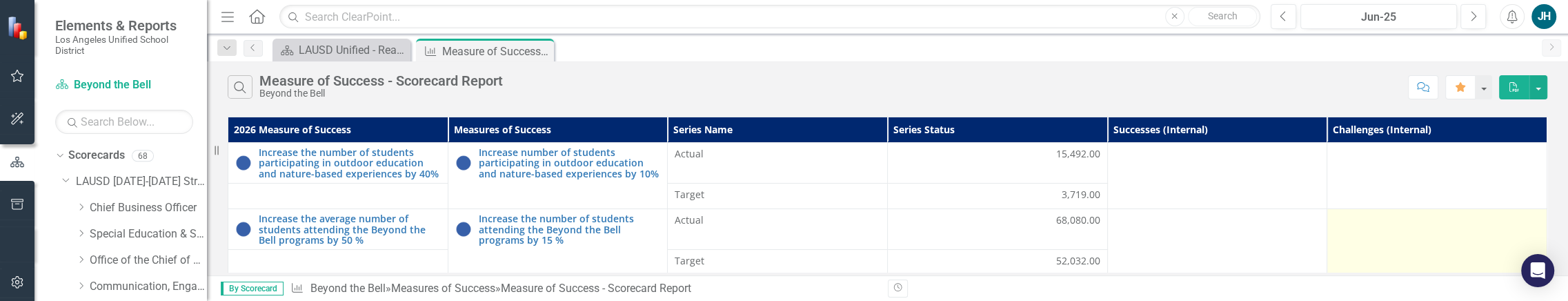 click at bounding box center [1437, 242] 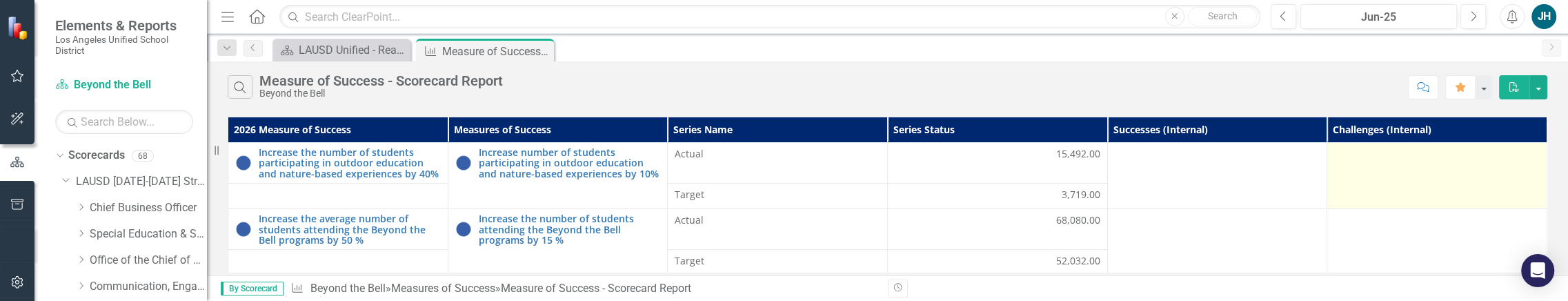 click at bounding box center [1437, 176] 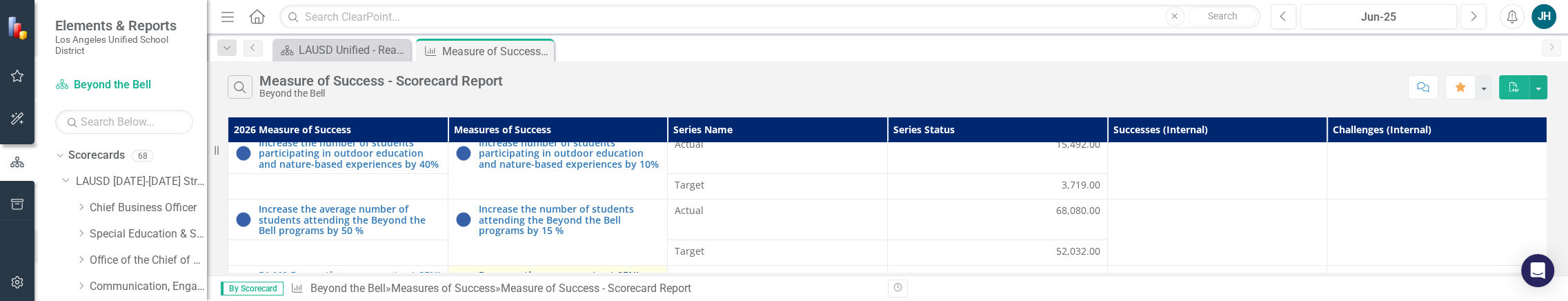 scroll, scrollTop: 0, scrollLeft: 0, axis: both 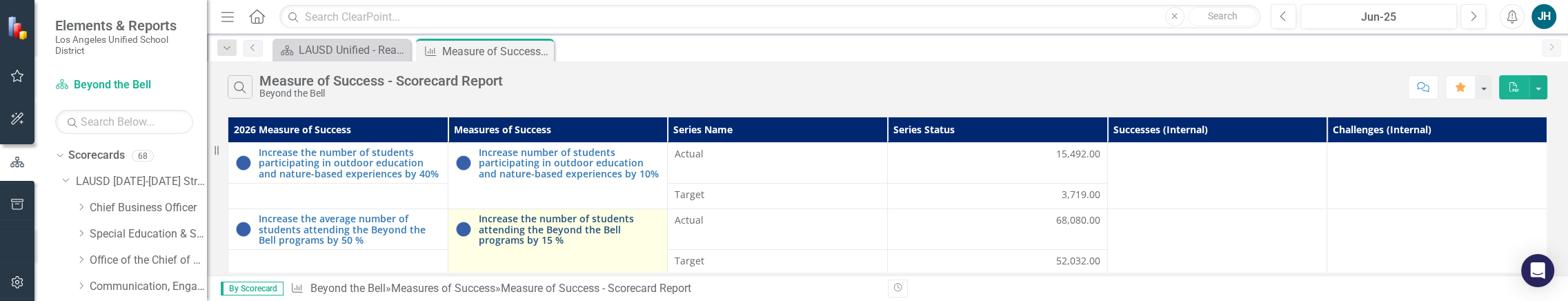 click on "Increase the number of students attending the Beyond the Bell programs by 15 %" at bounding box center [570, 229] 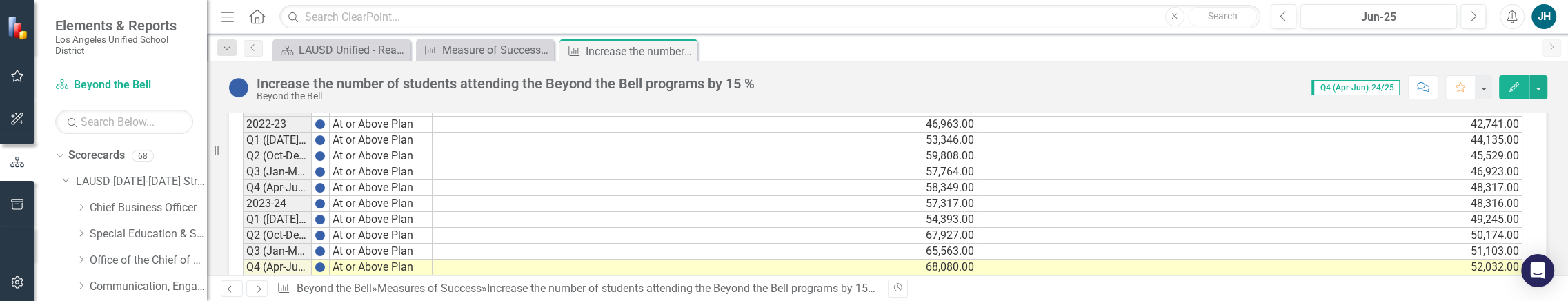 scroll, scrollTop: 1067, scrollLeft: 0, axis: vertical 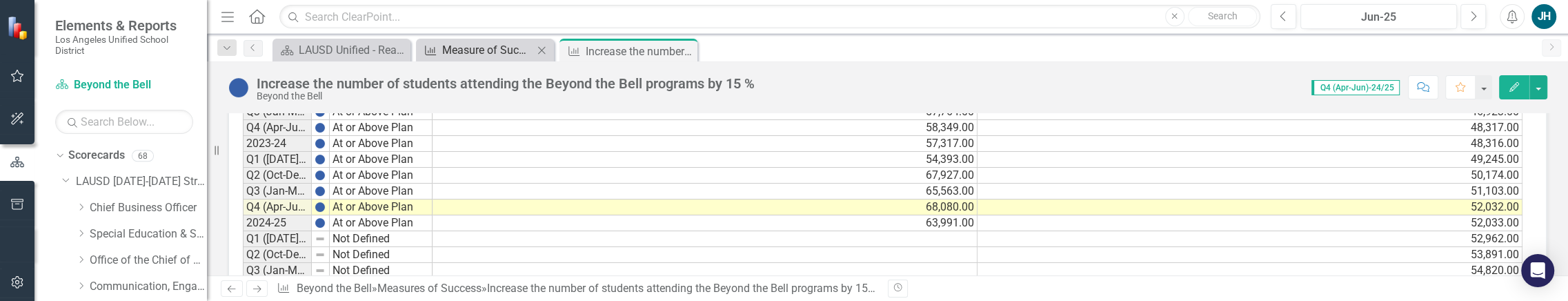 click on "Measure of Success - Scorecard Report" at bounding box center (488, 50) 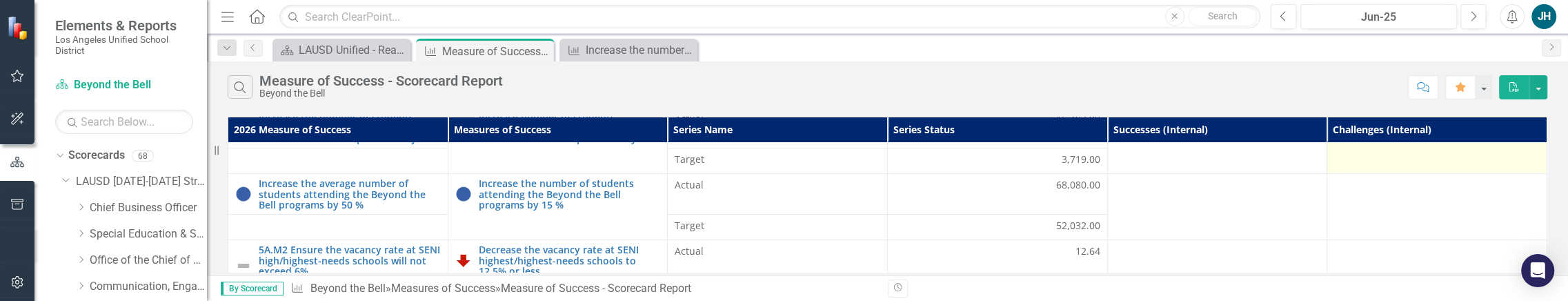 scroll, scrollTop: 79, scrollLeft: 0, axis: vertical 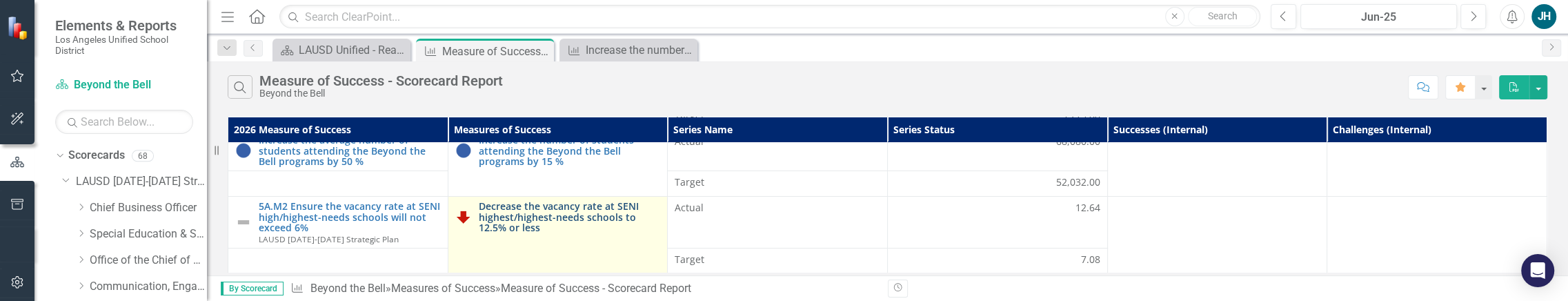 click on "Decrease the vacancy rate at SENI highest/highest-needs schools to 12.5% or less" at bounding box center [570, 217] 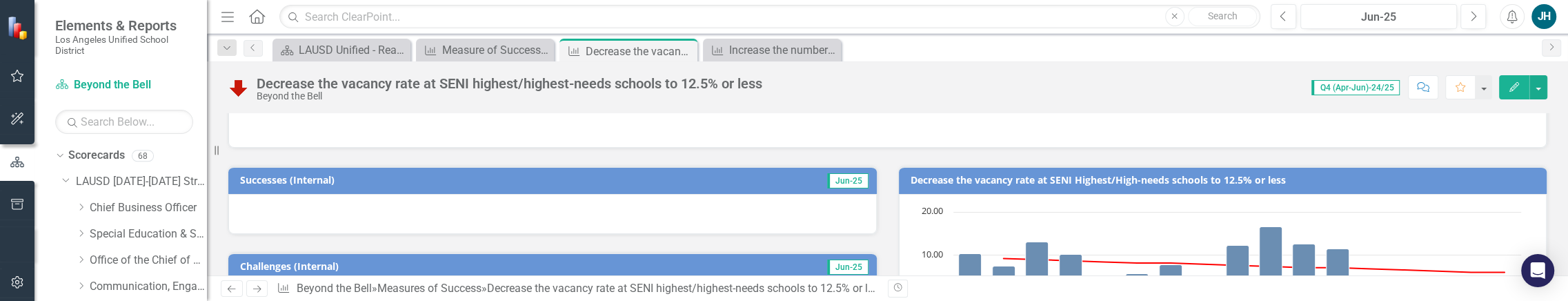 scroll, scrollTop: 0, scrollLeft: 0, axis: both 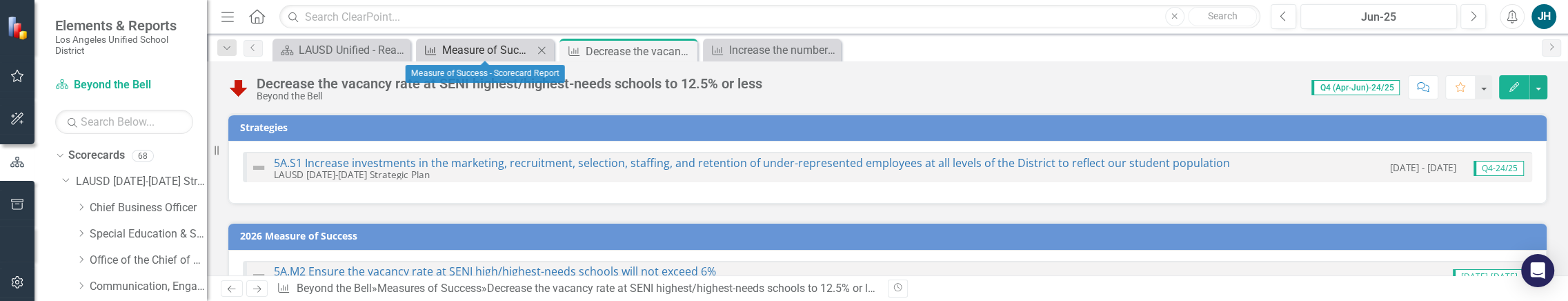 click on "Measure of Success - Scorecard Report" at bounding box center [488, 50] 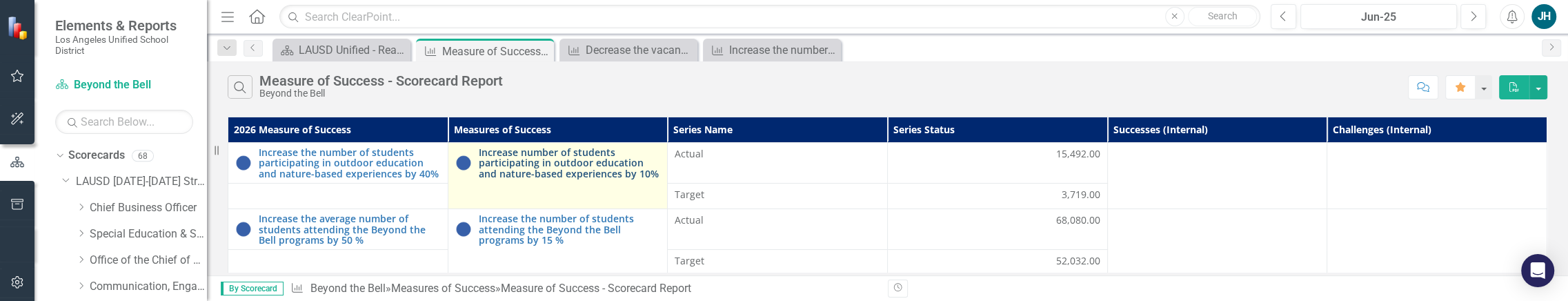 click on "Increase number of students participating in outdoor education and nature-based experiences by 10%" at bounding box center (570, 163) 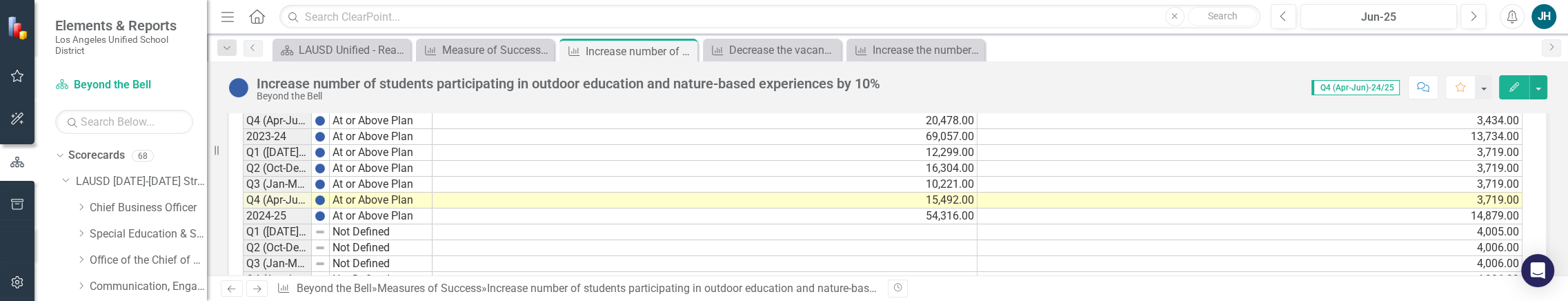 scroll, scrollTop: 1067, scrollLeft: 0, axis: vertical 